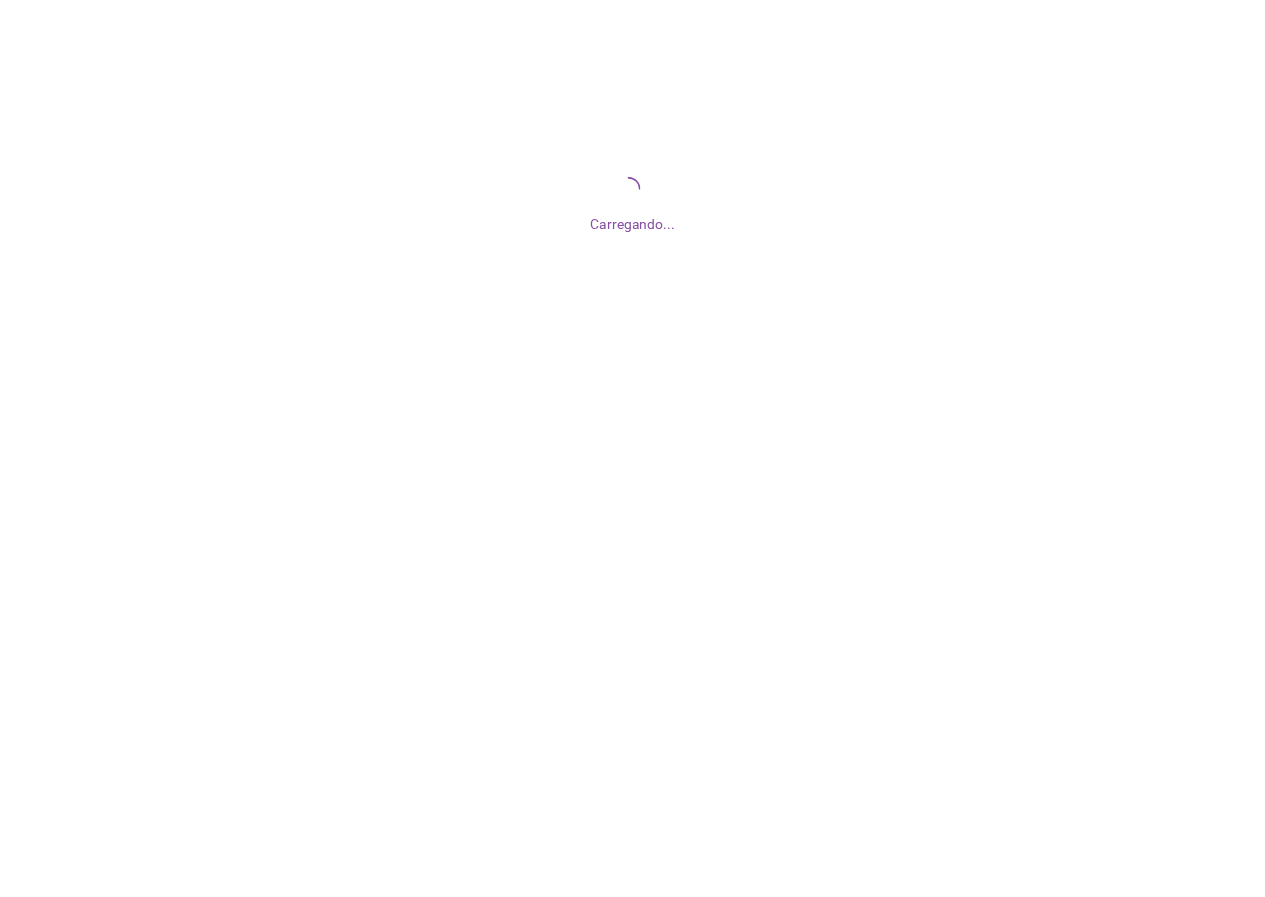 scroll, scrollTop: 0, scrollLeft: 0, axis: both 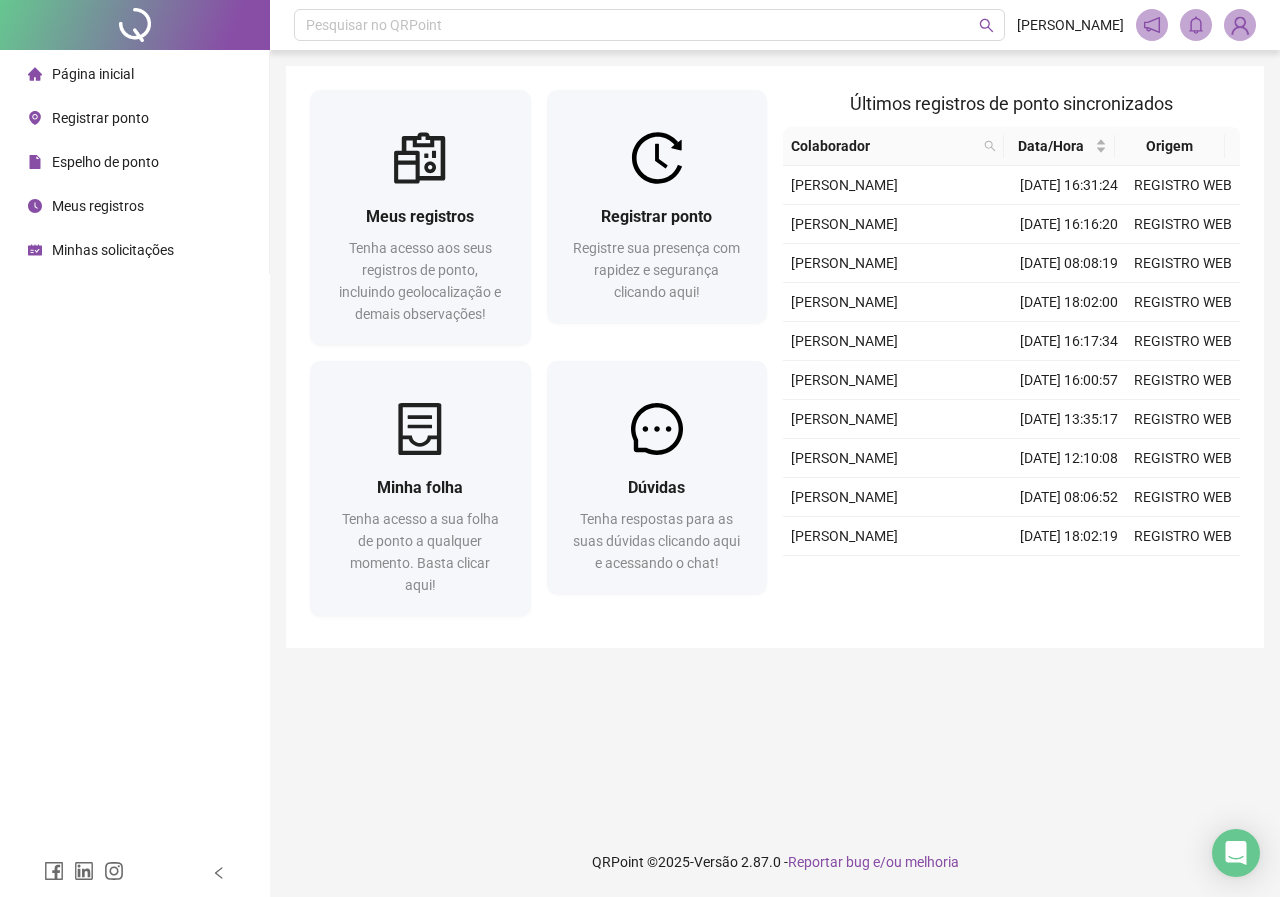 click on "Minhas solicitações" at bounding box center (113, 250) 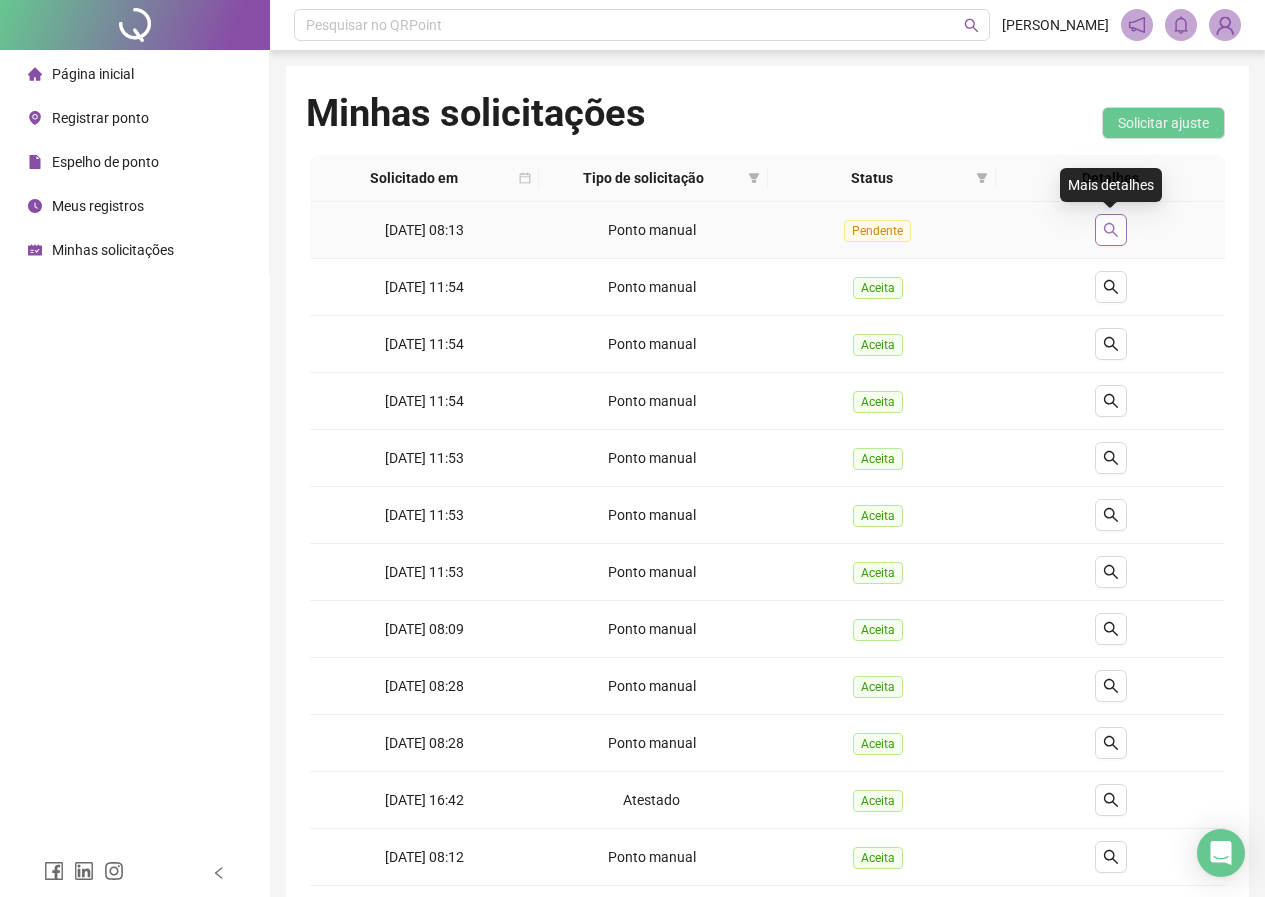 click 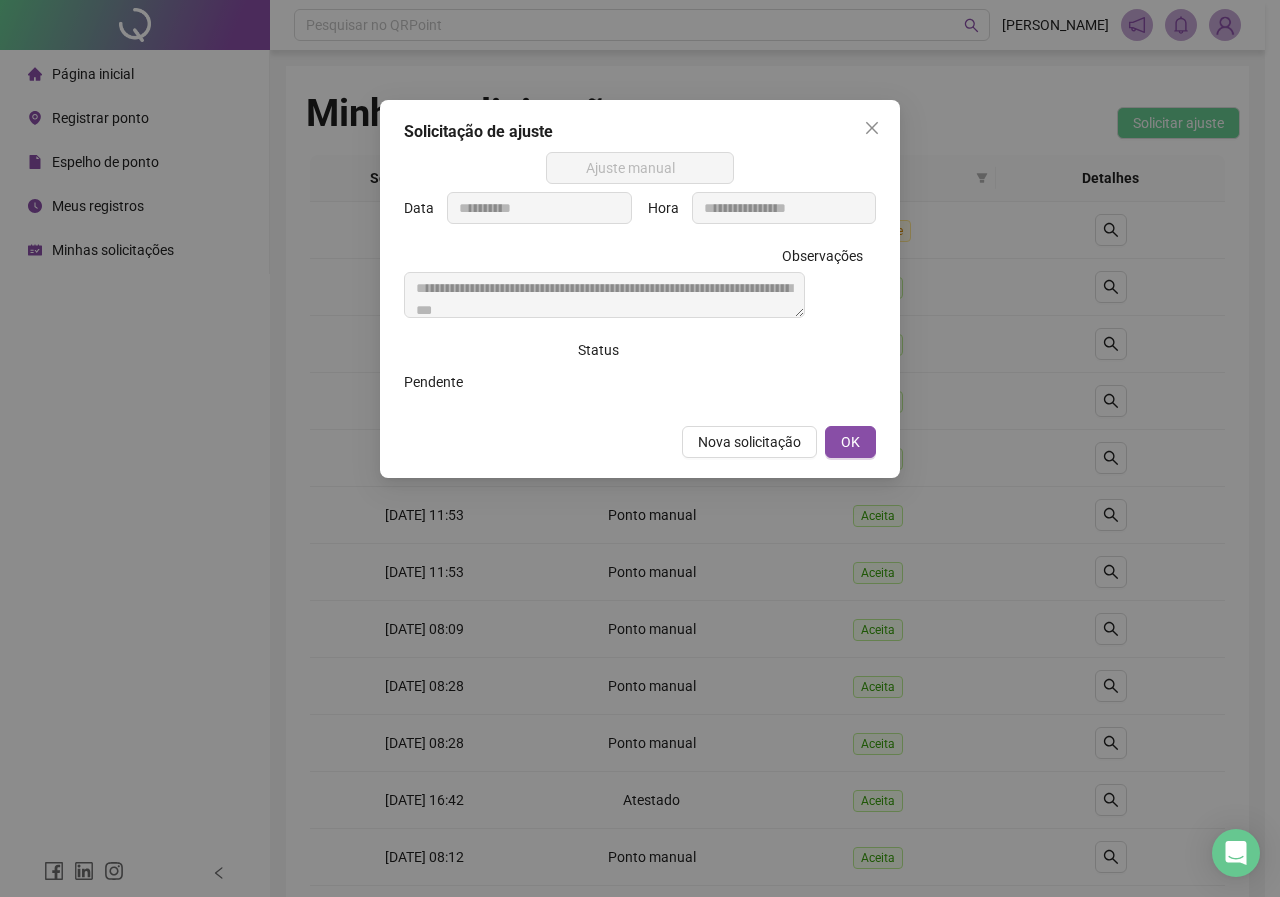 click on "**********" at bounding box center [640, 448] 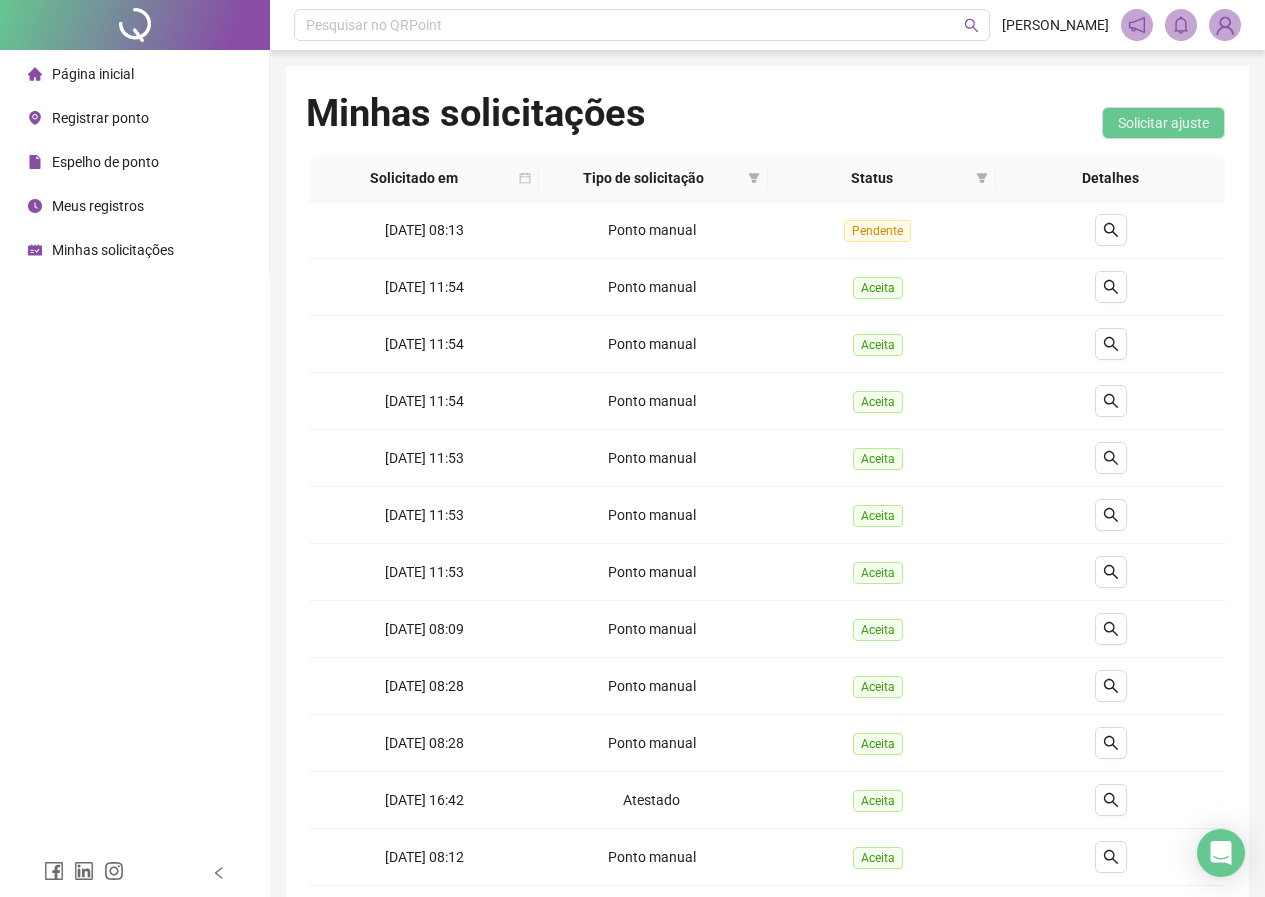 click on "Página inicial" at bounding box center (93, 74) 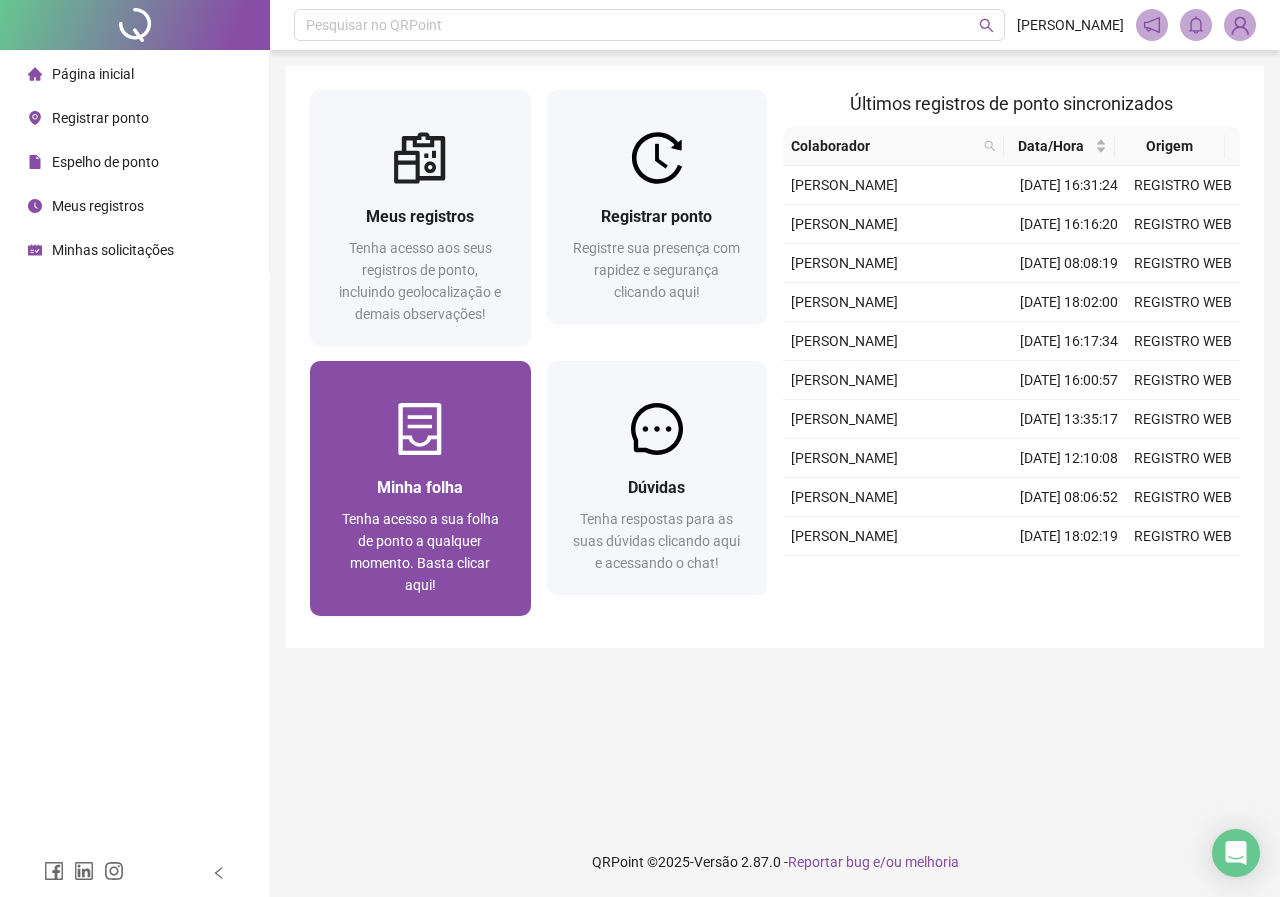 click at bounding box center (420, 429) 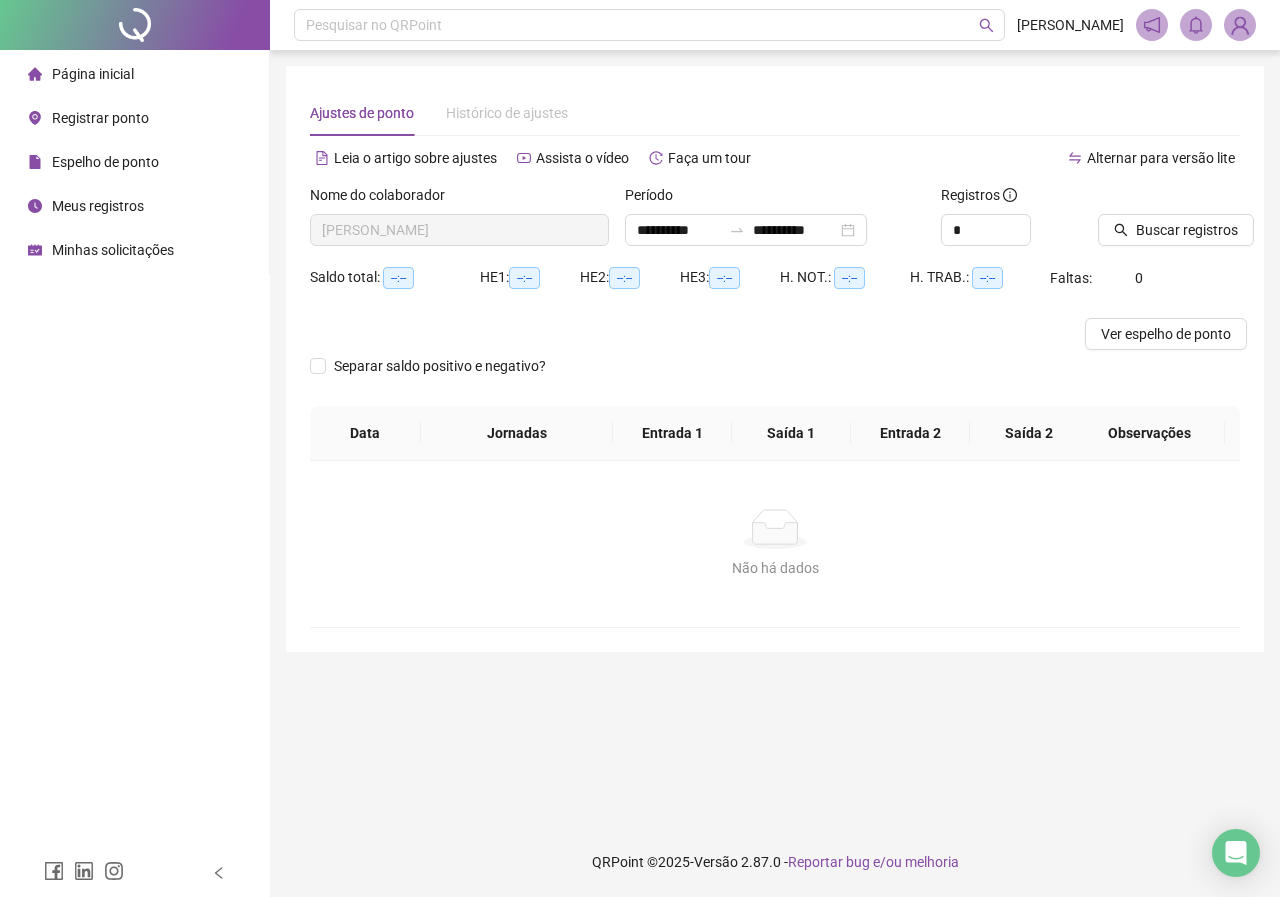 click on "Espelho de ponto" at bounding box center [105, 162] 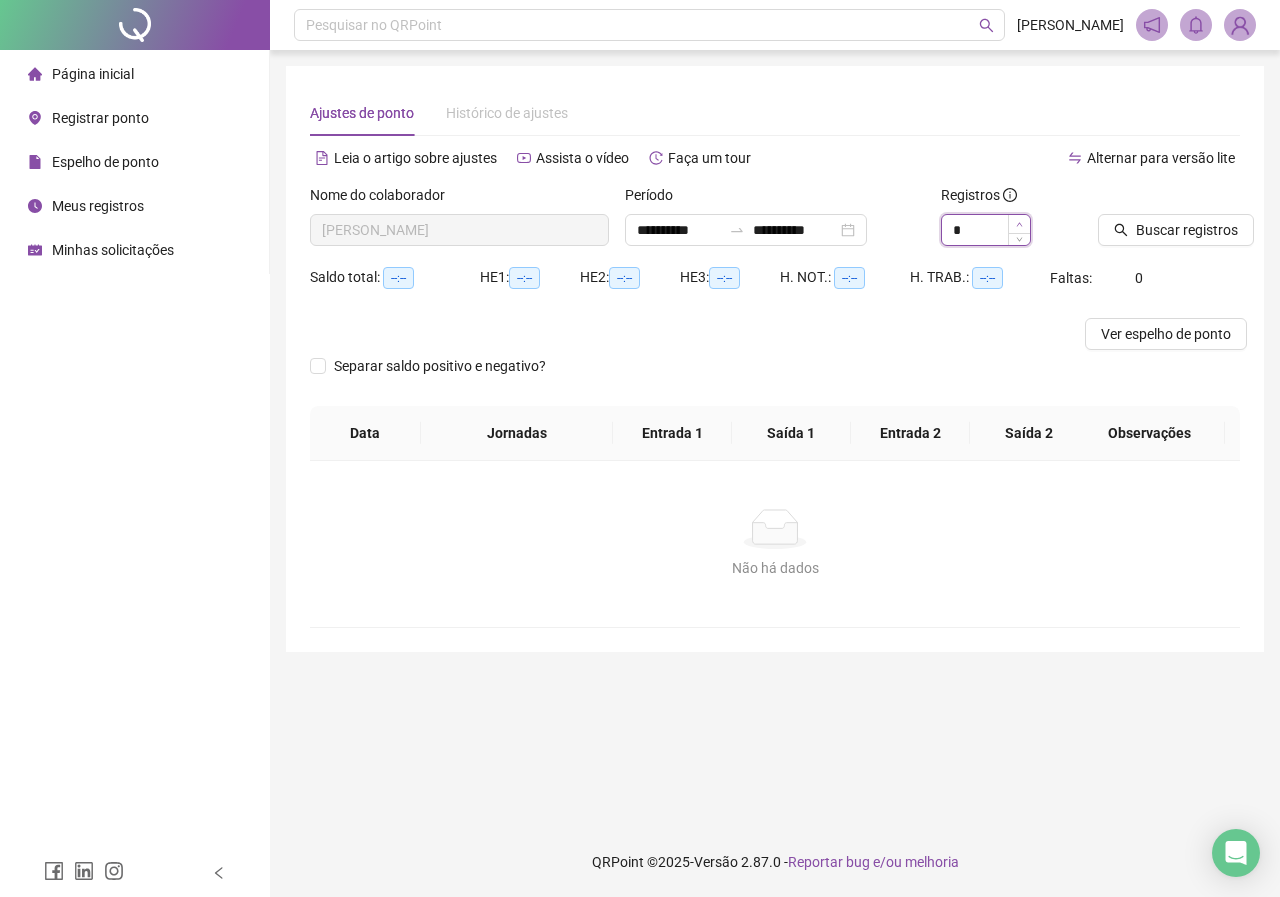 click at bounding box center [1019, 224] 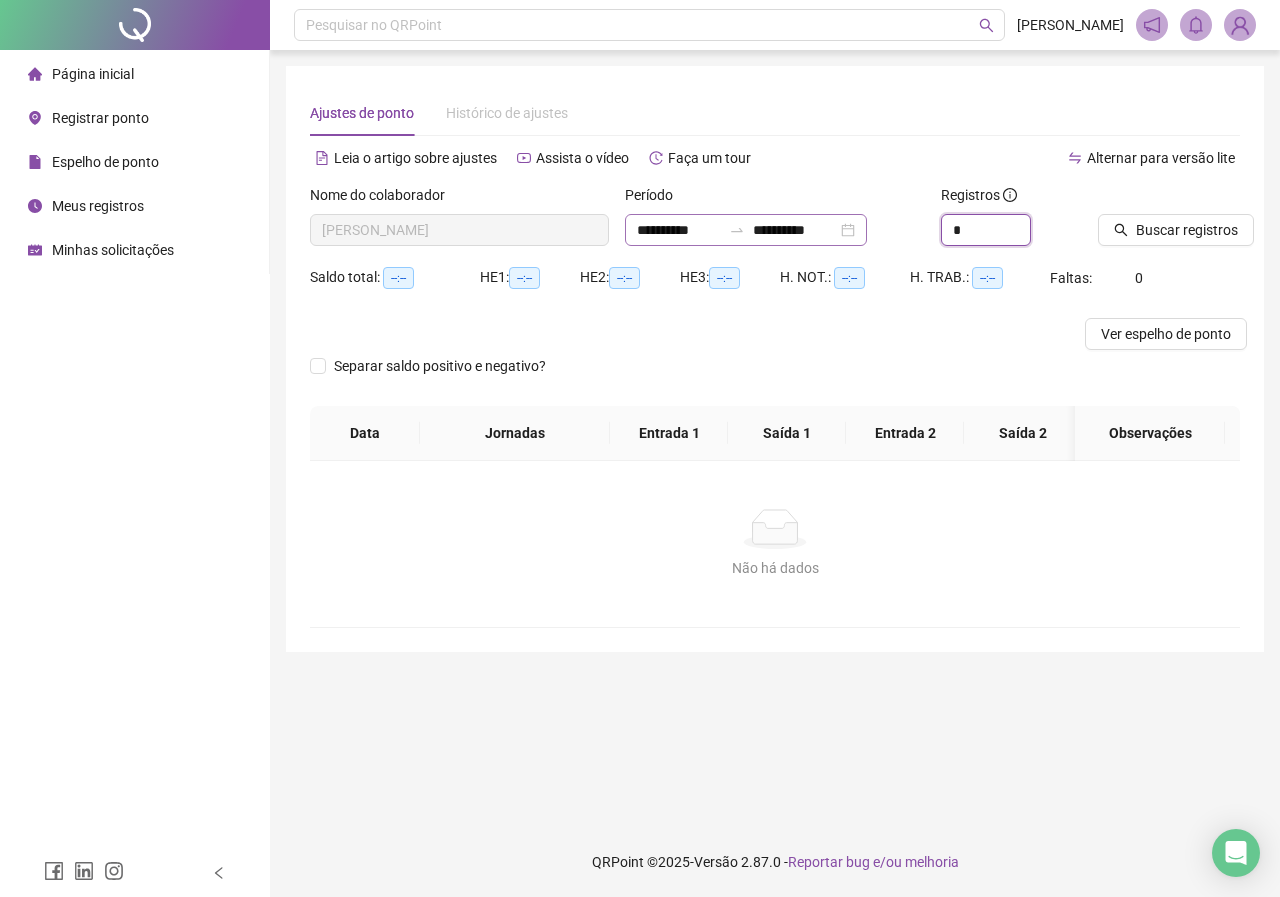 click on "**********" at bounding box center [746, 230] 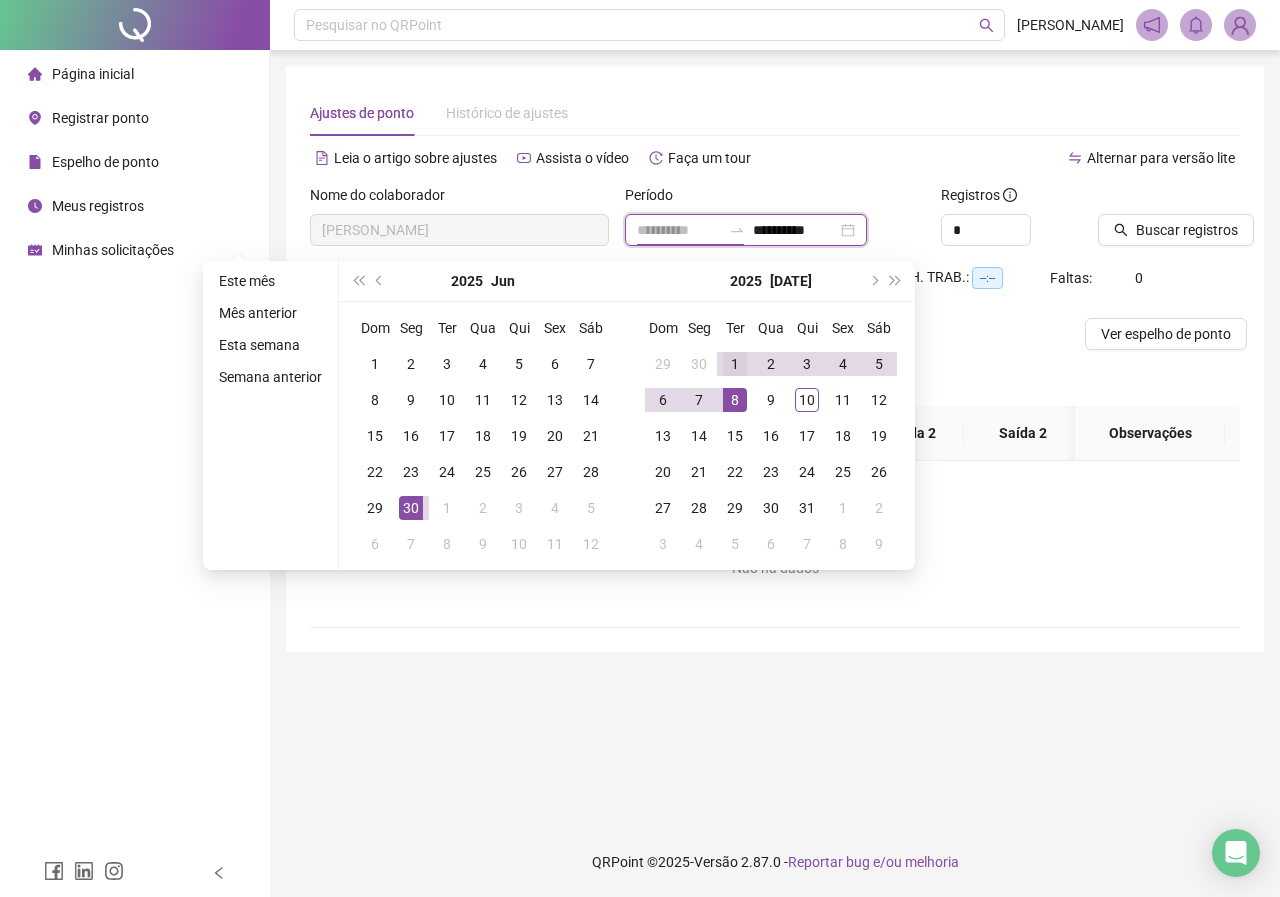 type on "**********" 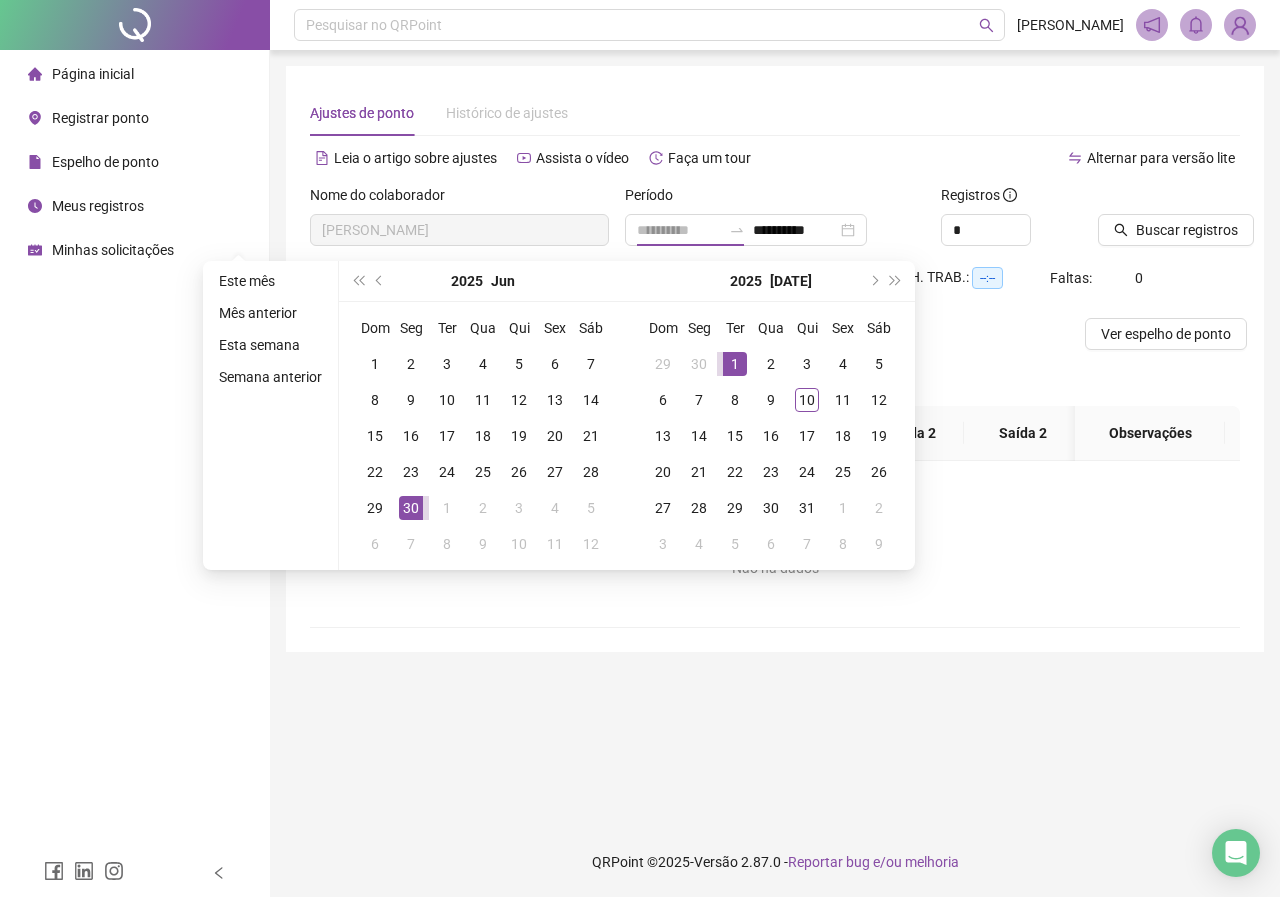 click on "1" at bounding box center [735, 364] 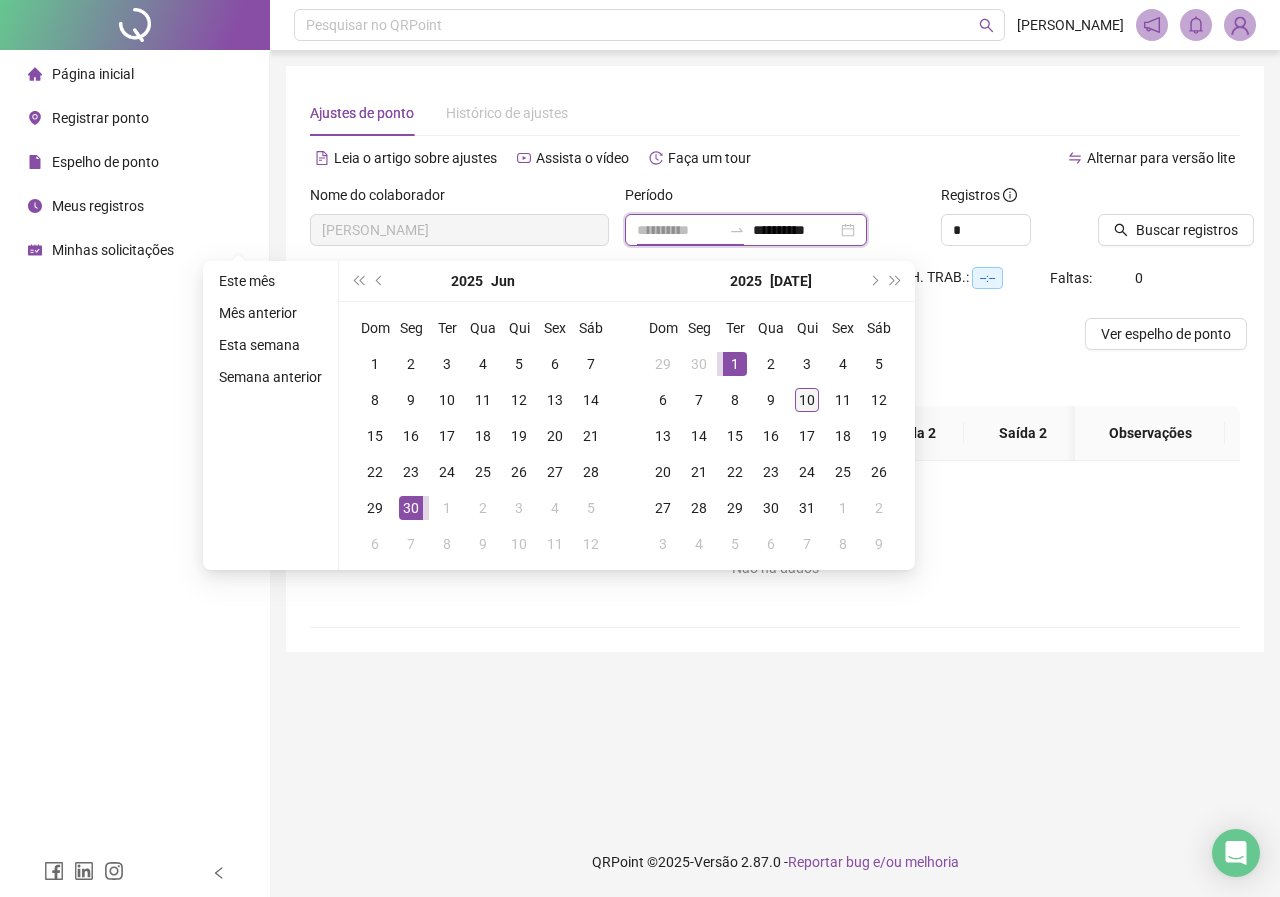 type on "**********" 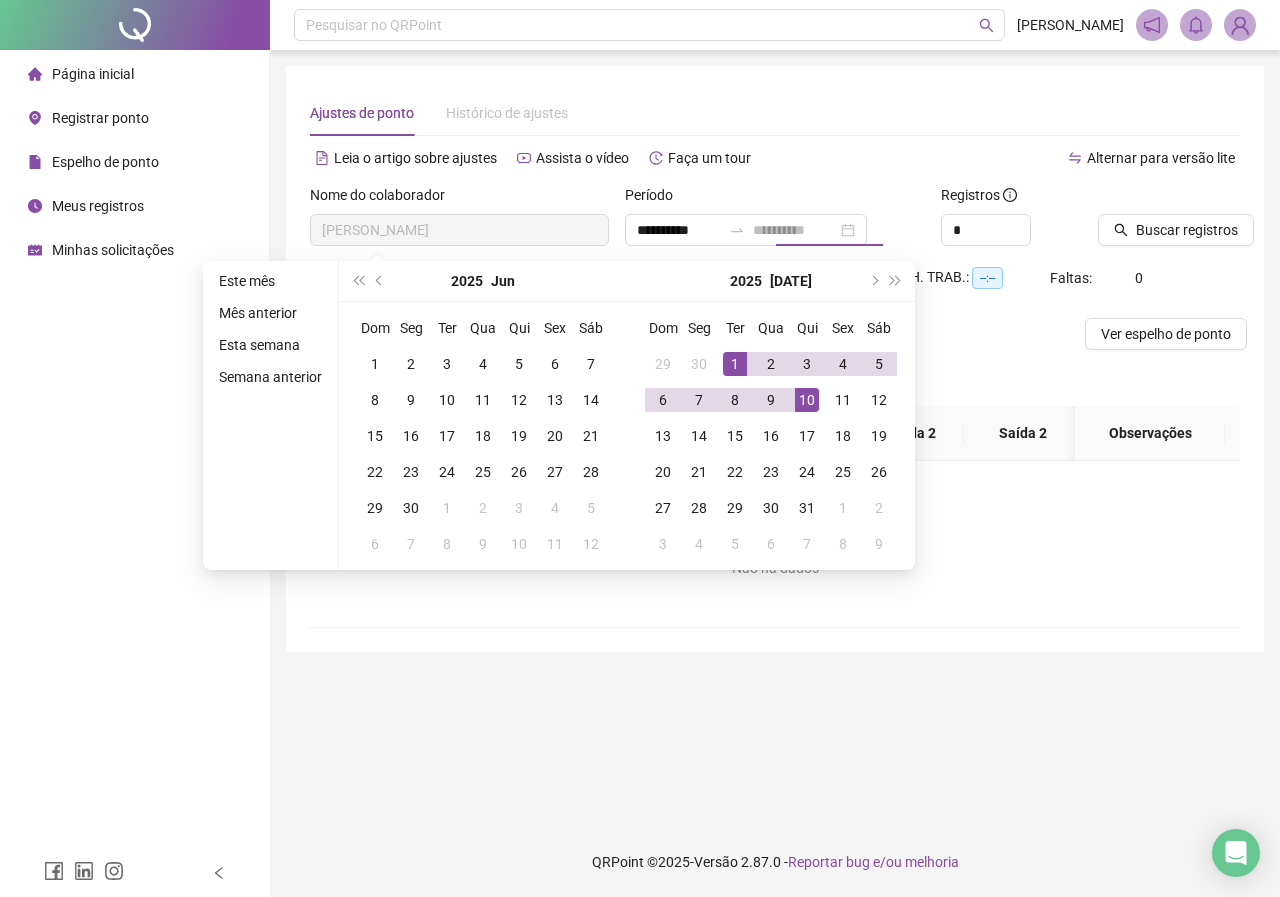 click on "10" at bounding box center [807, 400] 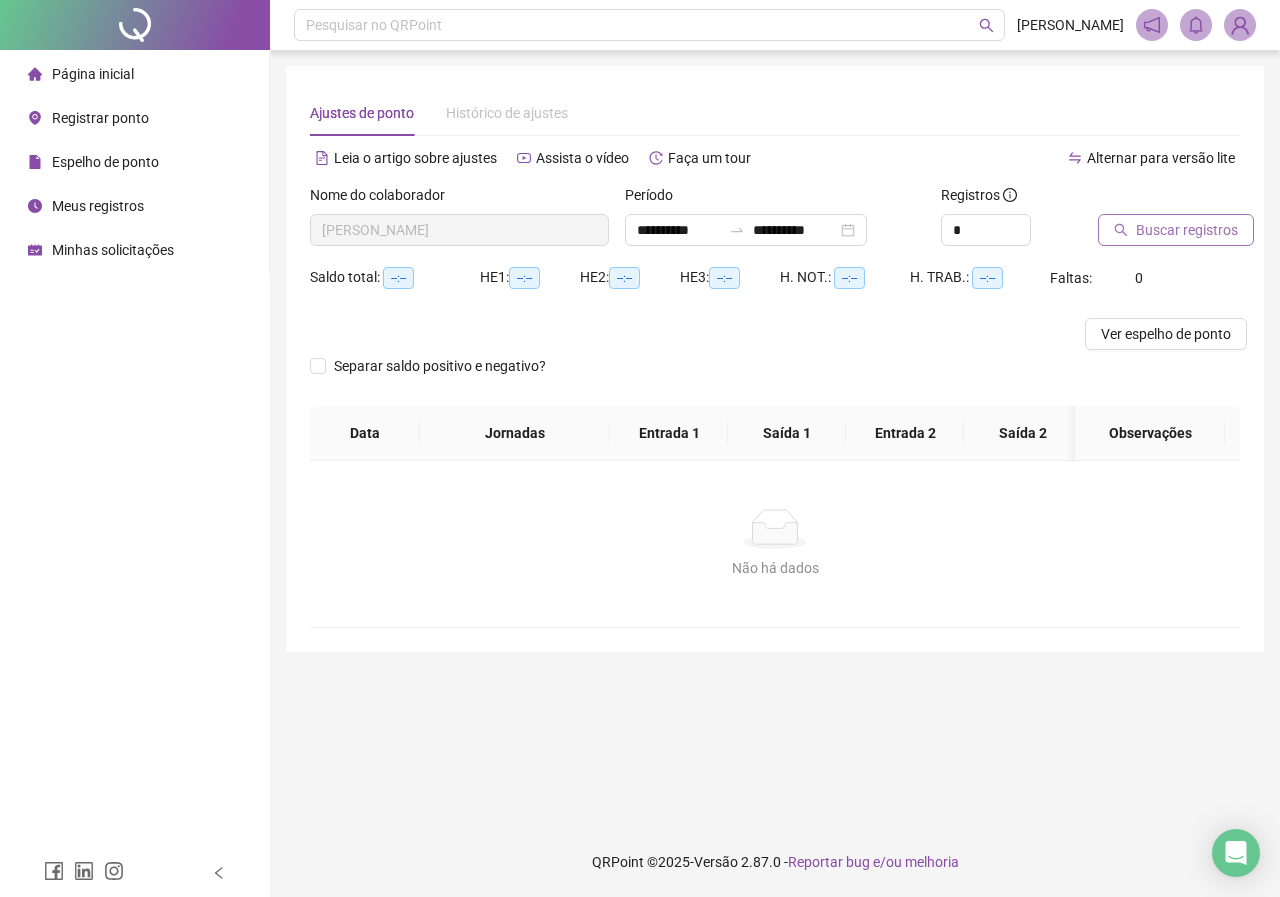 click 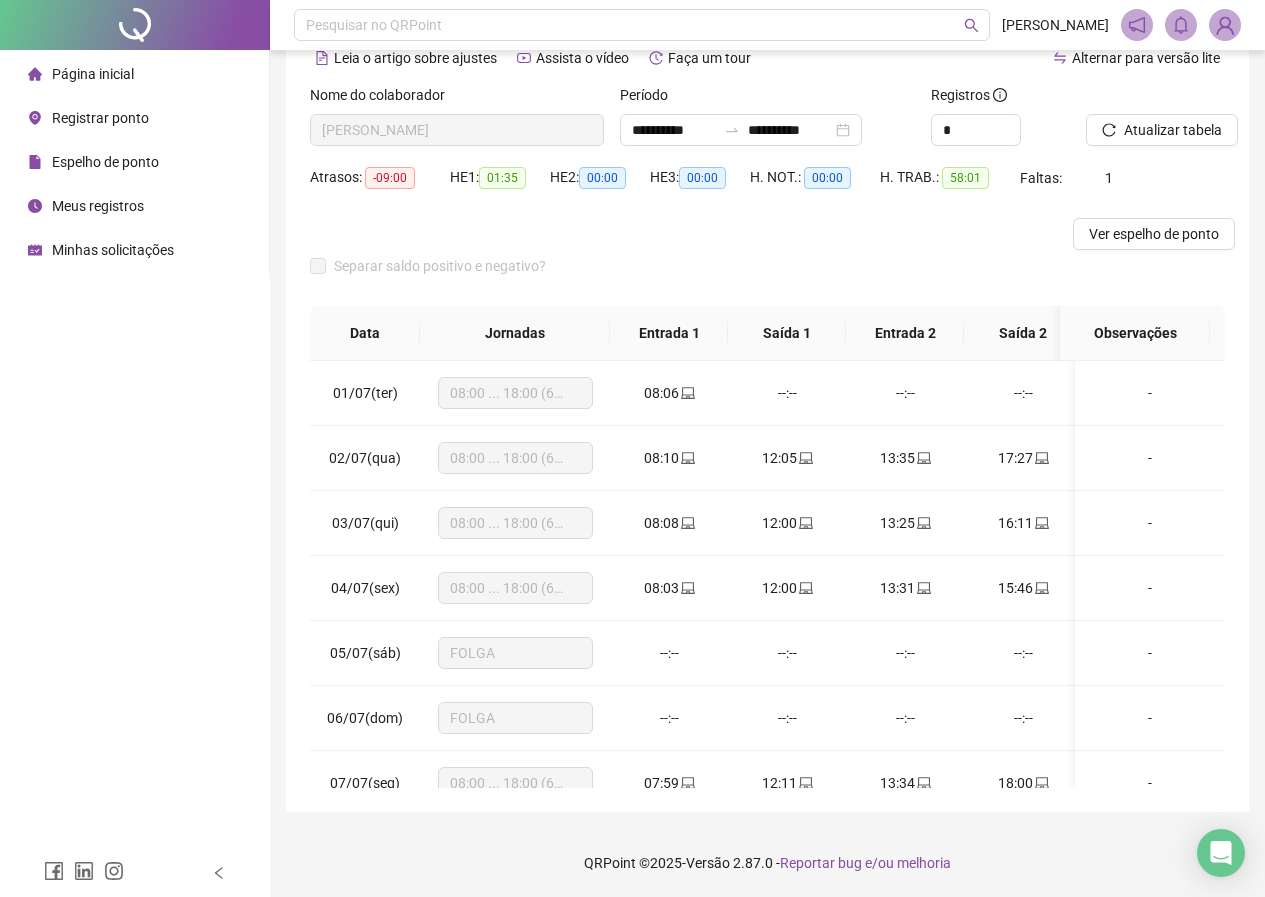 scroll, scrollTop: 101, scrollLeft: 0, axis: vertical 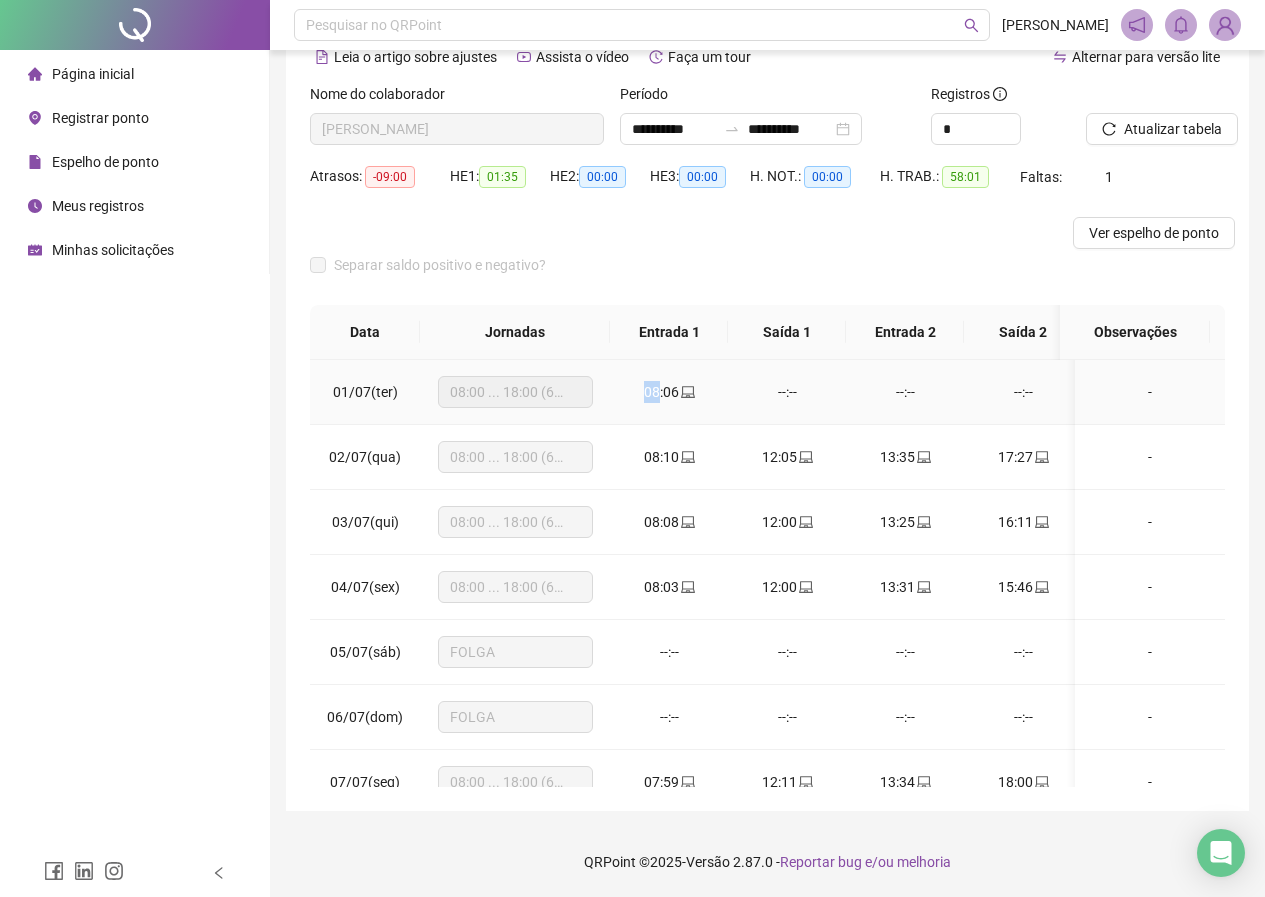 drag, startPoint x: 642, startPoint y: 396, endPoint x: 659, endPoint y: 394, distance: 17.117243 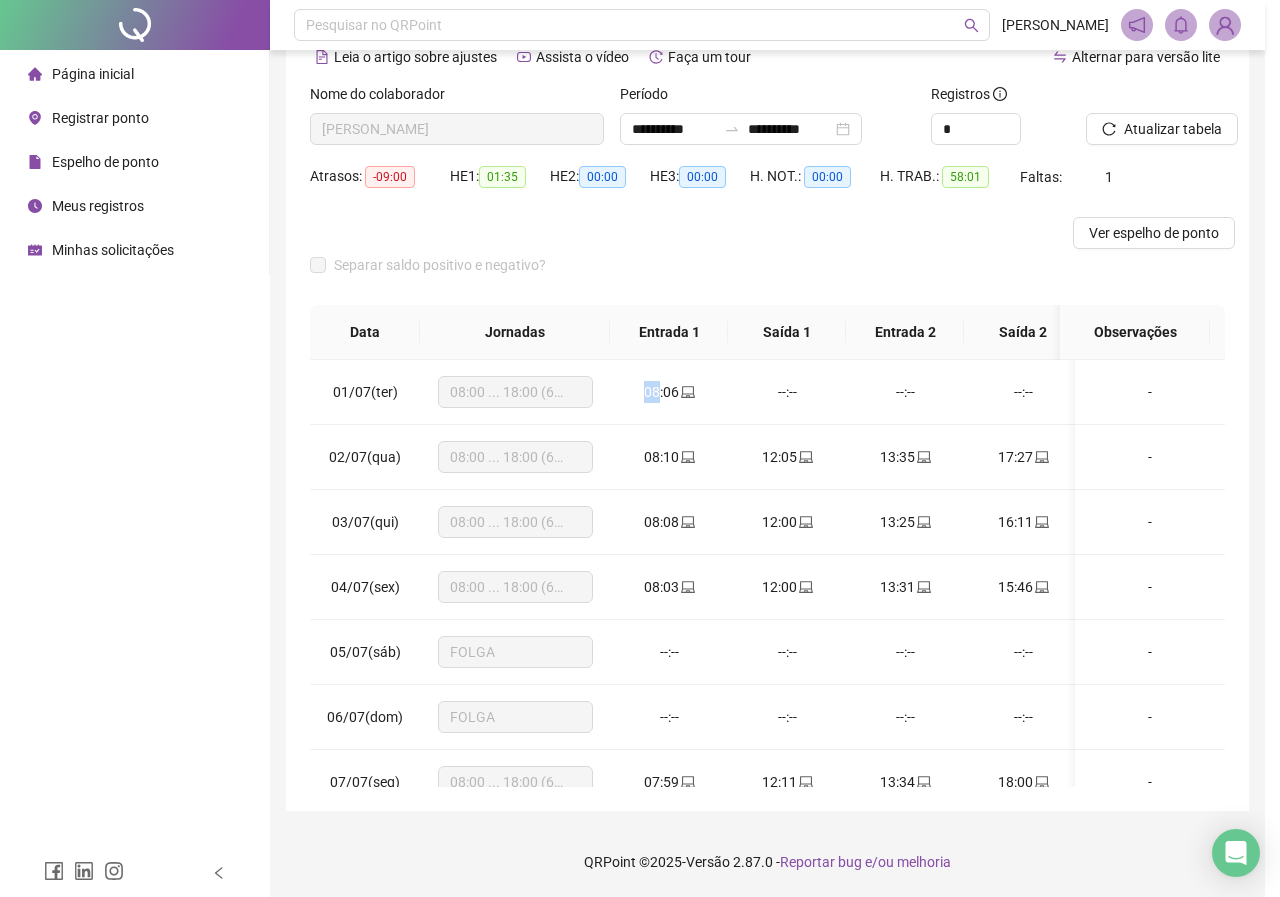type on "**********" 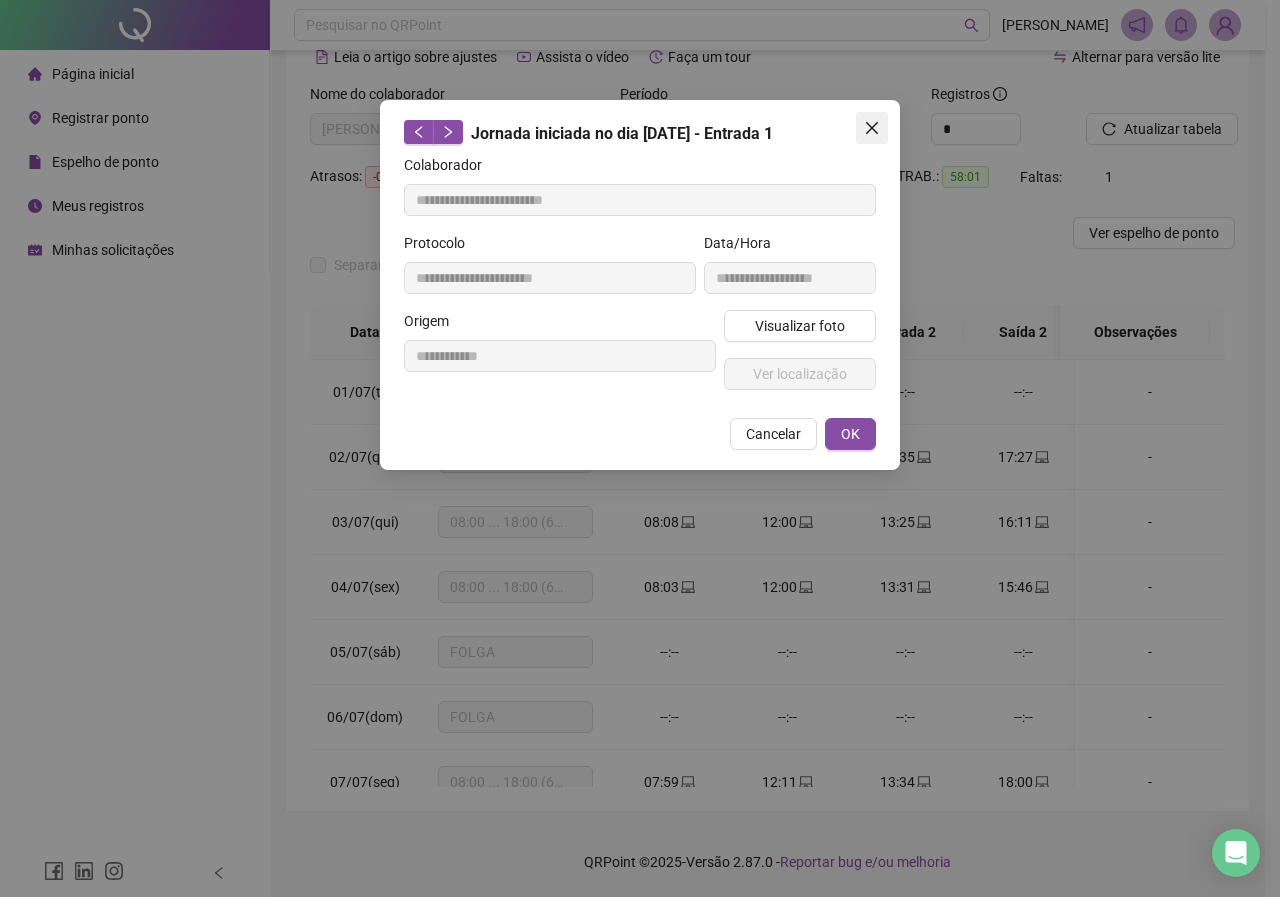 click 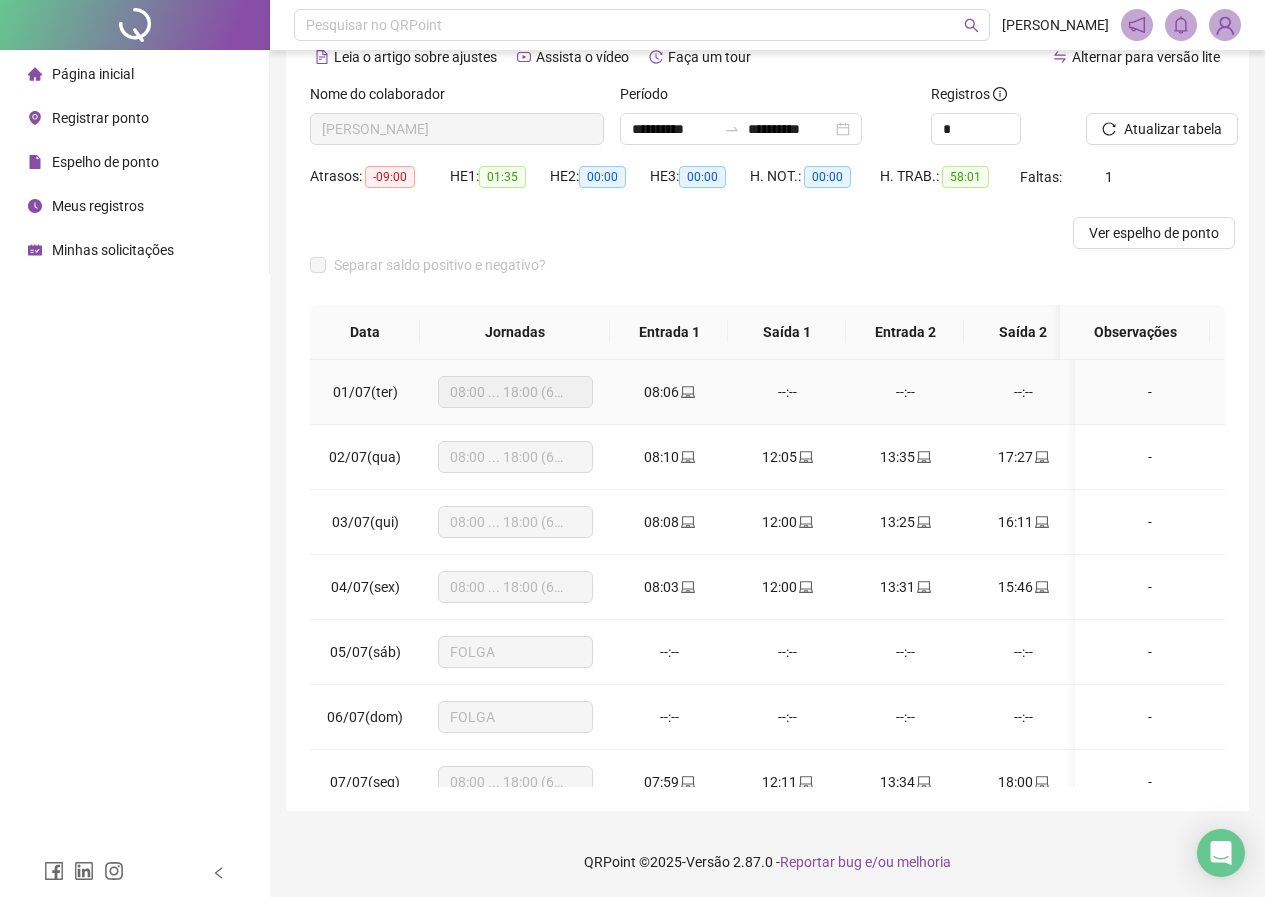 click on "--:--" at bounding box center (787, 392) 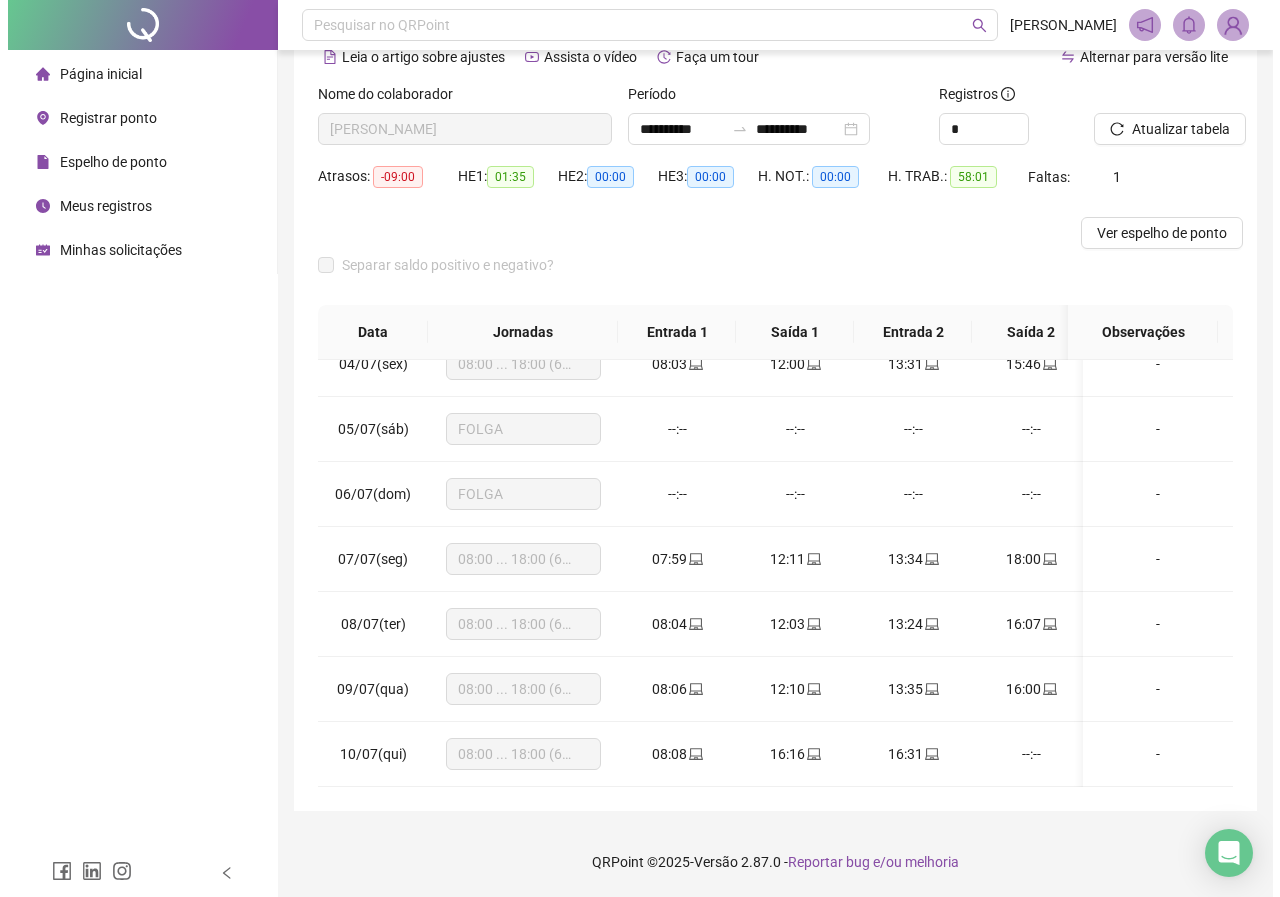 scroll, scrollTop: 0, scrollLeft: 0, axis: both 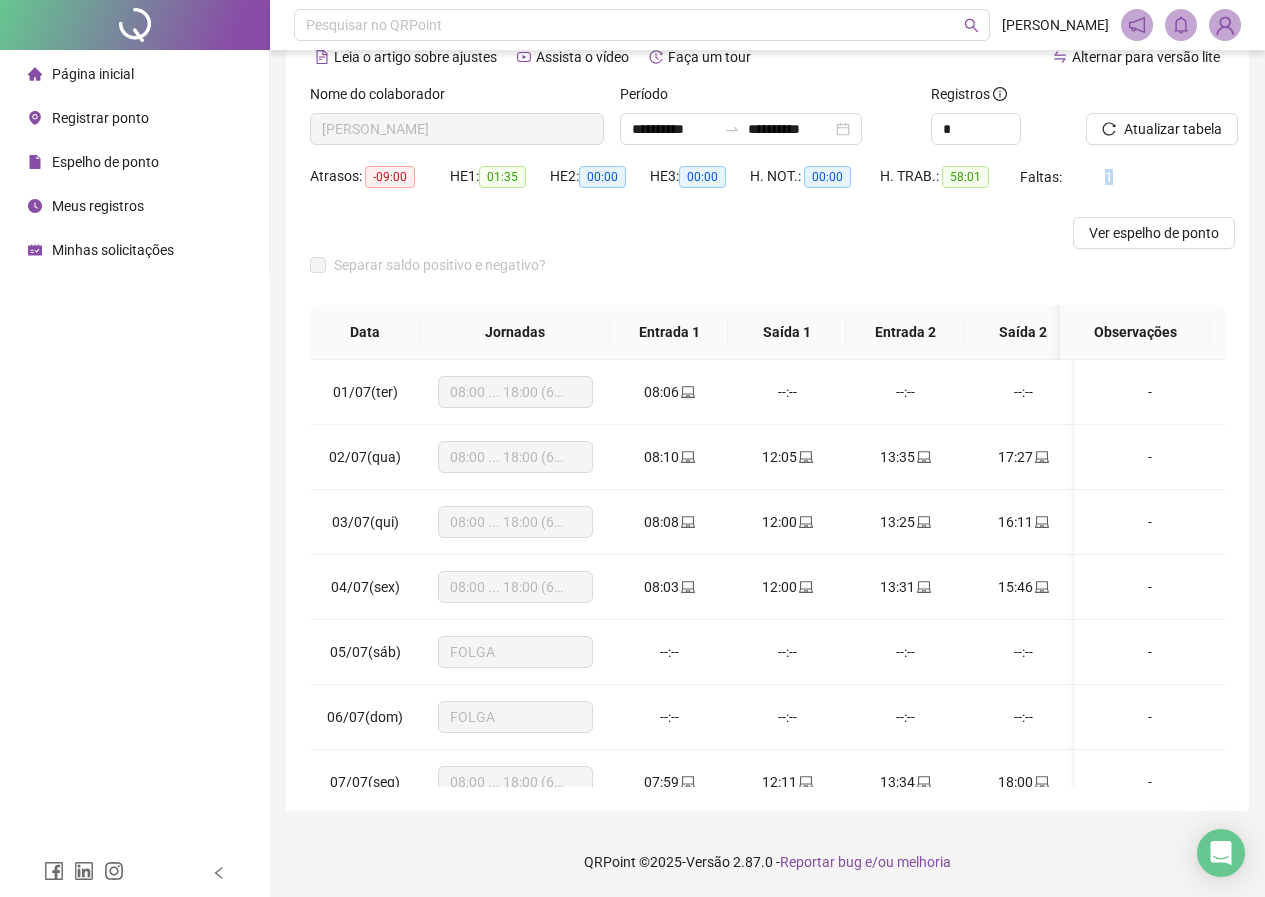 click on "Atrasos:   -09:00 HE 1:   01:35 HE 2:   00:00 HE 3:   00:00 H. NOT.:   00:00 H. TRAB.:   58:01 Faltas:   1" at bounding box center [767, 189] 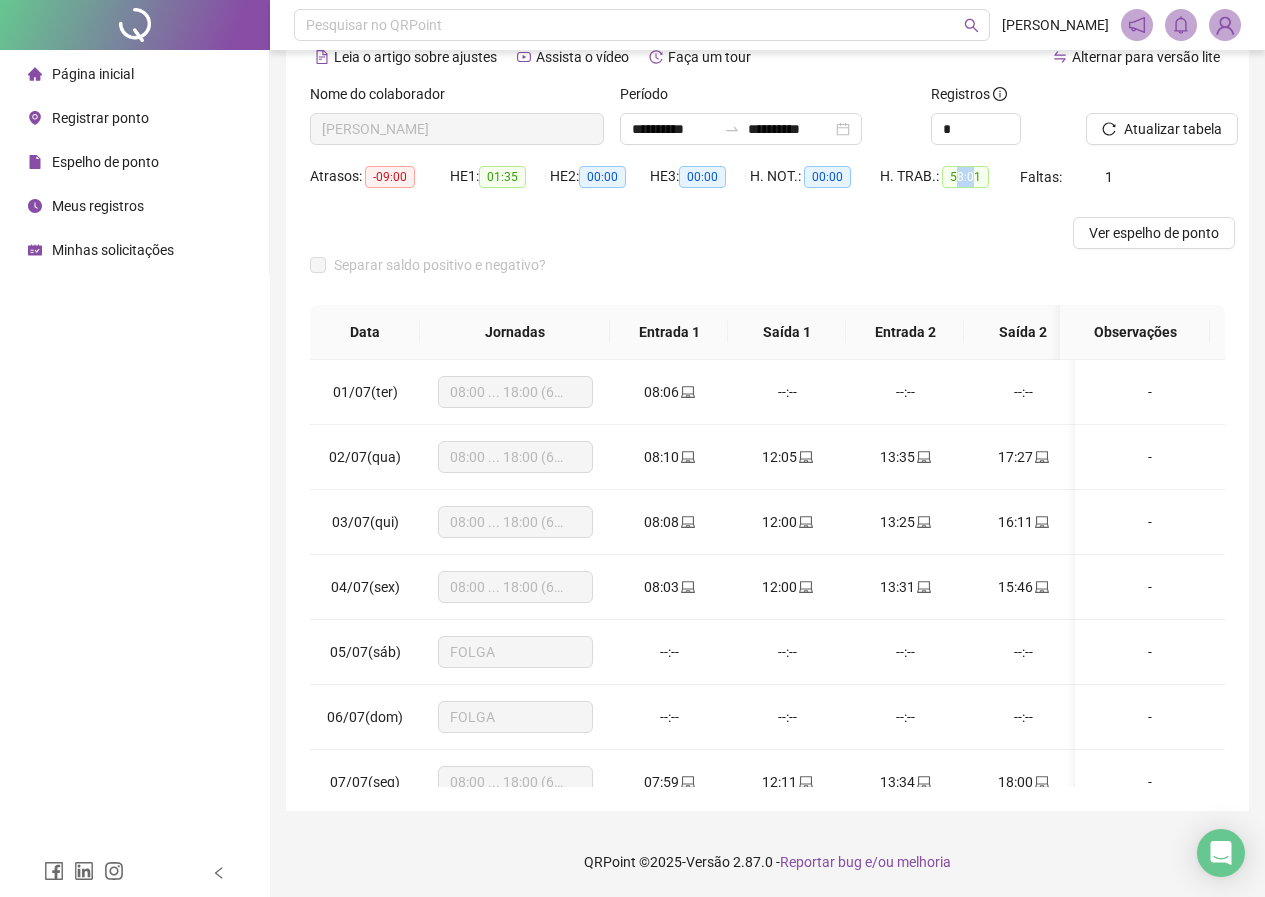 drag, startPoint x: 956, startPoint y: 176, endPoint x: 974, endPoint y: 175, distance: 18.027756 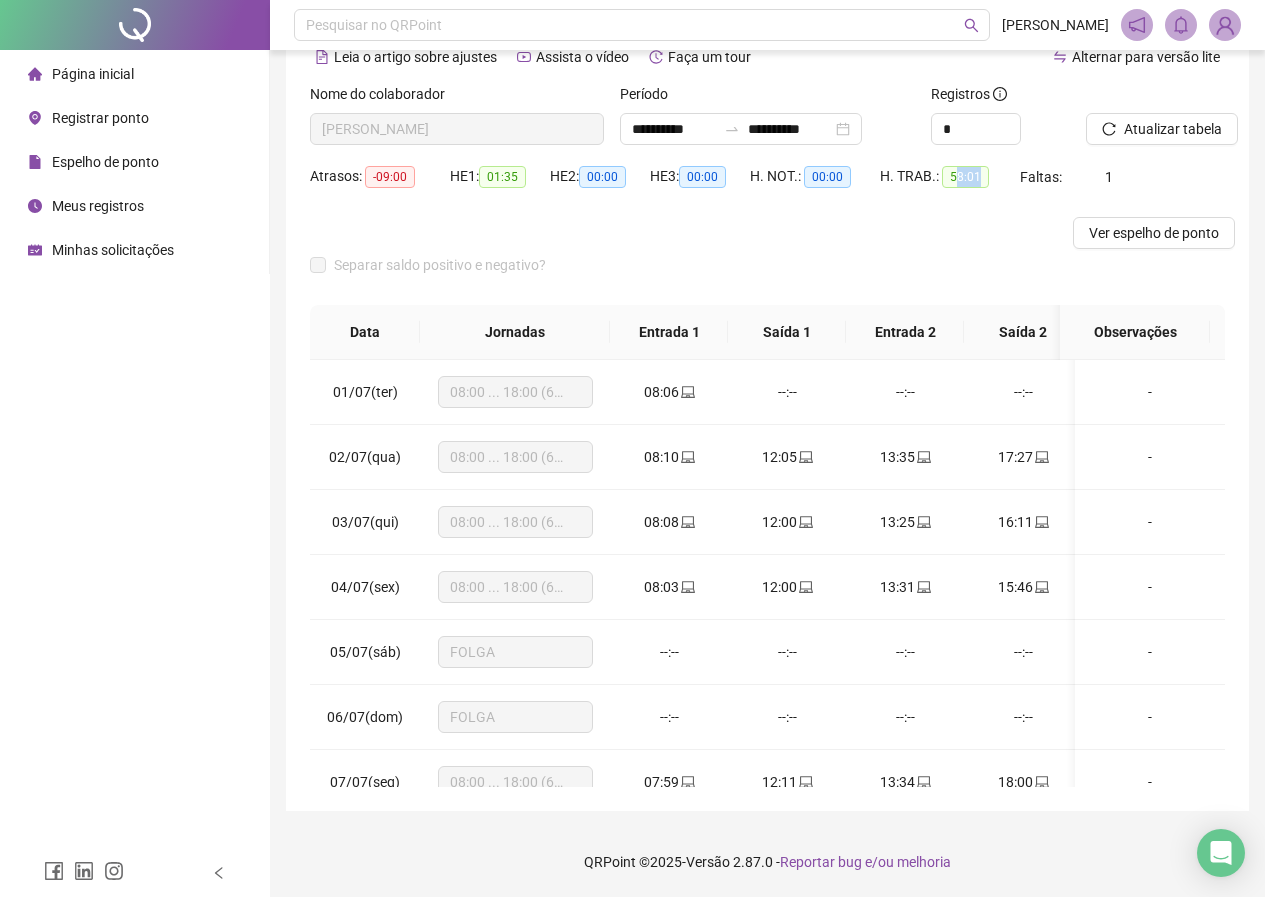 click on "58:01" at bounding box center (965, 177) 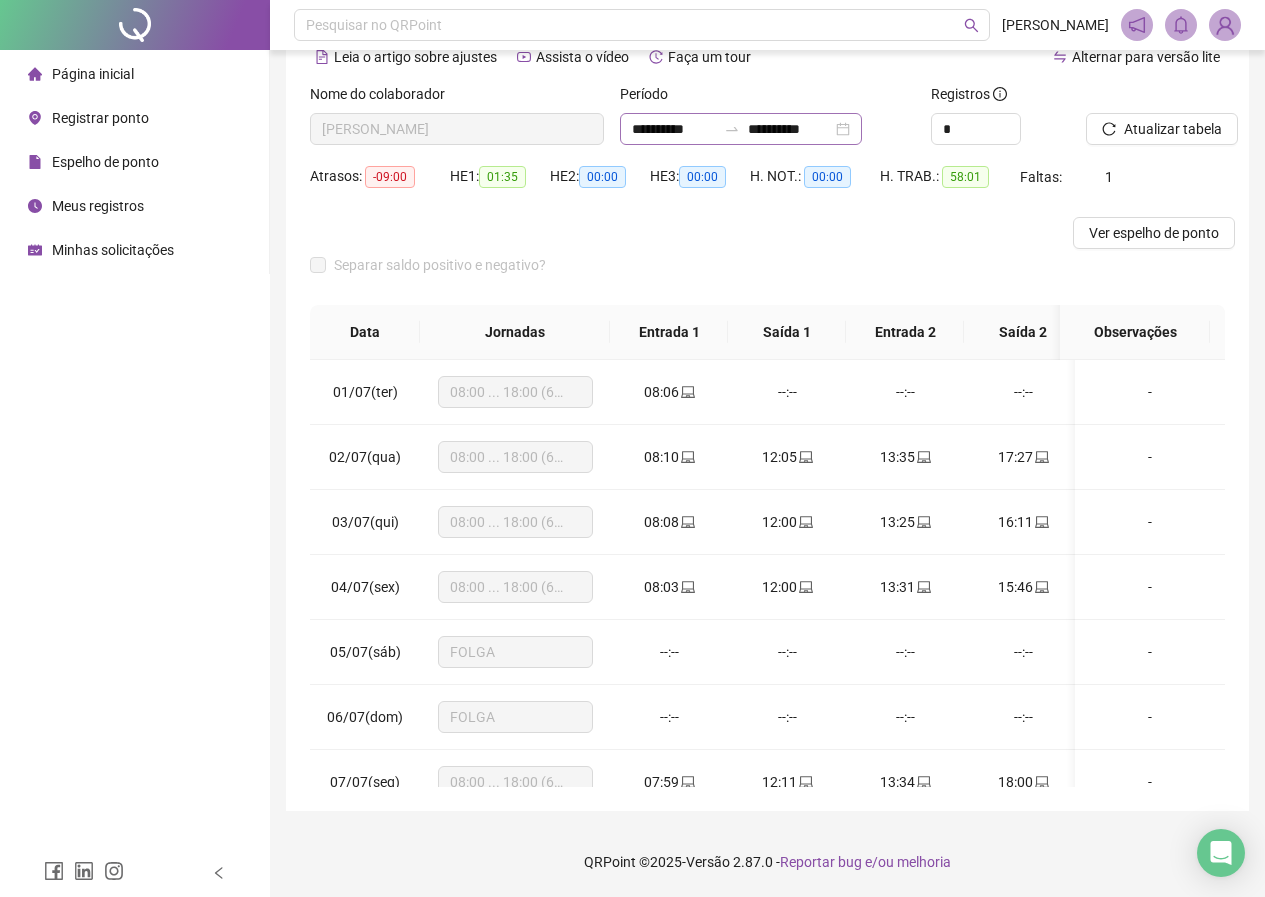 click on "**********" at bounding box center (741, 129) 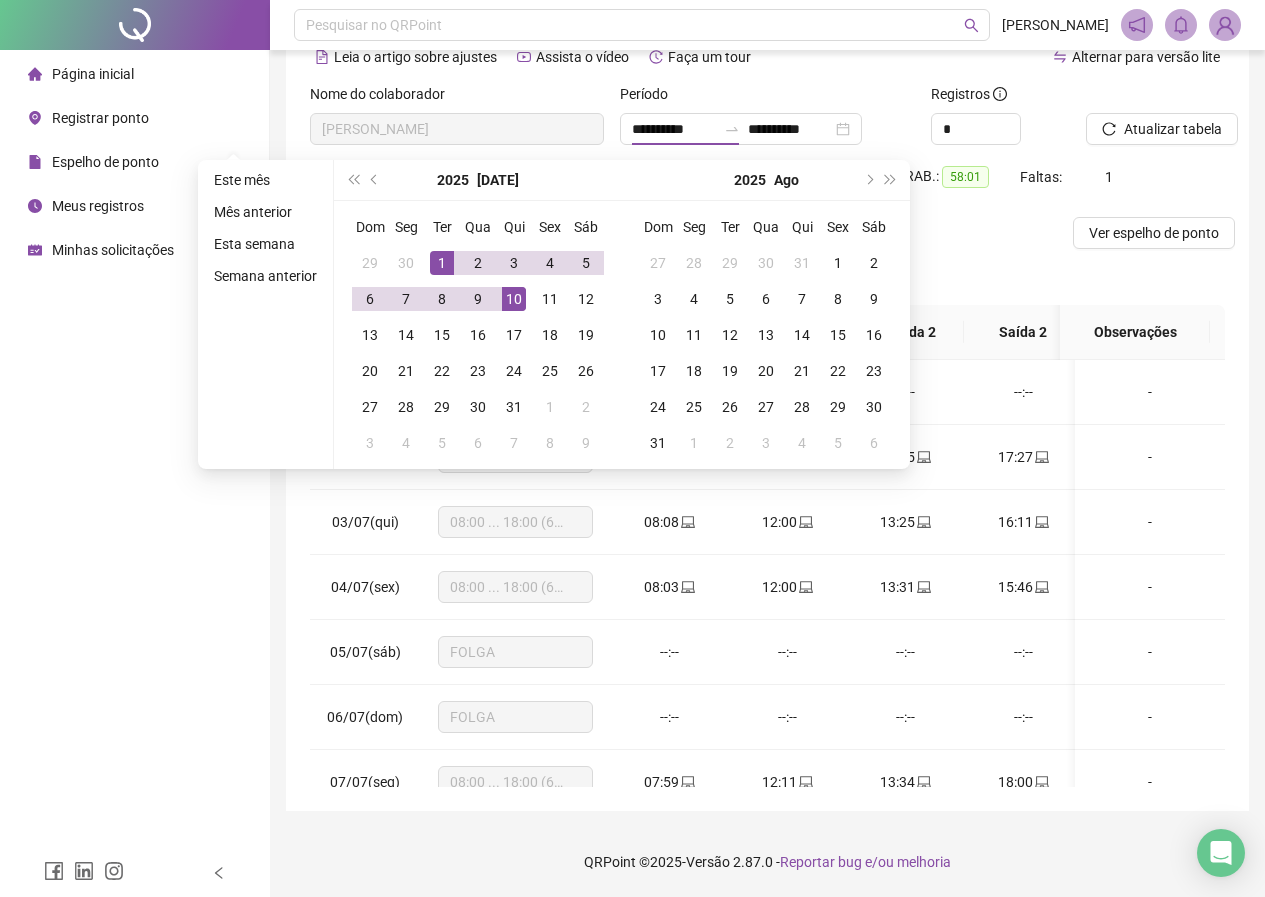 click on "[DATE]" at bounding box center (766, 180) 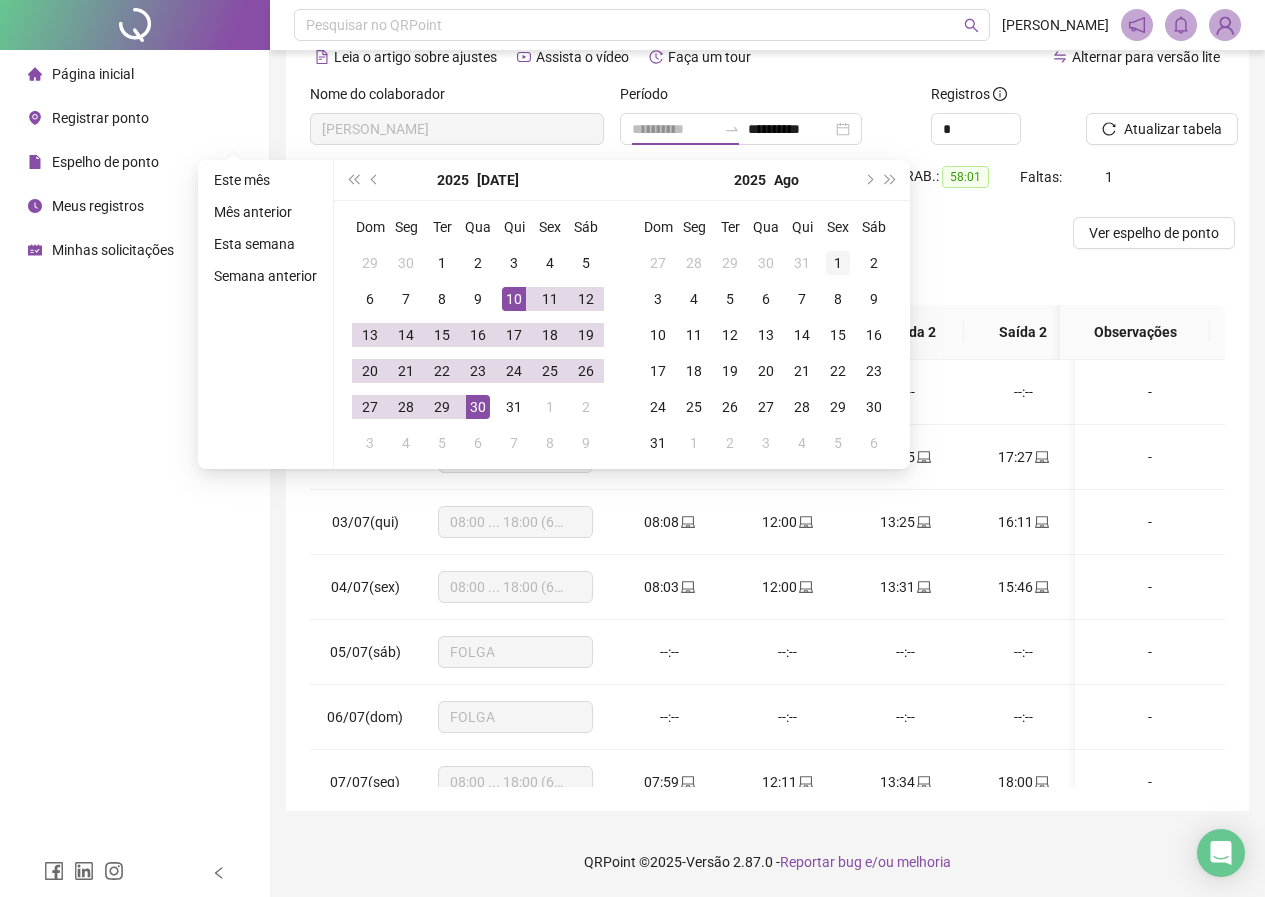 type on "**********" 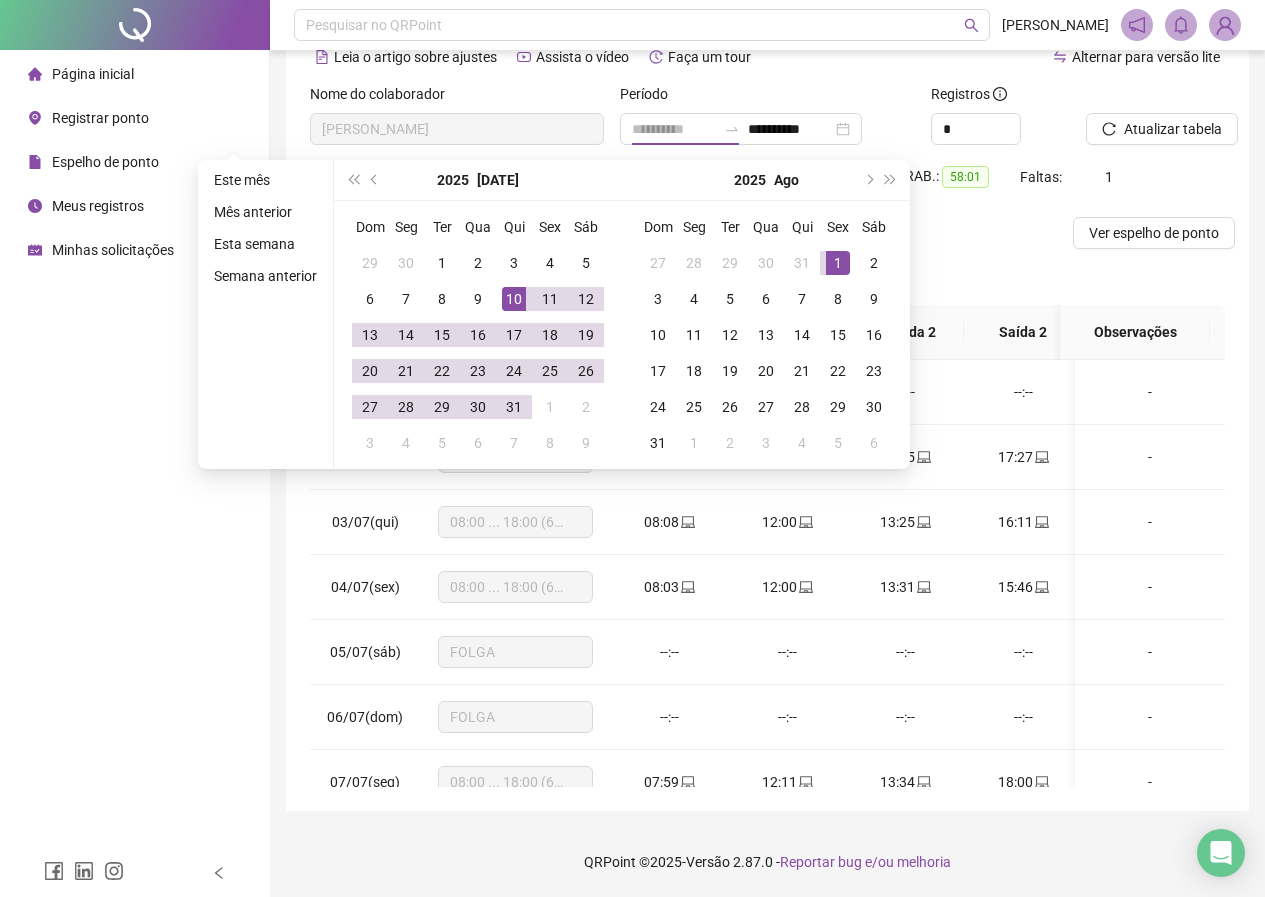 click on "1" at bounding box center [838, 263] 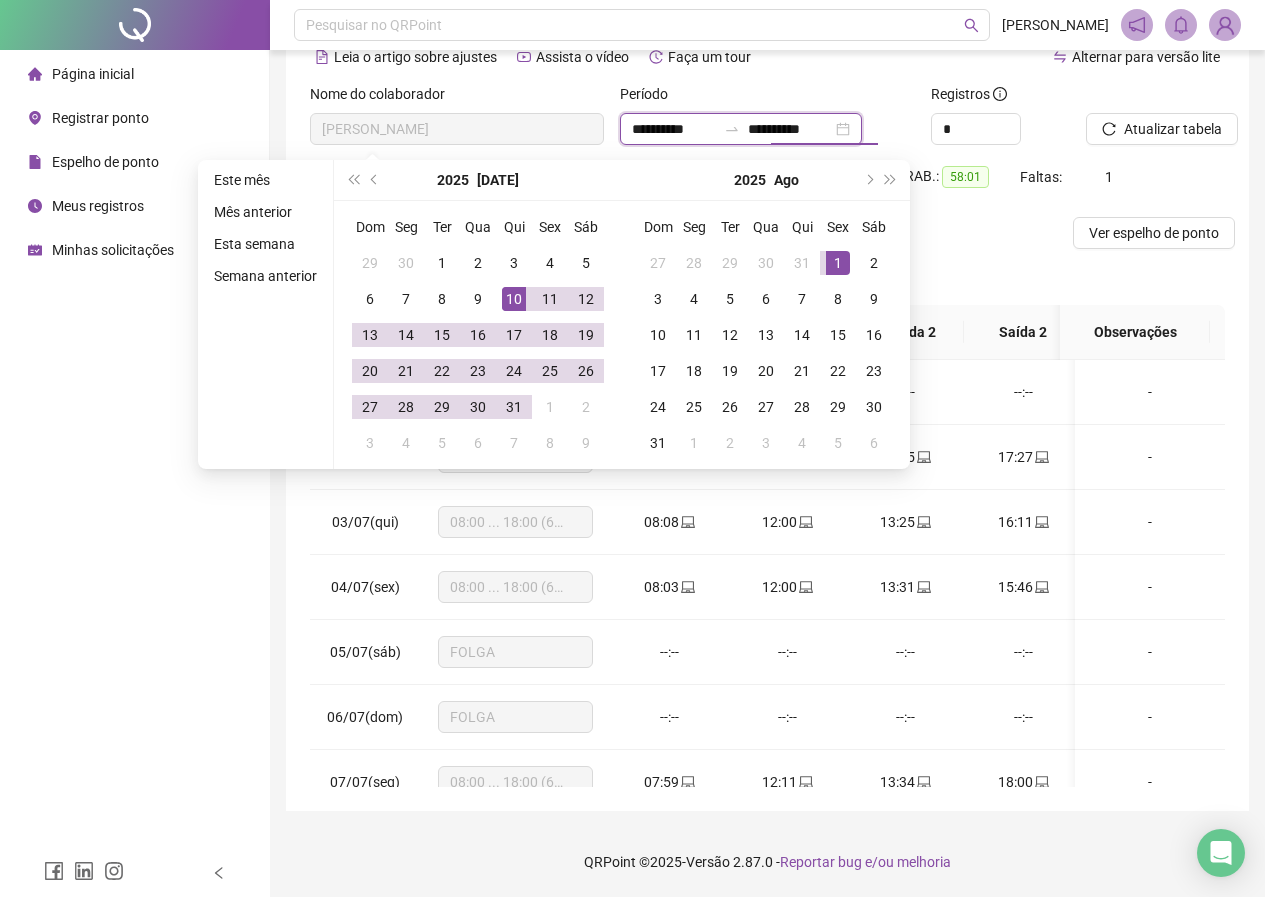 type on "**********" 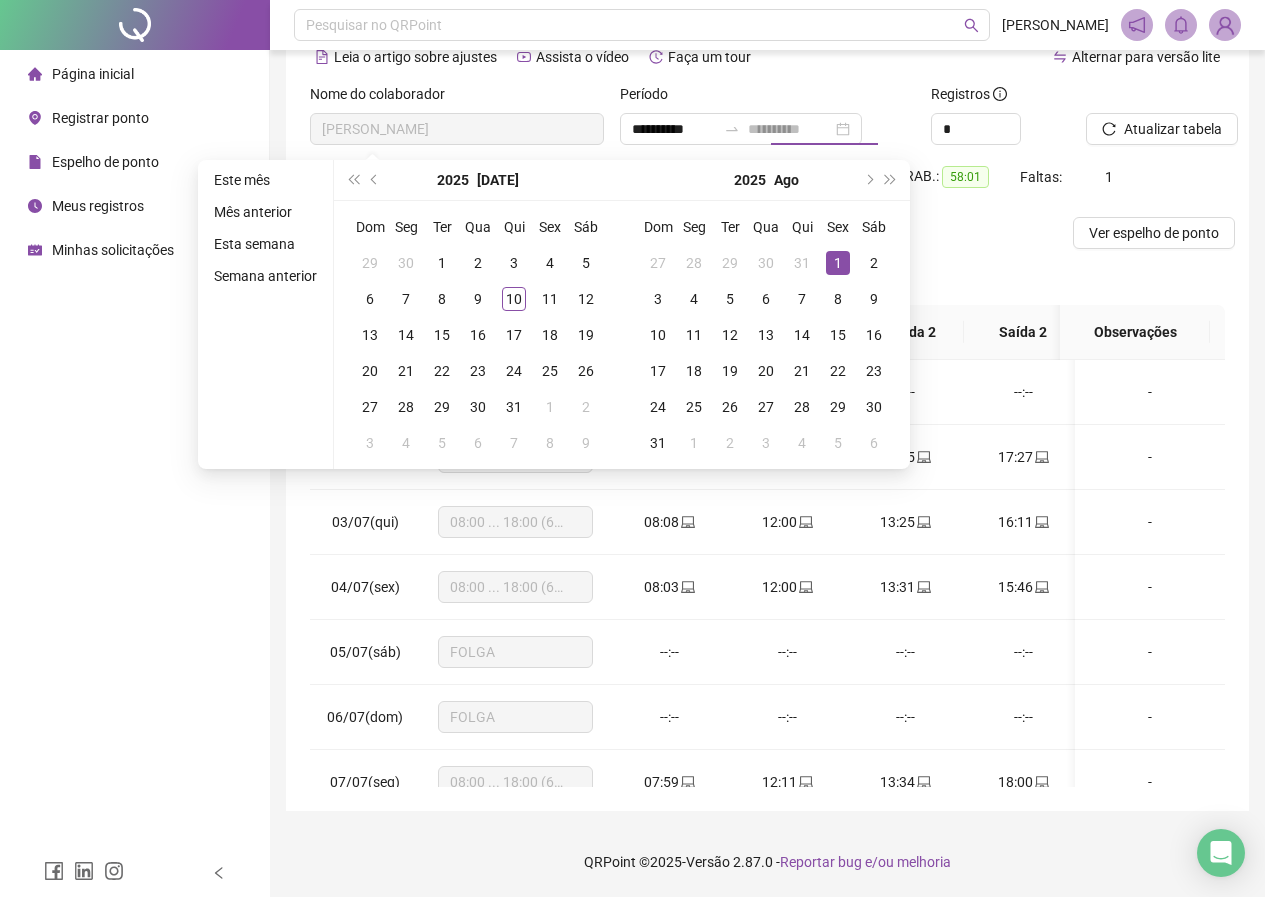 click on "1" at bounding box center [838, 263] 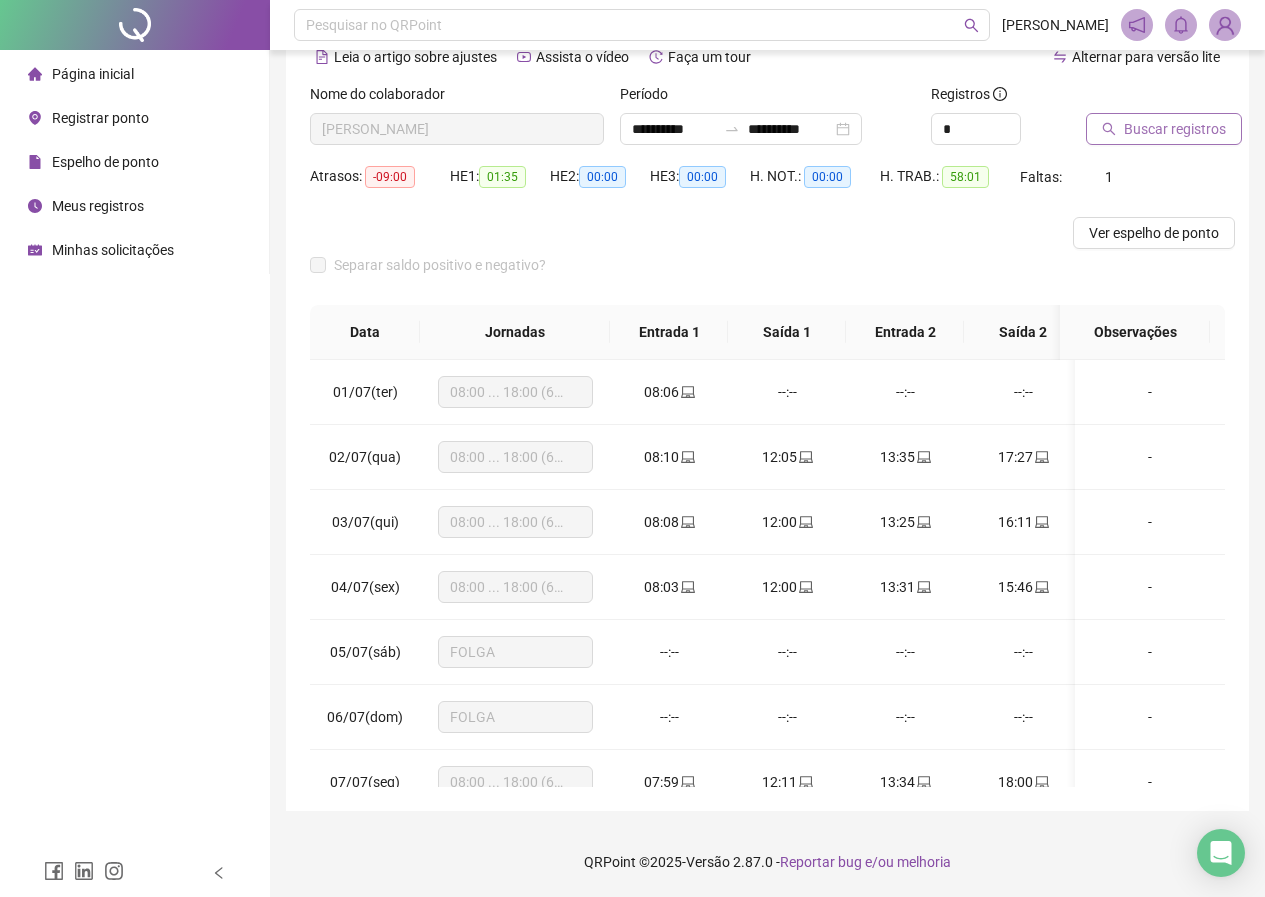 click on "Buscar registros" at bounding box center [1175, 129] 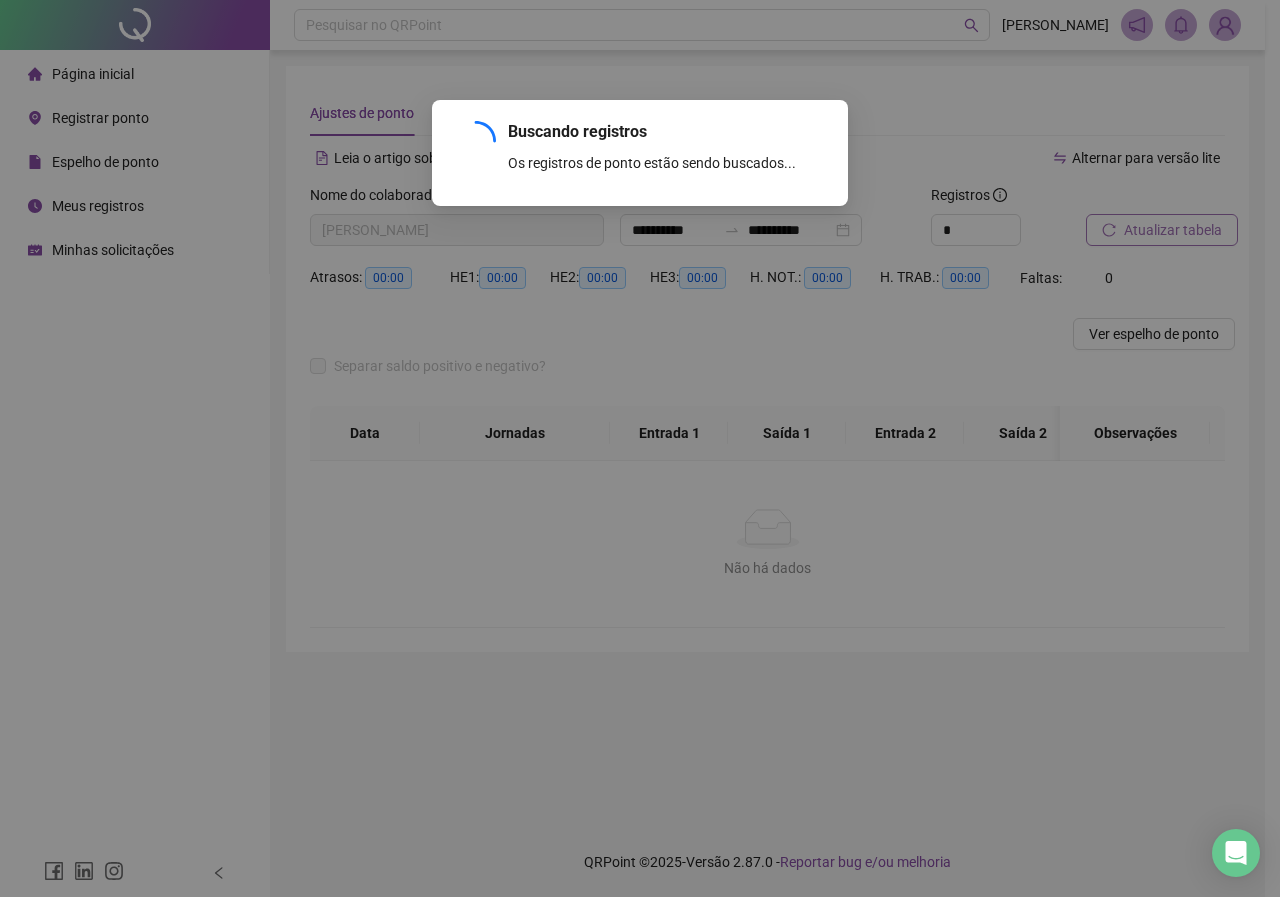 scroll, scrollTop: 0, scrollLeft: 0, axis: both 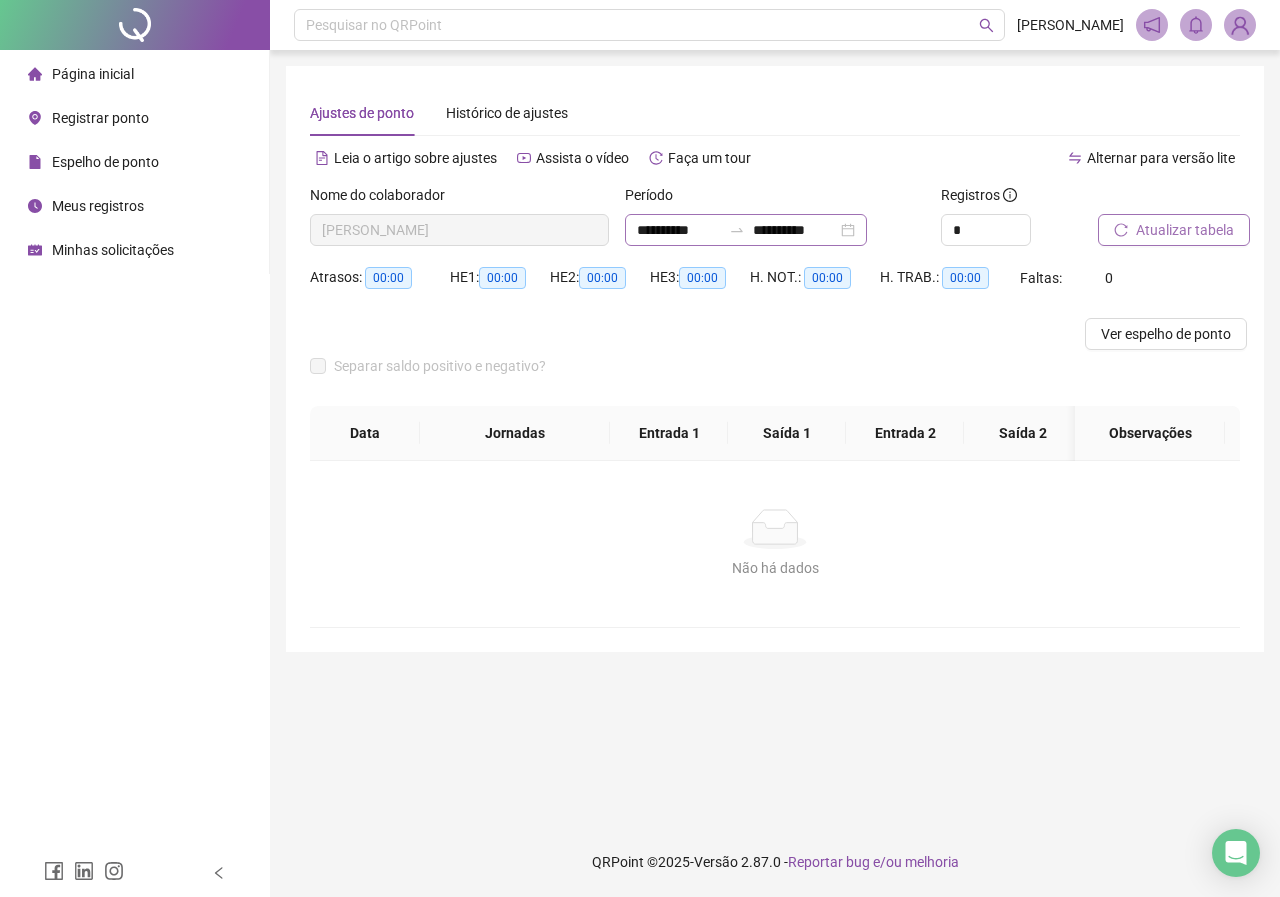 click on "**********" at bounding box center [746, 230] 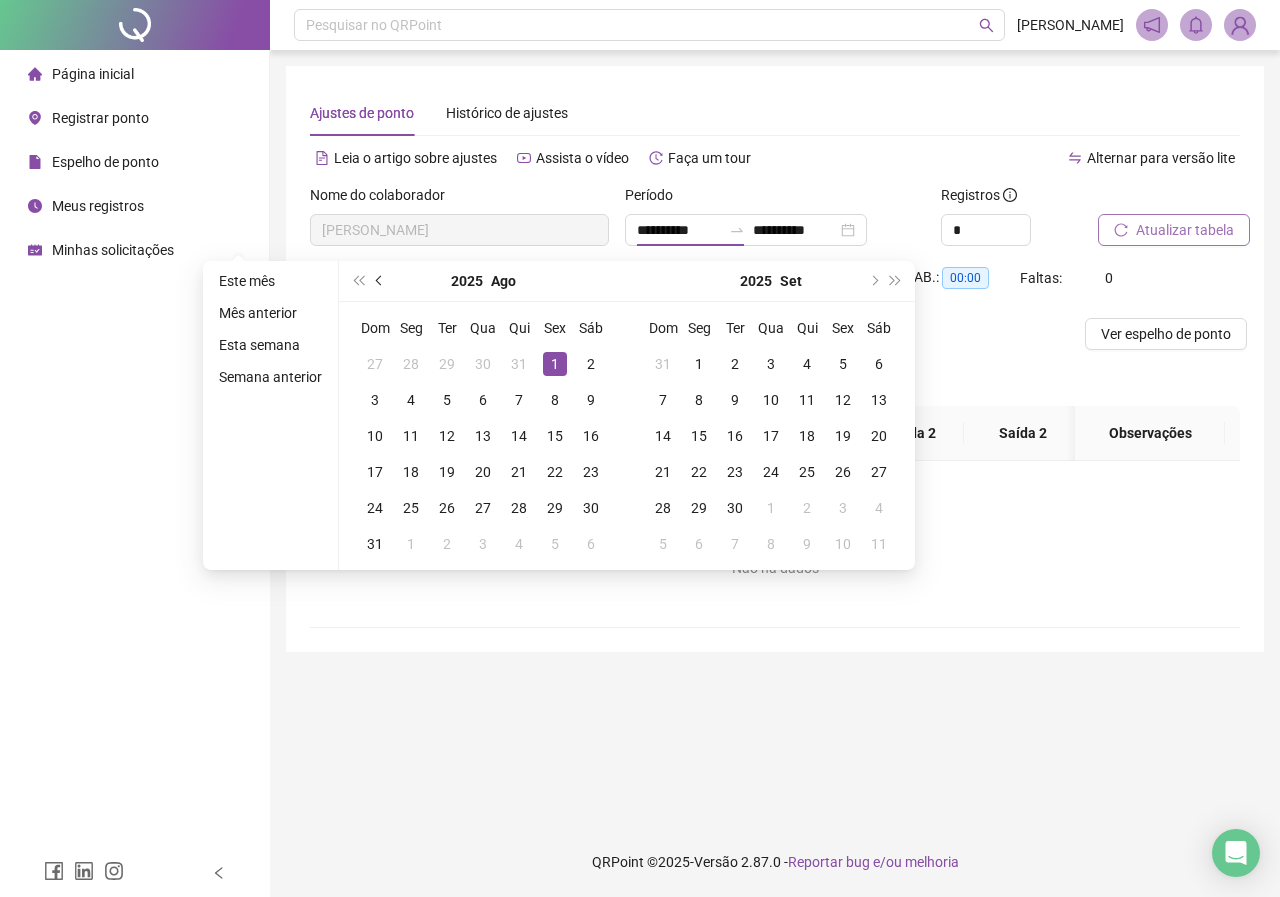 click at bounding box center (381, 281) 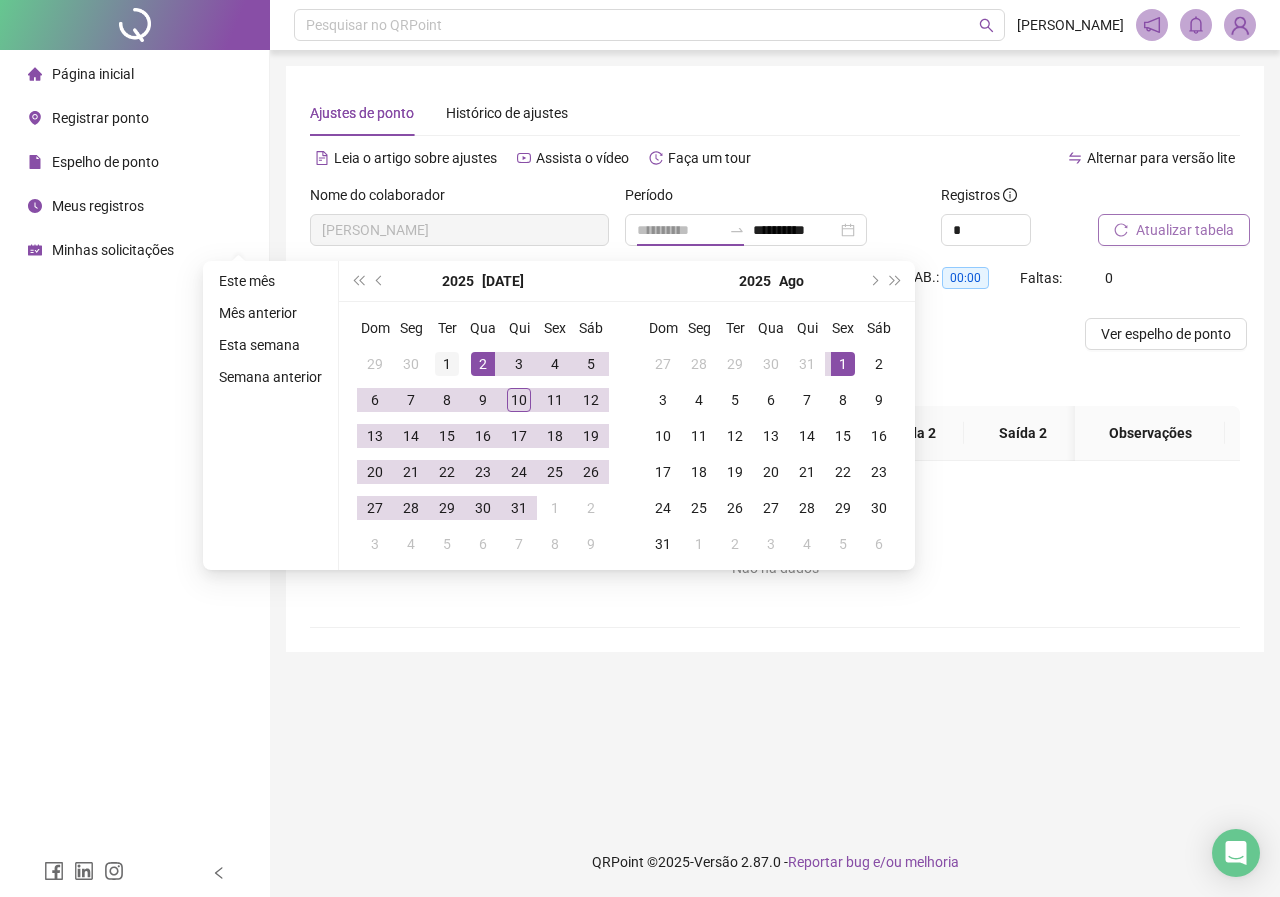 type on "**********" 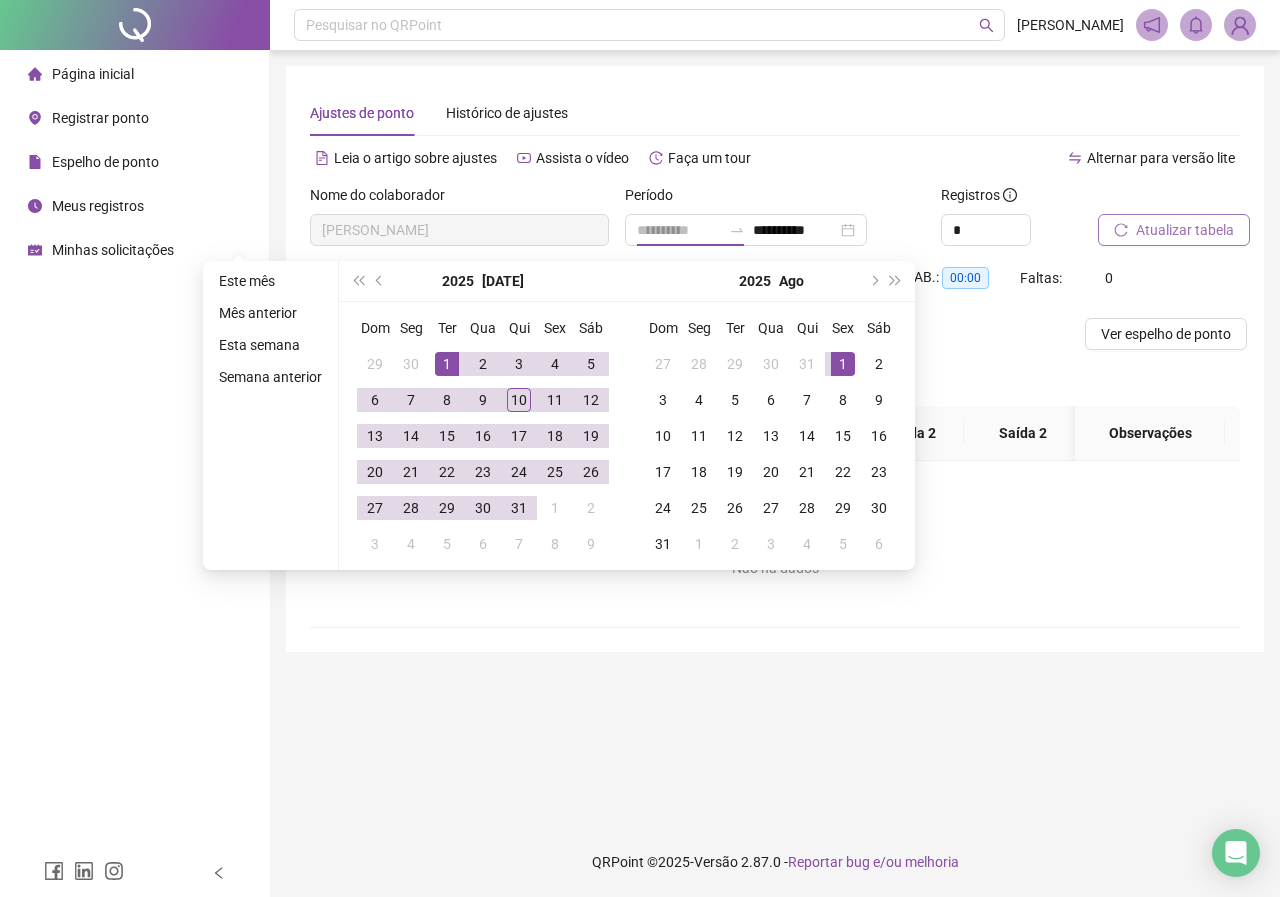 click on "1" at bounding box center (447, 364) 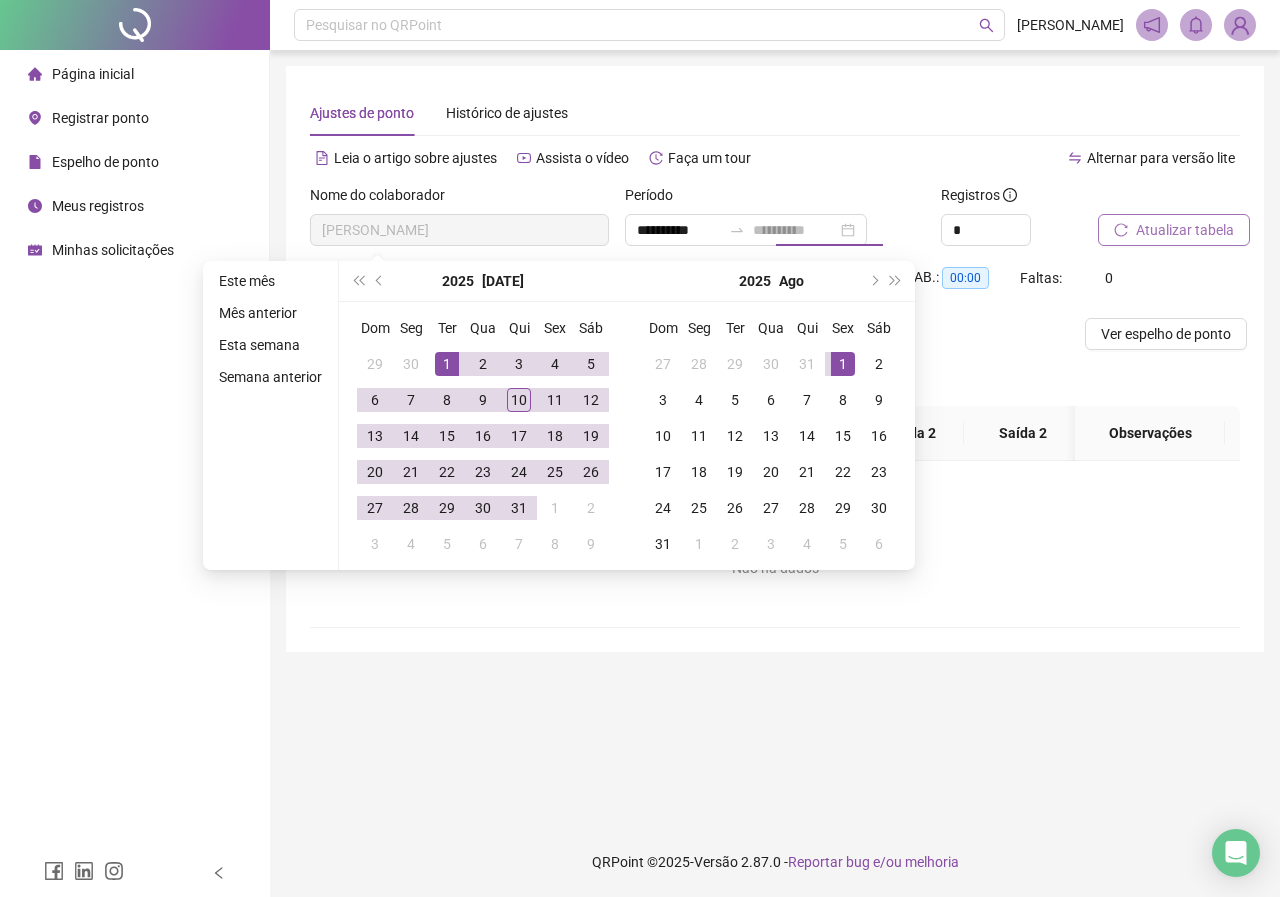 click on "1" at bounding box center (447, 364) 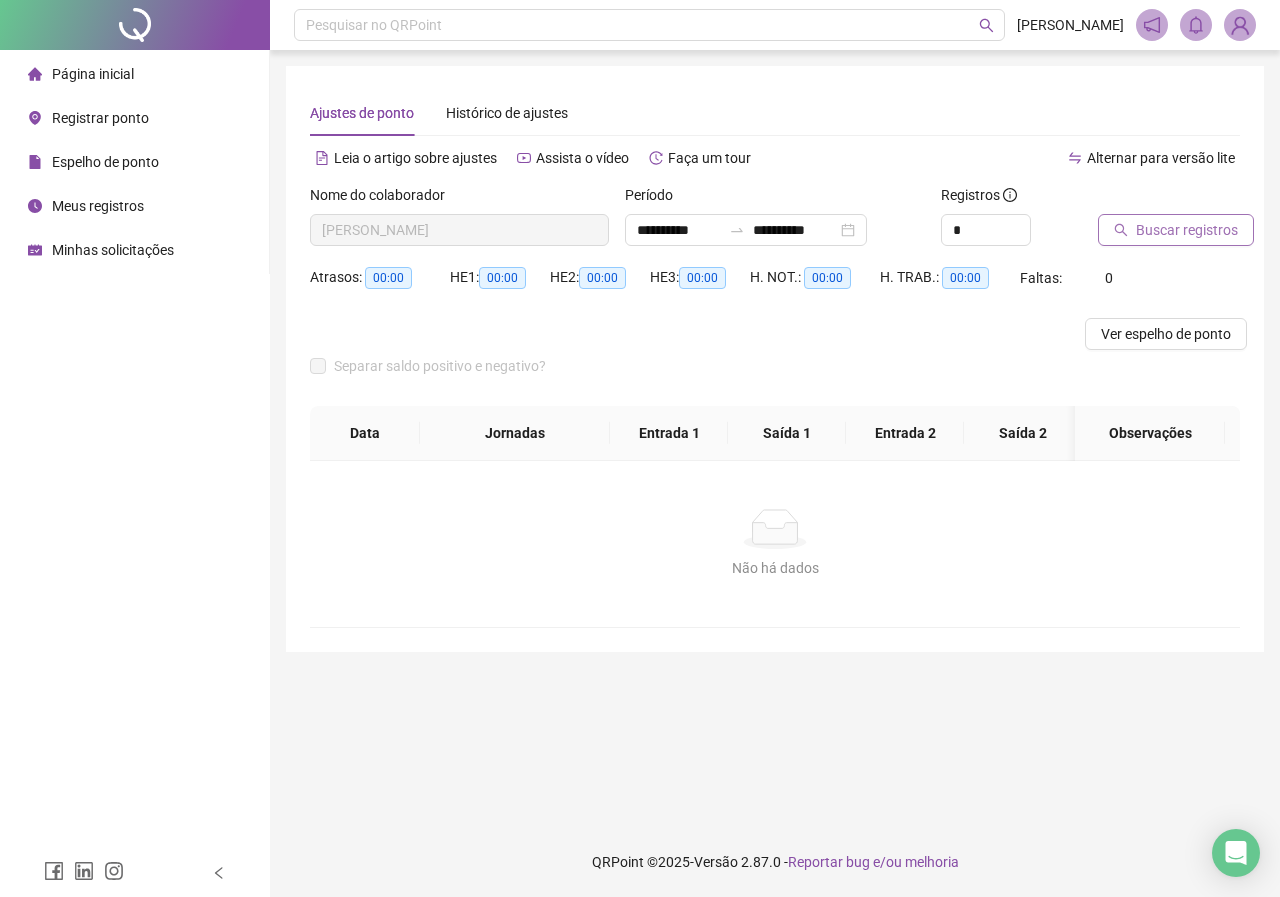 click on "Buscar registros" at bounding box center [1176, 230] 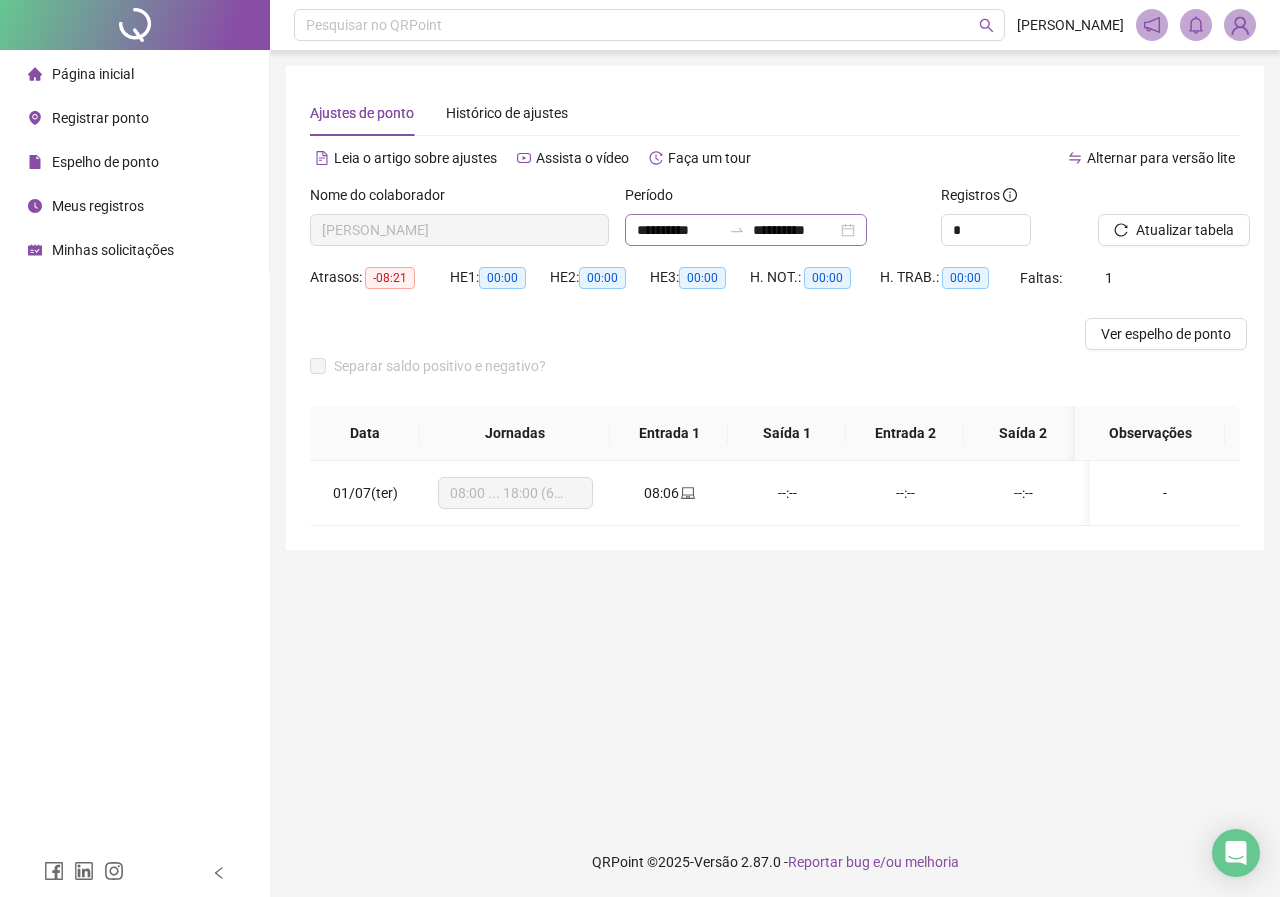 click on "**********" at bounding box center [746, 230] 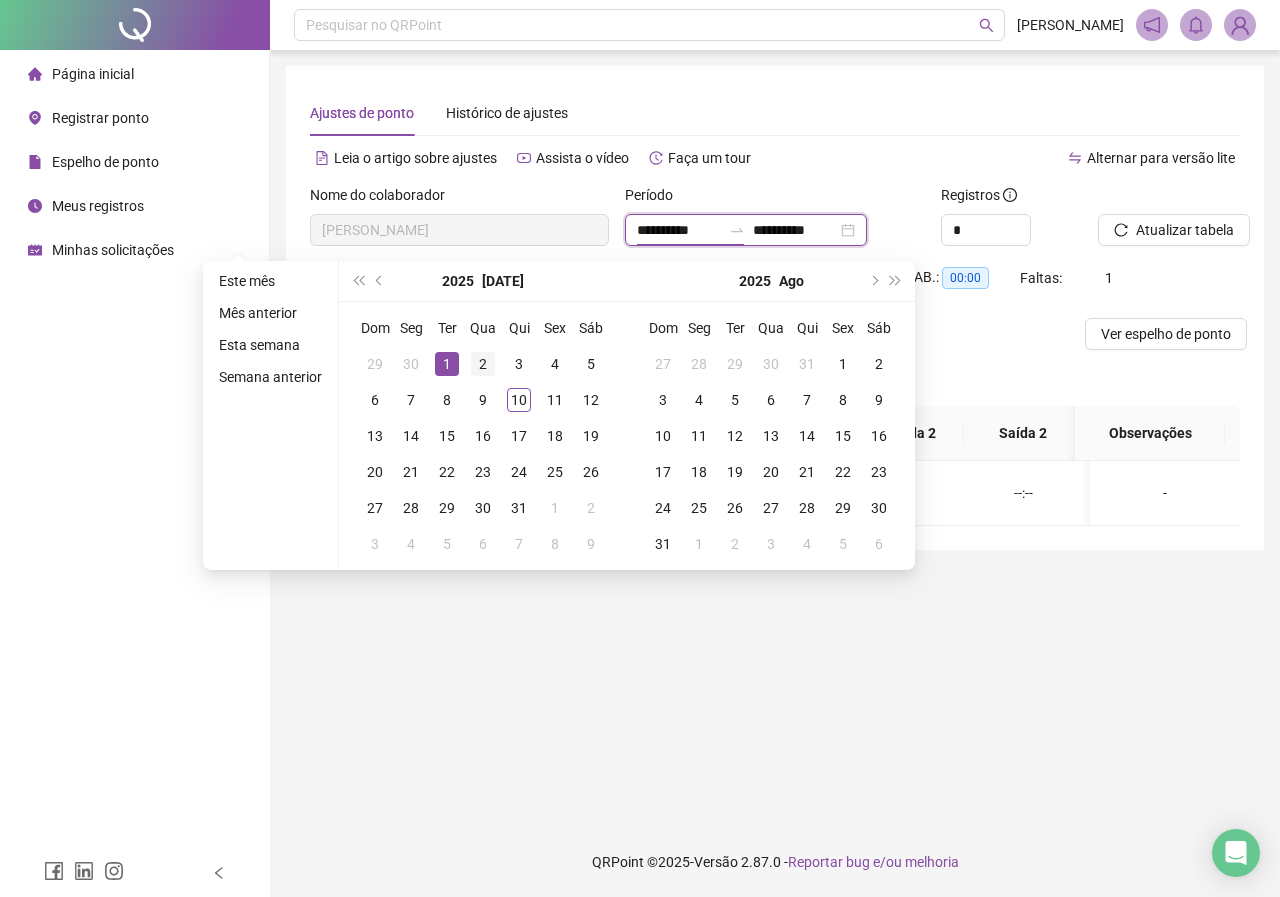type on "**********" 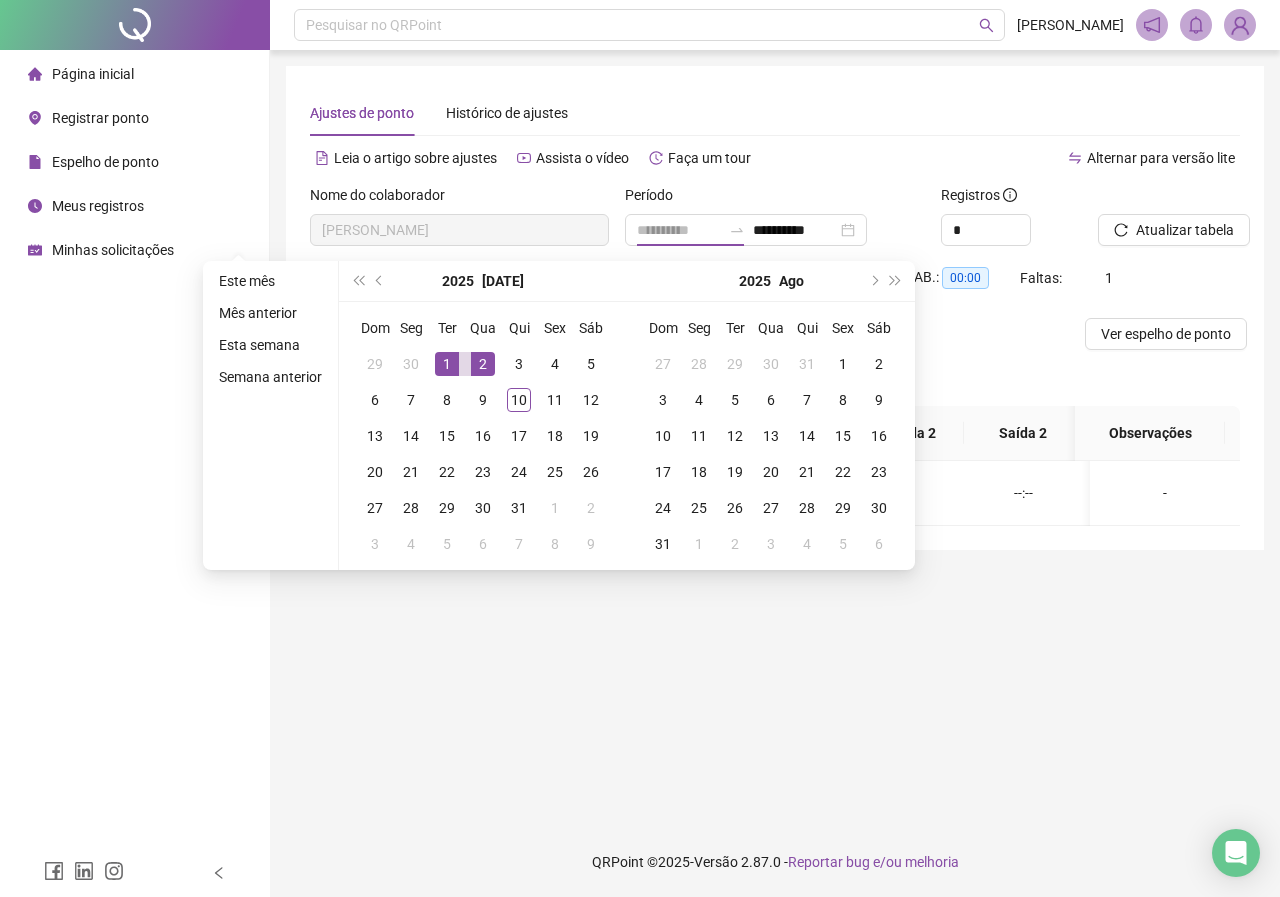 click on "2" at bounding box center (483, 364) 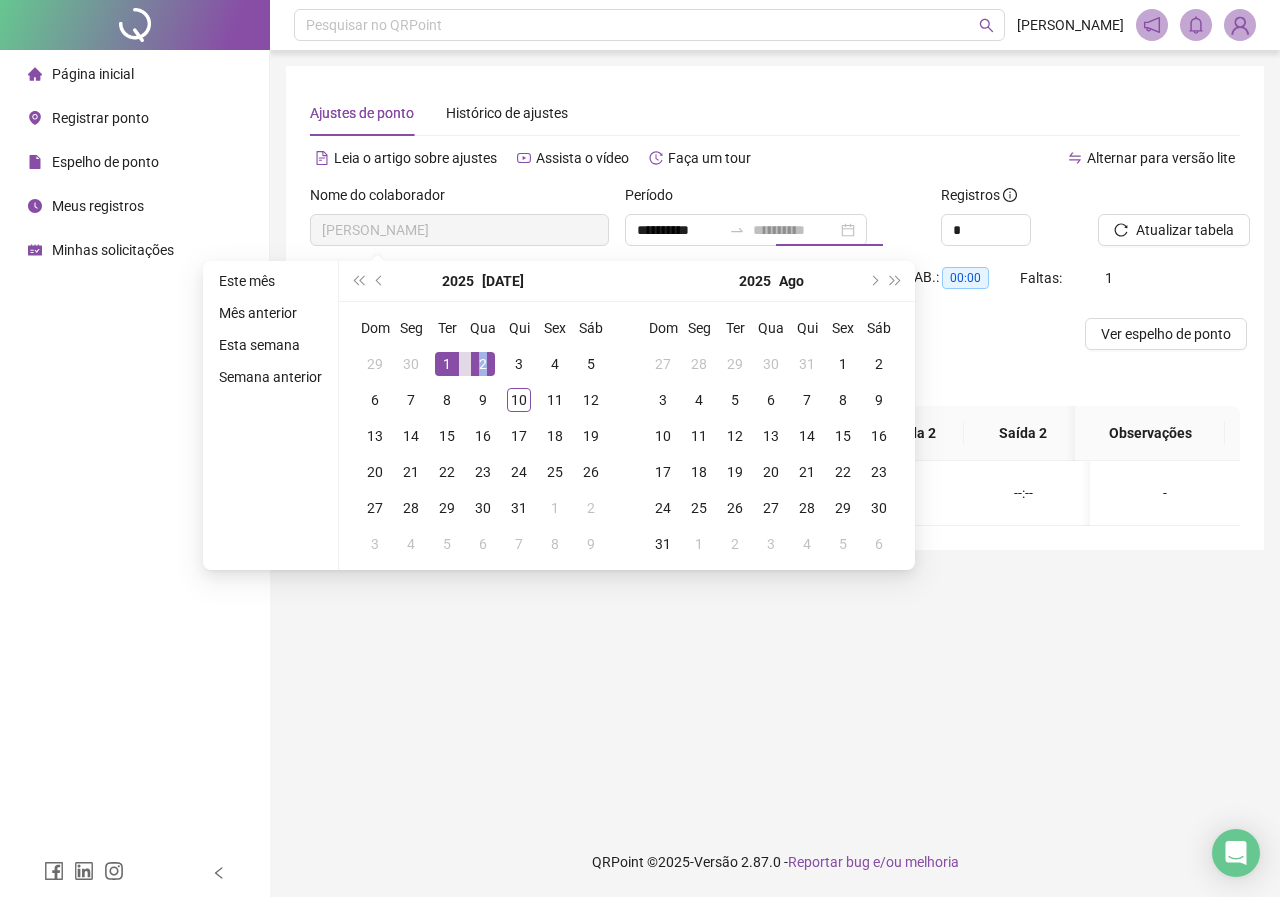 click on "2" at bounding box center [483, 364] 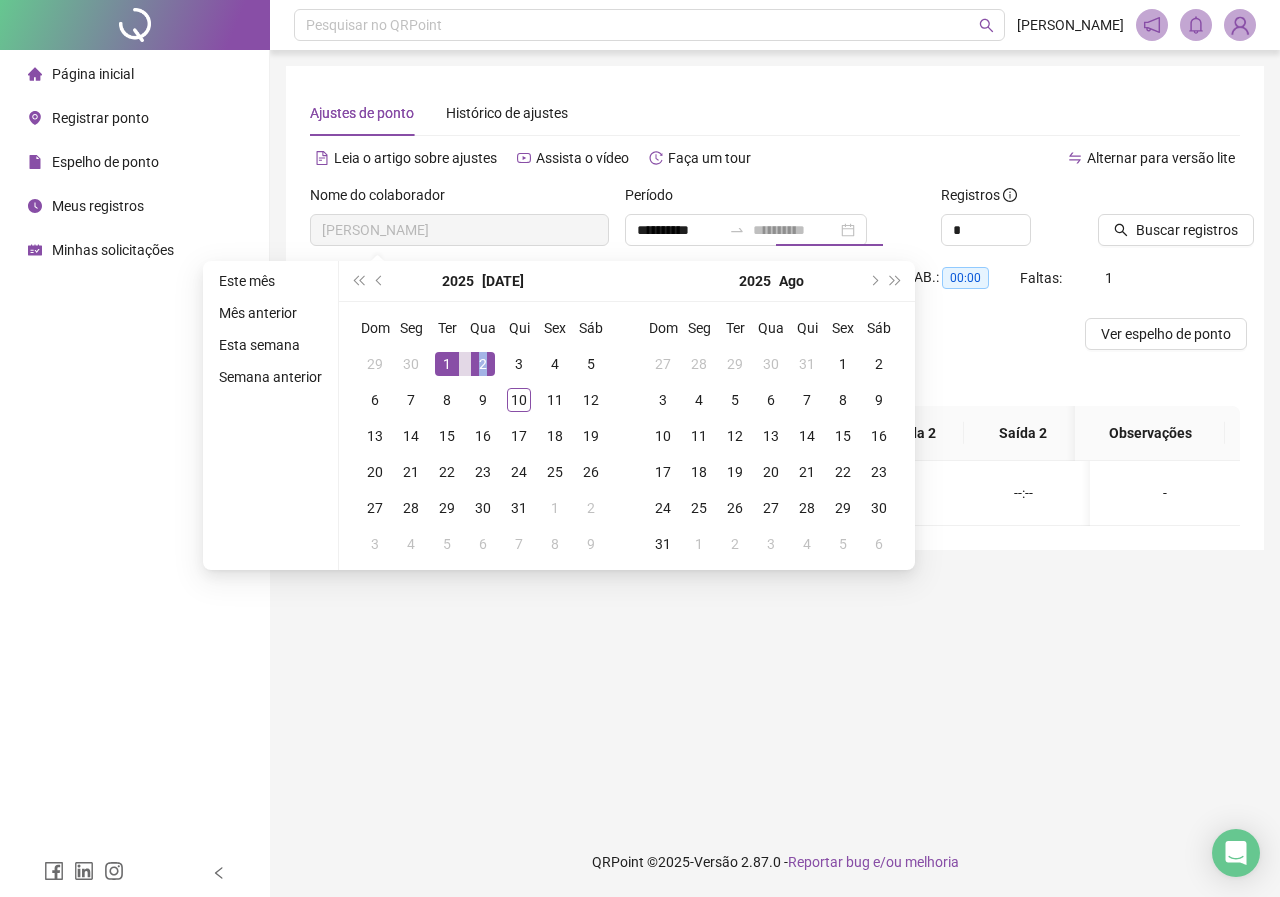 type on "**********" 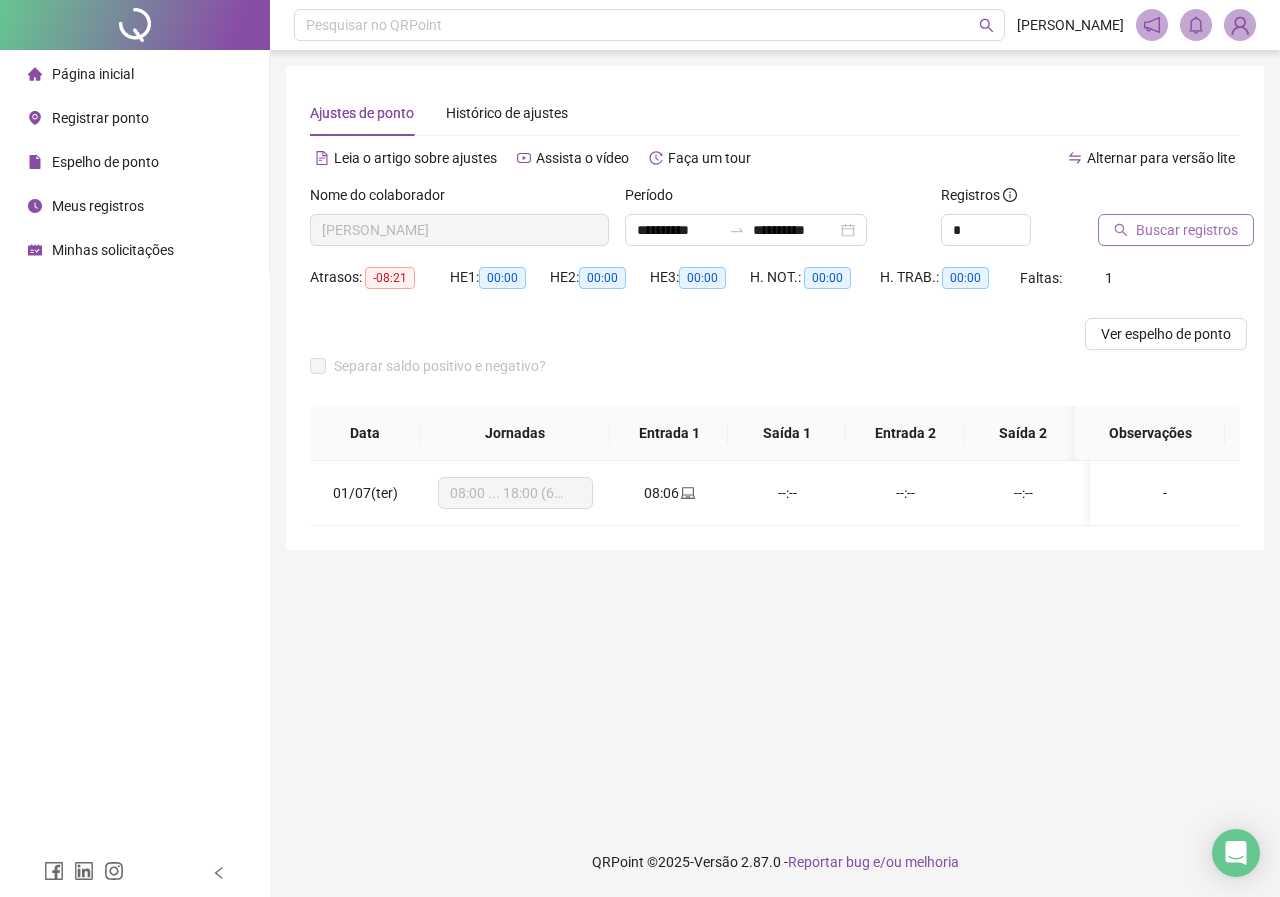 click on "Buscar registros" at bounding box center (1187, 230) 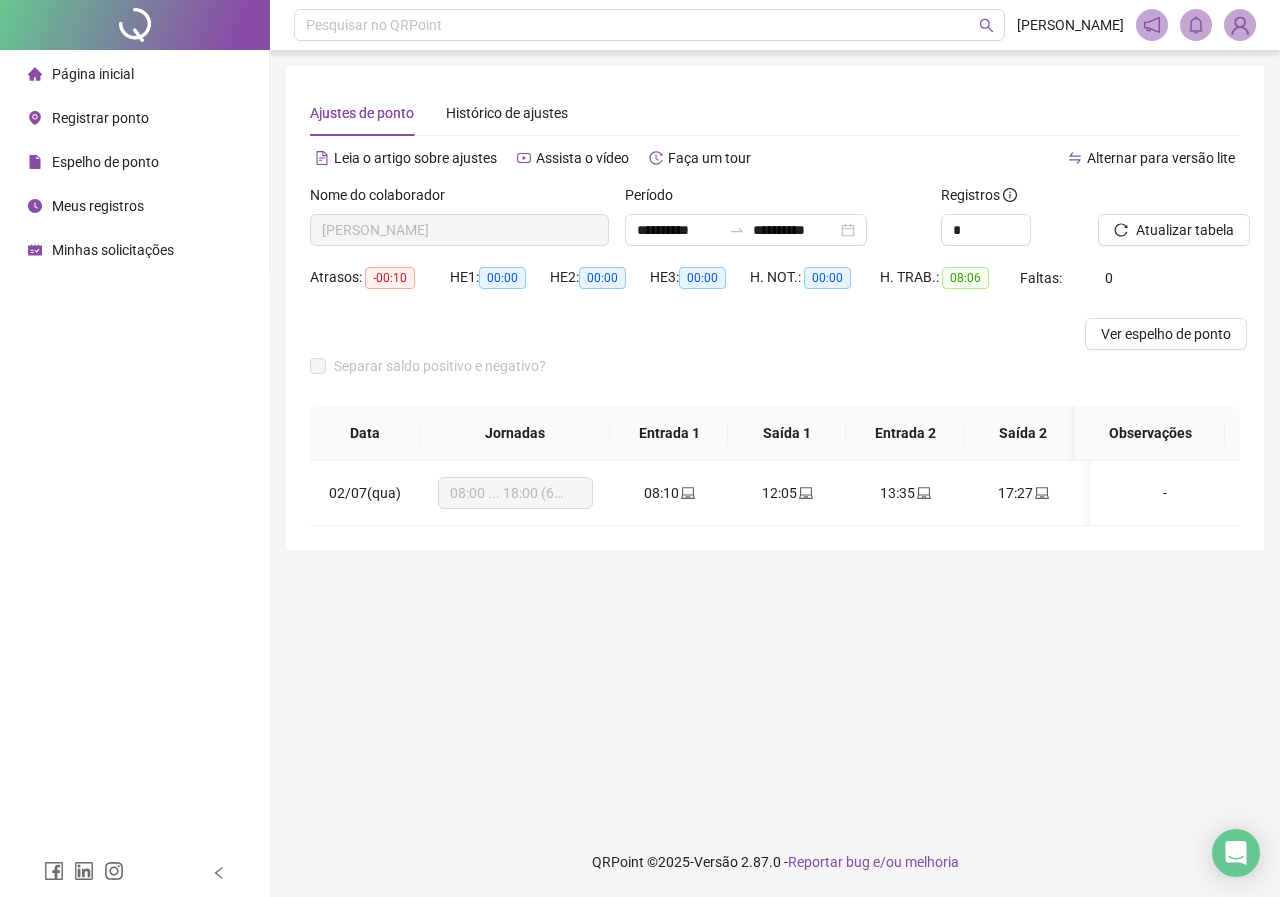 scroll, scrollTop: 0, scrollLeft: 29, axis: horizontal 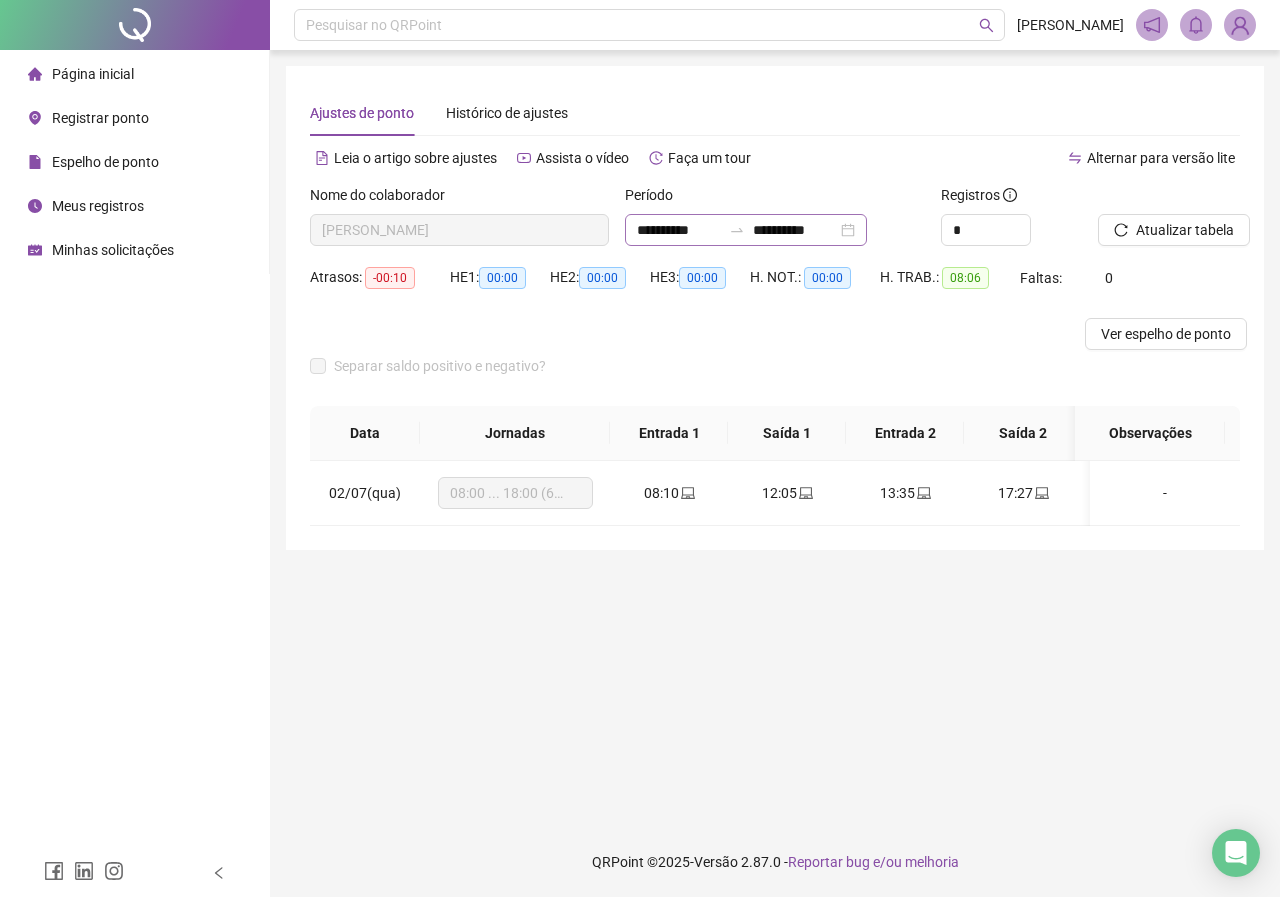 click on "**********" at bounding box center [746, 230] 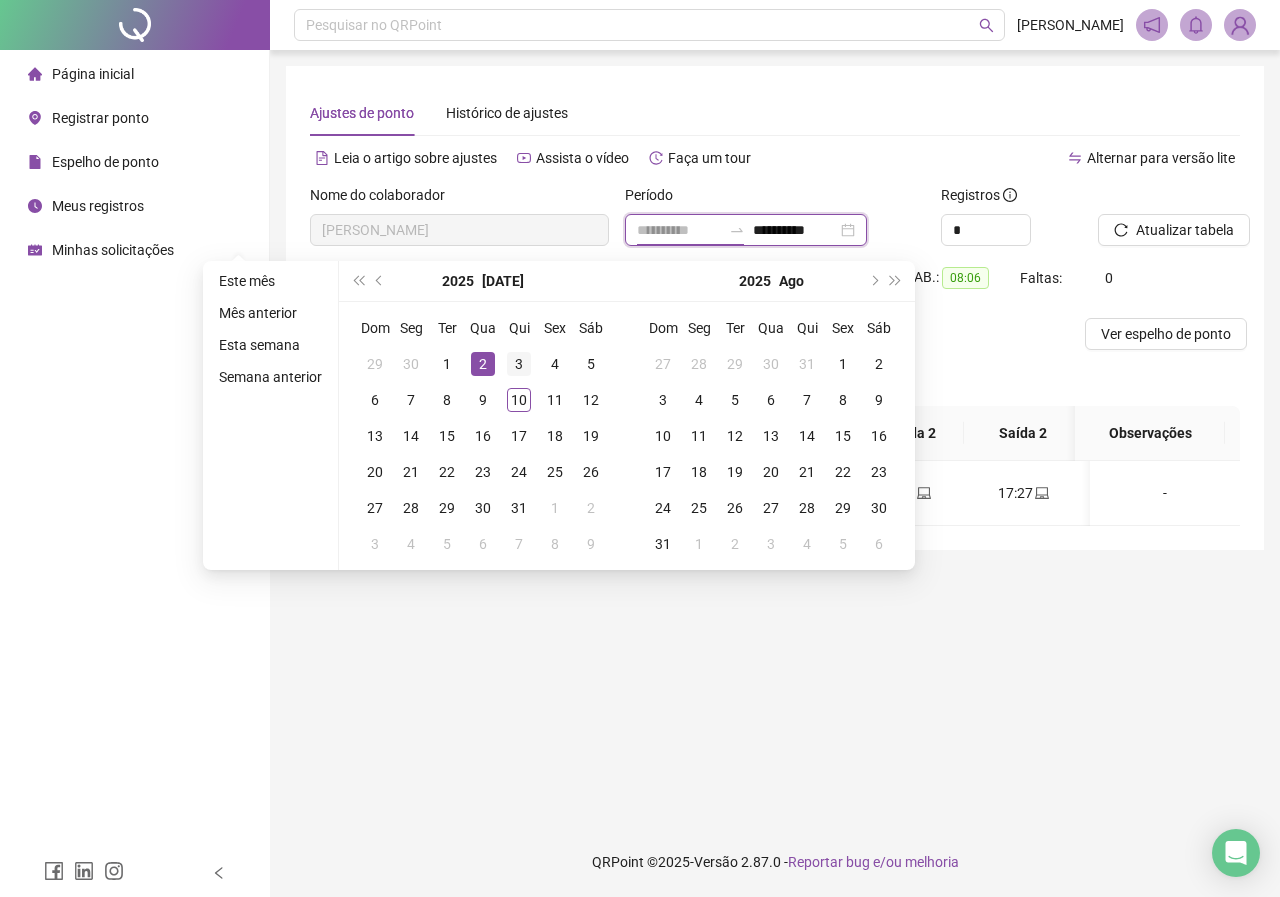 type on "**********" 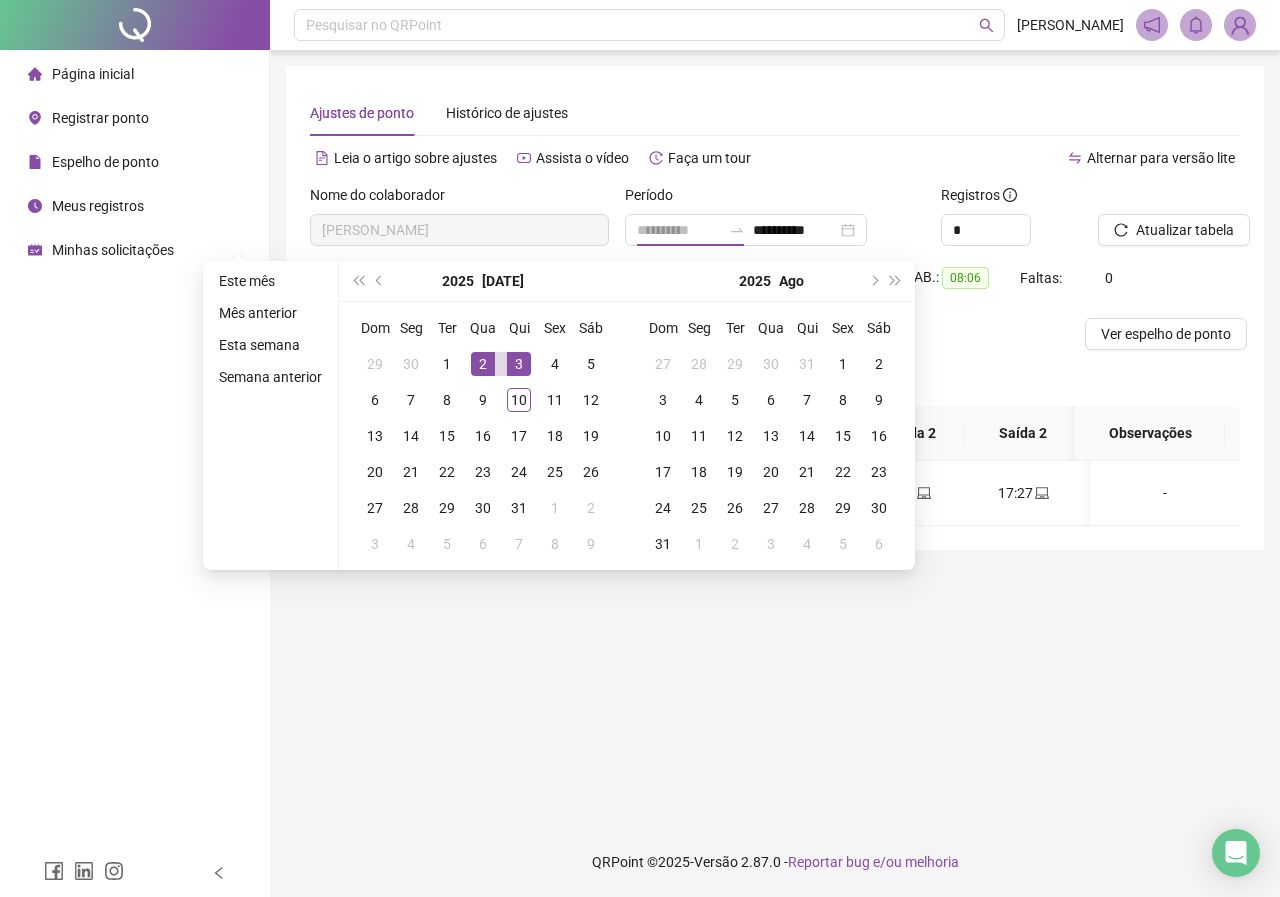 click on "3" at bounding box center [519, 364] 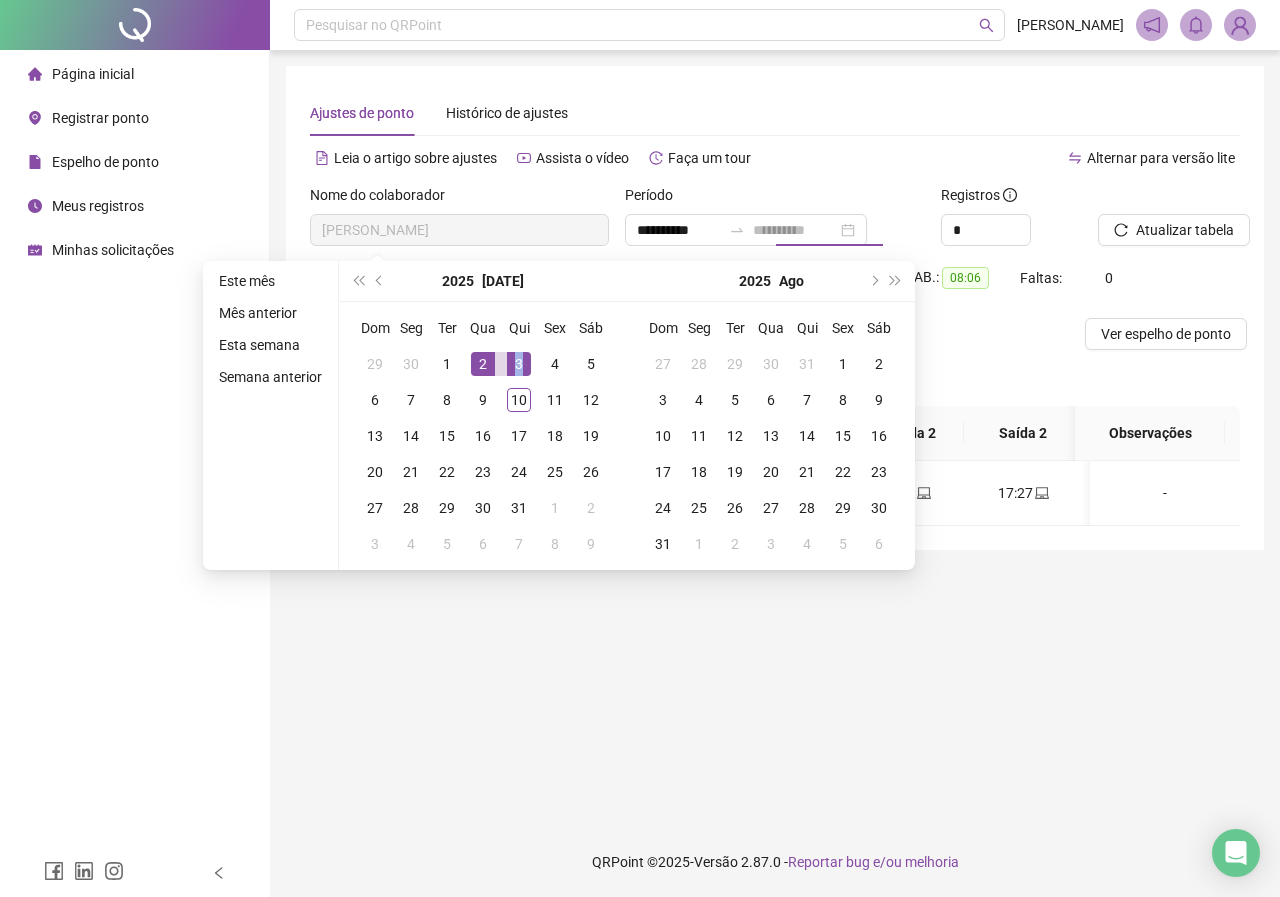 click on "3" at bounding box center [519, 364] 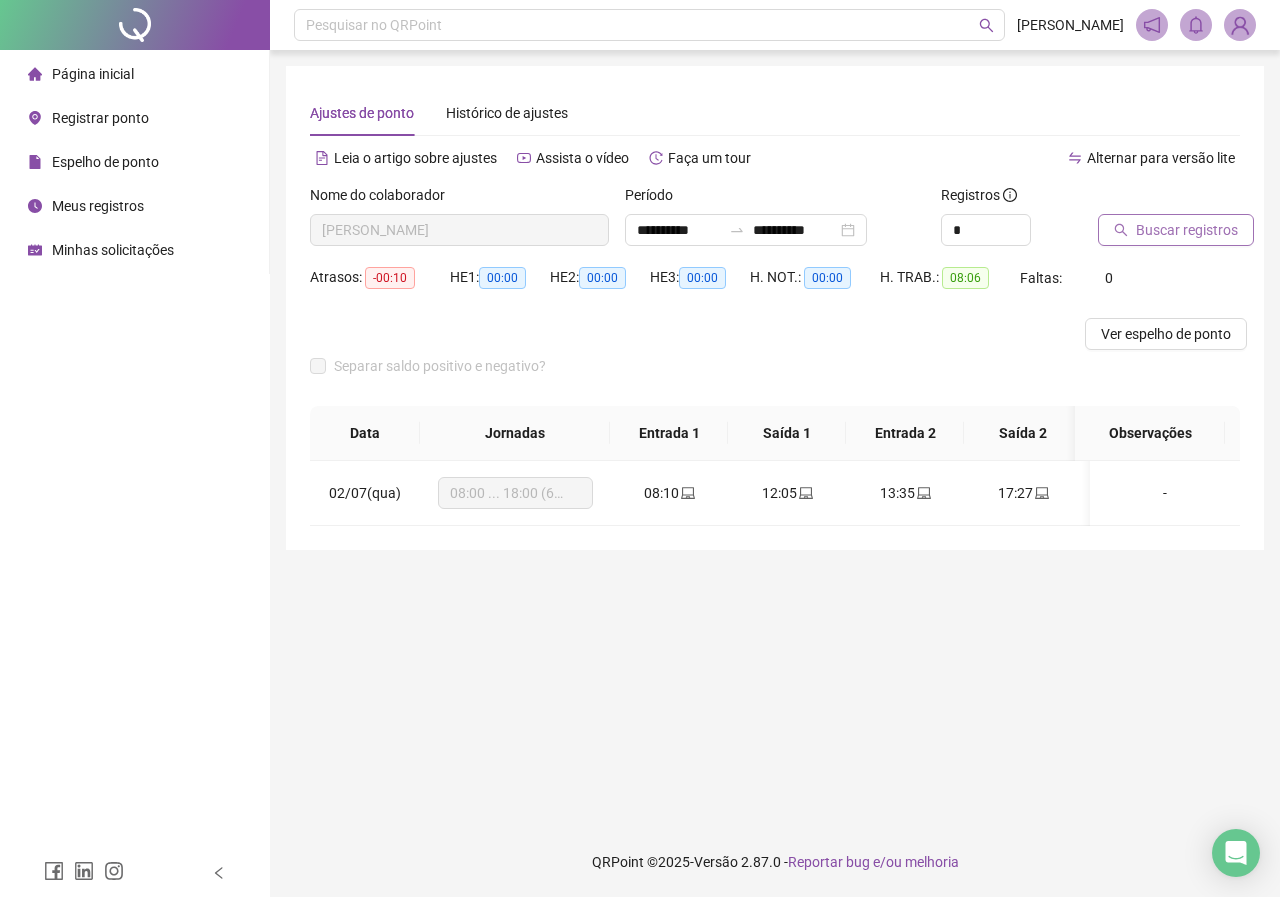 click on "Buscar registros" at bounding box center (1176, 230) 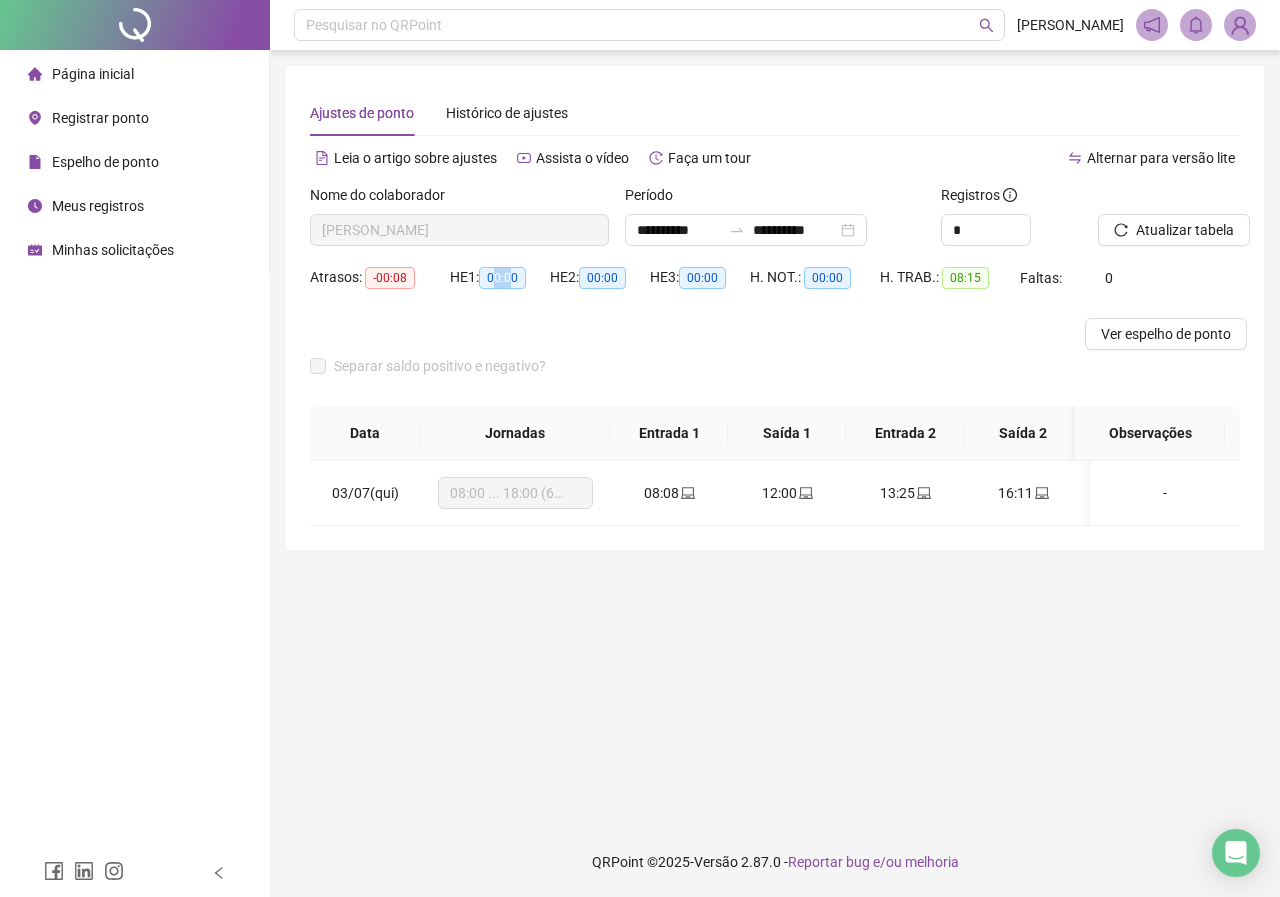 drag, startPoint x: 499, startPoint y: 280, endPoint x: 522, endPoint y: 284, distance: 23.345236 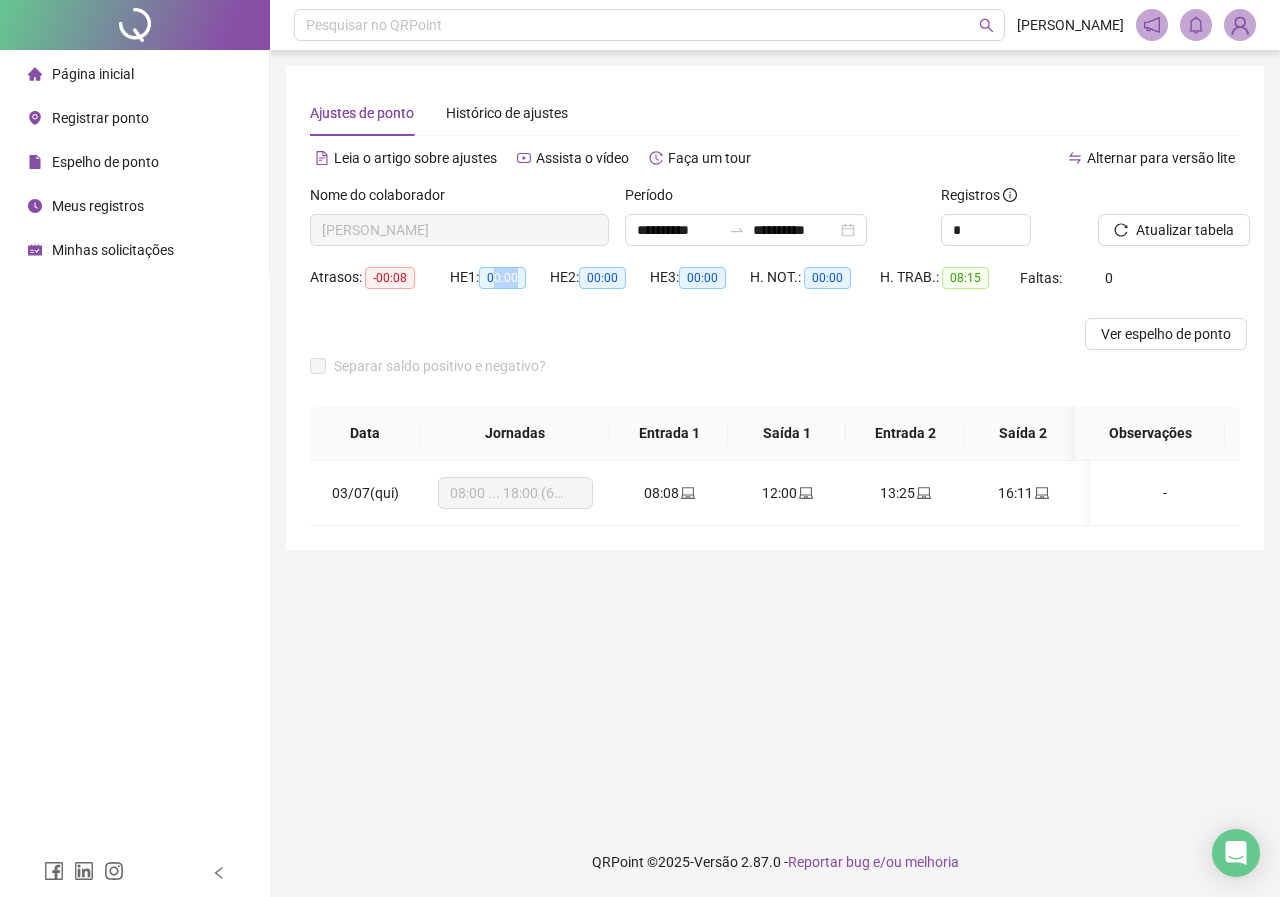 click on "00:00" at bounding box center [502, 278] 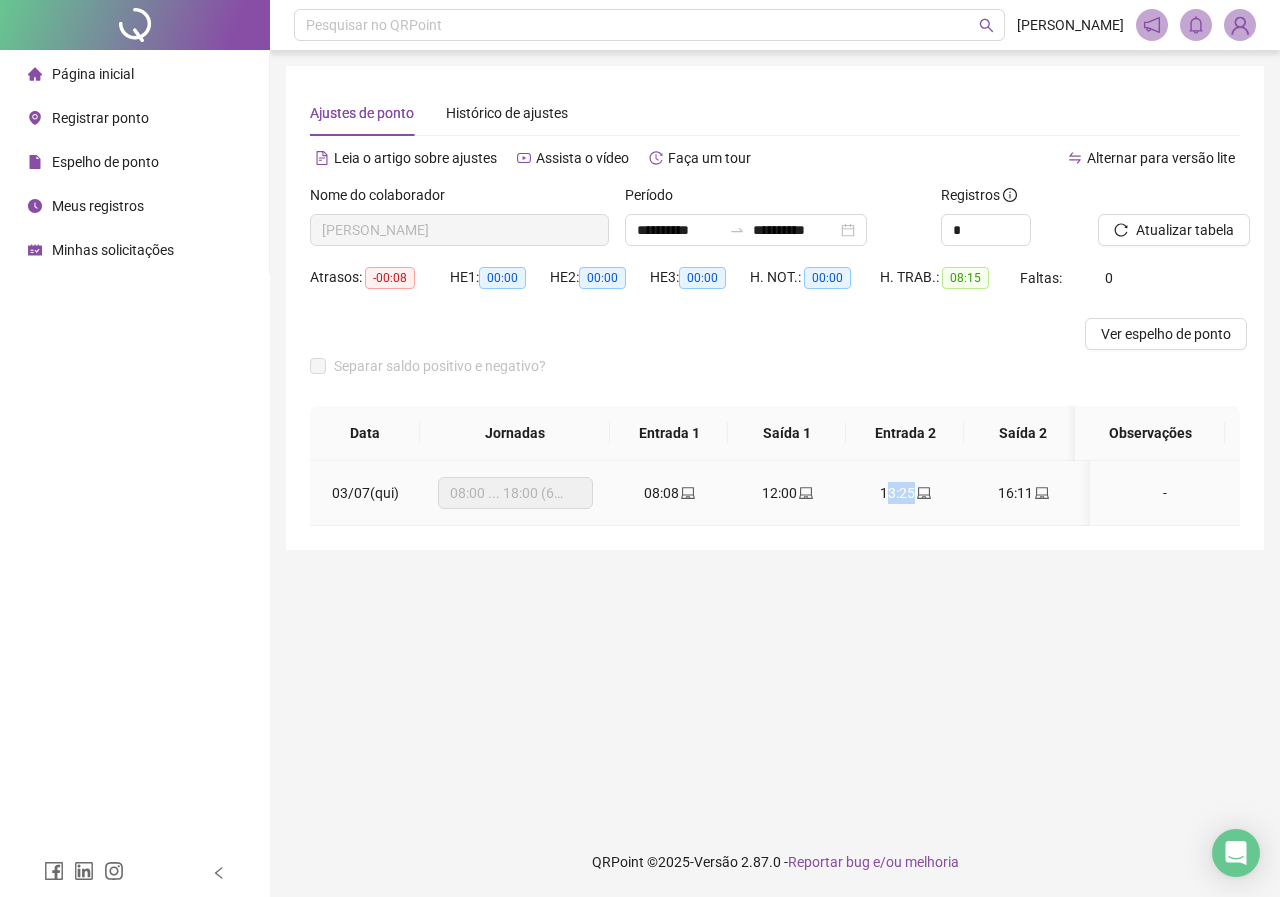 drag, startPoint x: 888, startPoint y: 500, endPoint x: 913, endPoint y: 498, distance: 25.079872 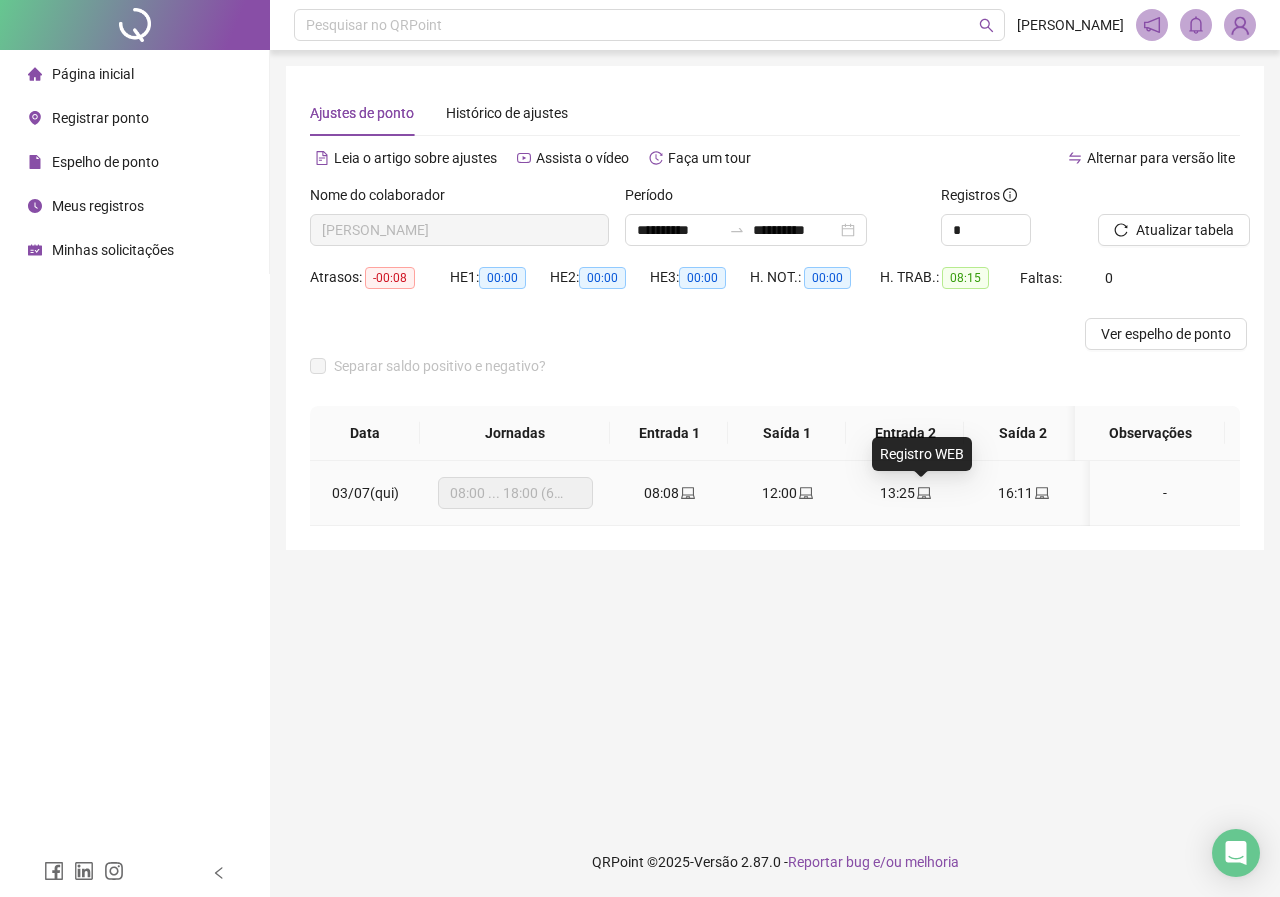 click on "**********" at bounding box center [640, 448] 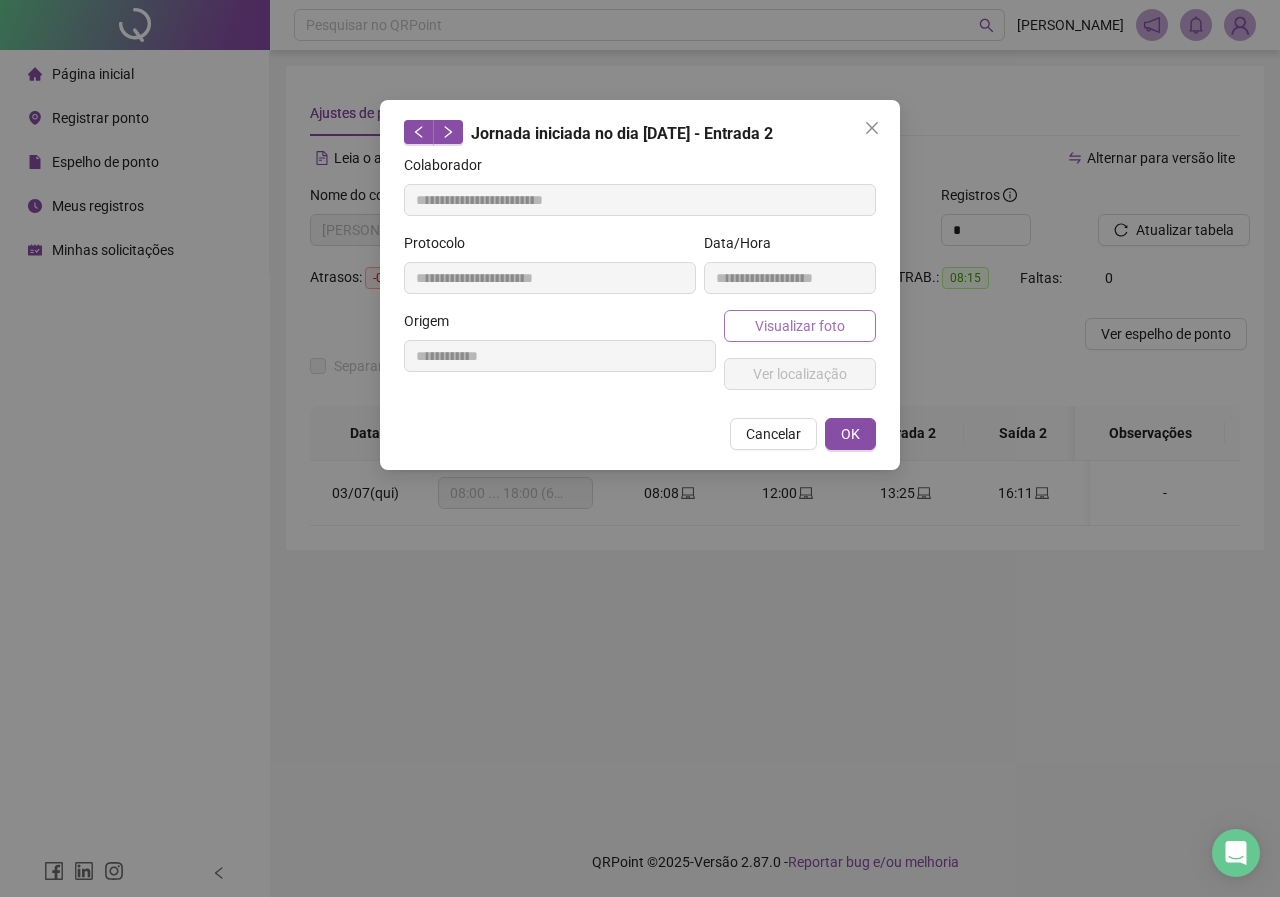 click on "Visualizar foto" at bounding box center (800, 326) 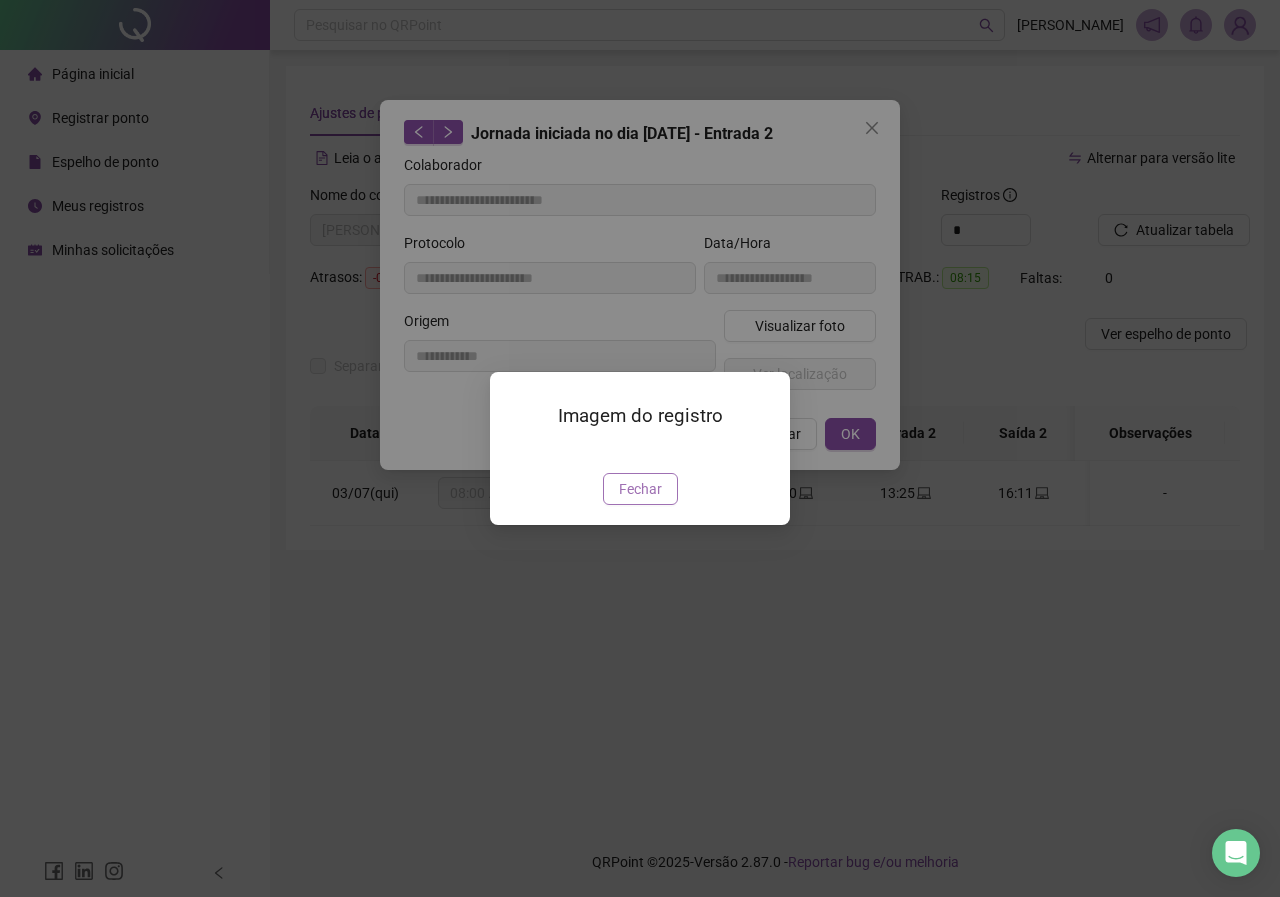 click on "Fechar" at bounding box center [640, 489] 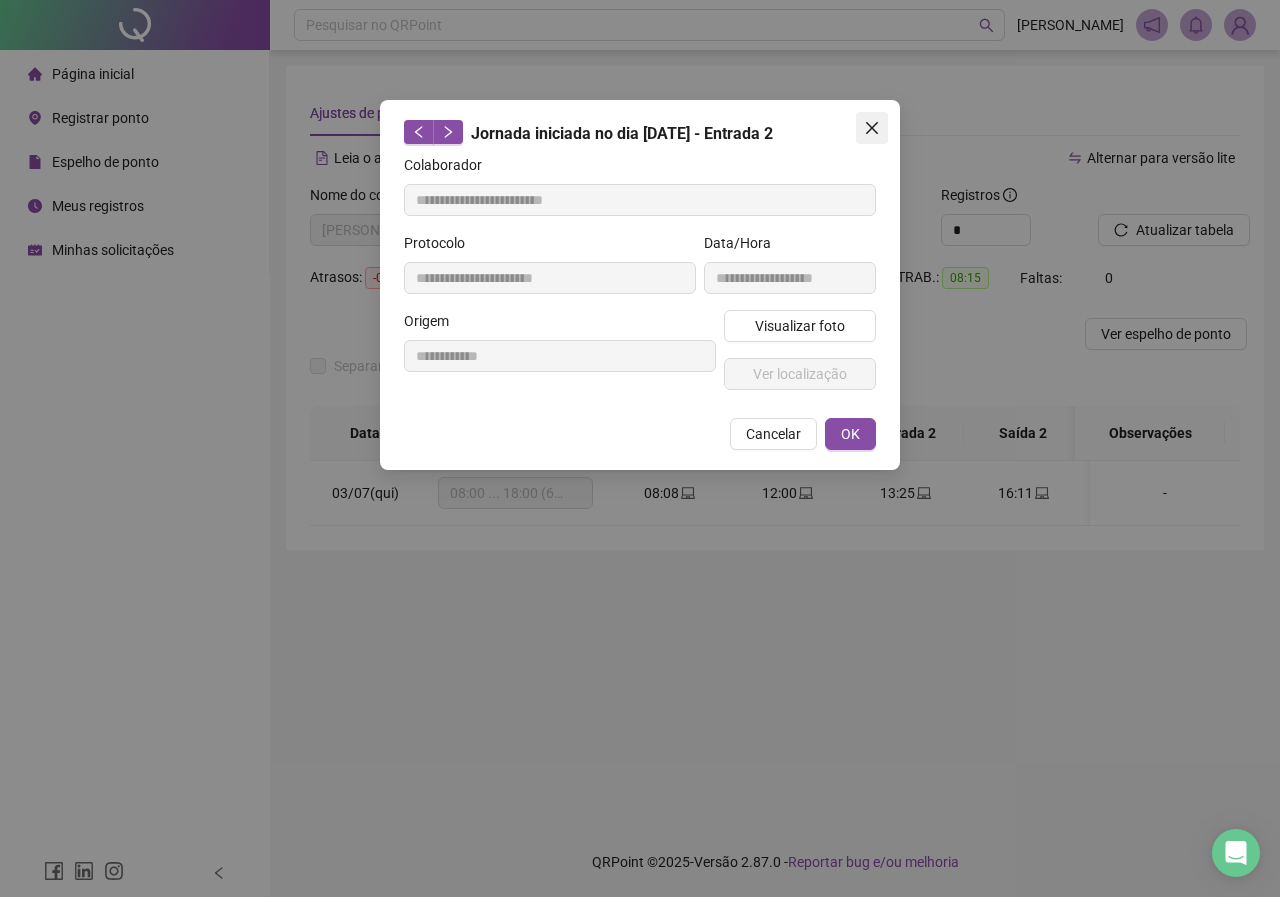 click 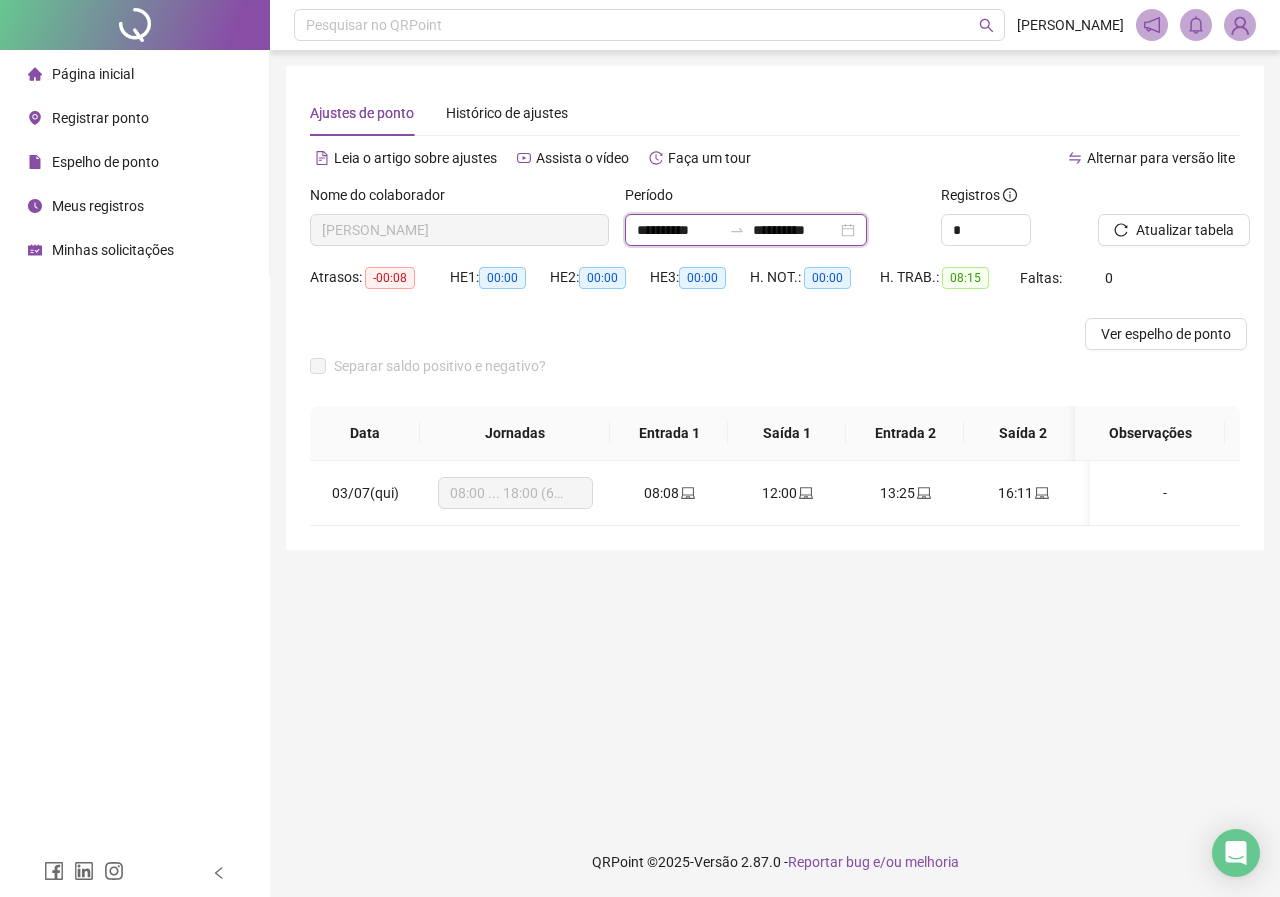 click on "**********" at bounding box center (795, 230) 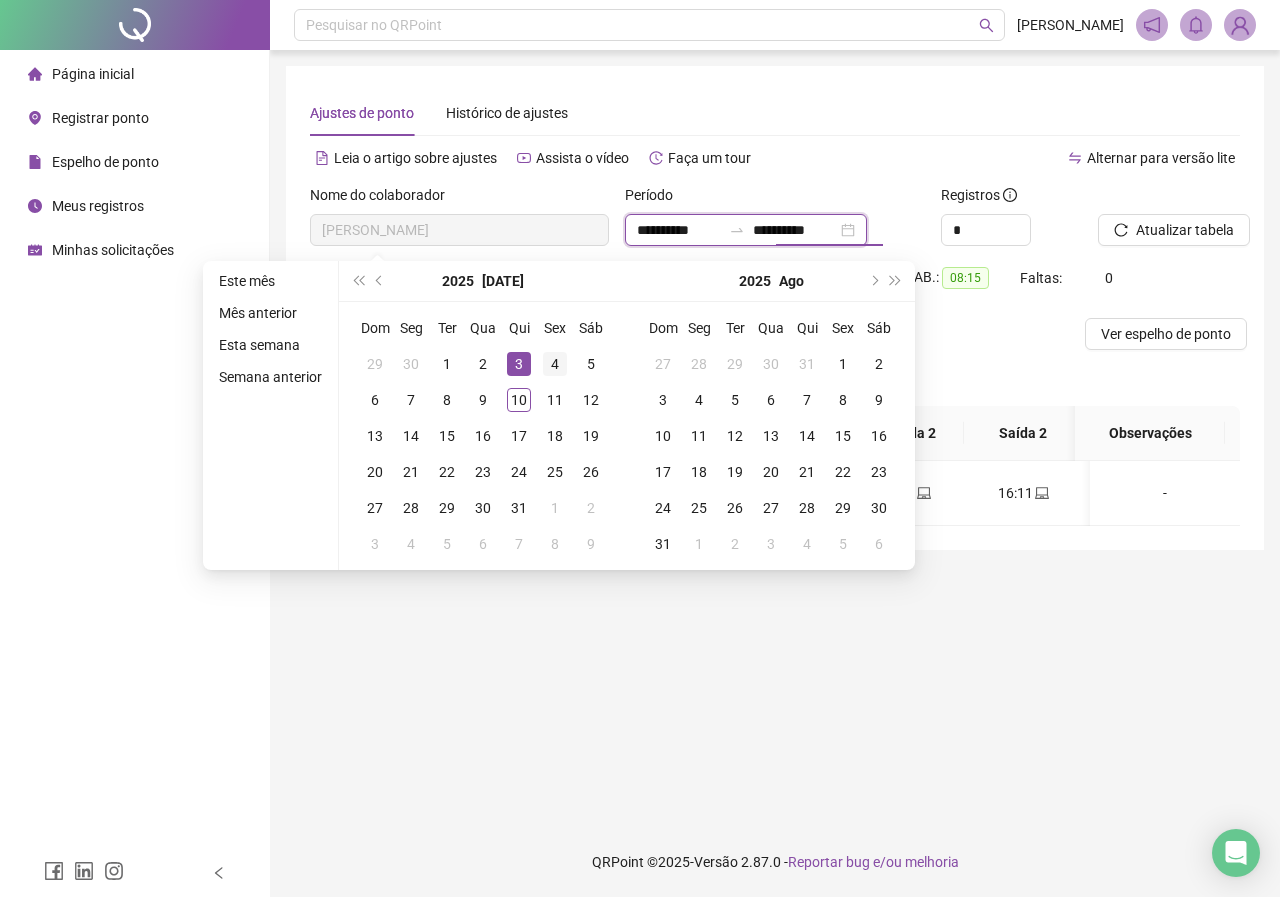 type on "**********" 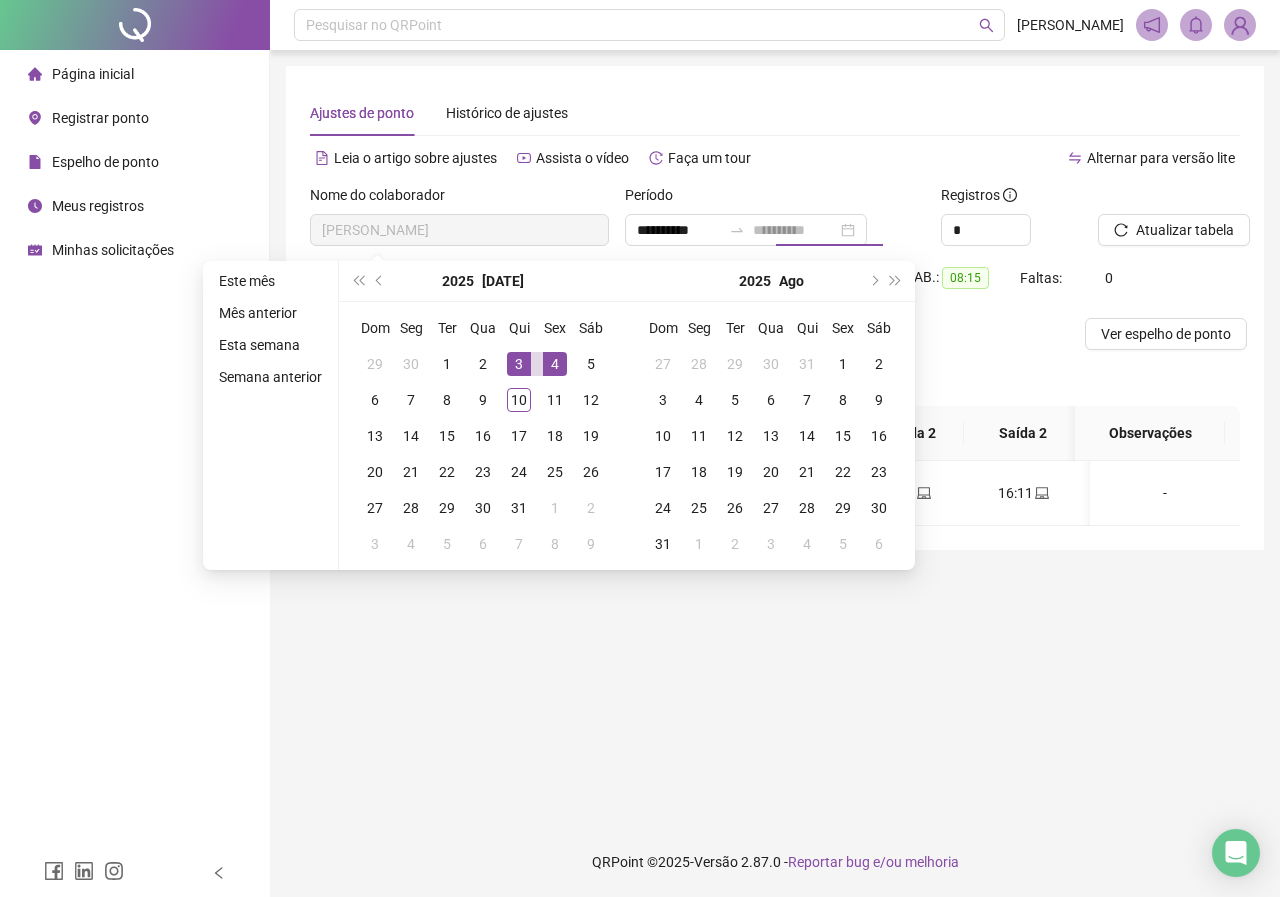 click on "4" at bounding box center [555, 364] 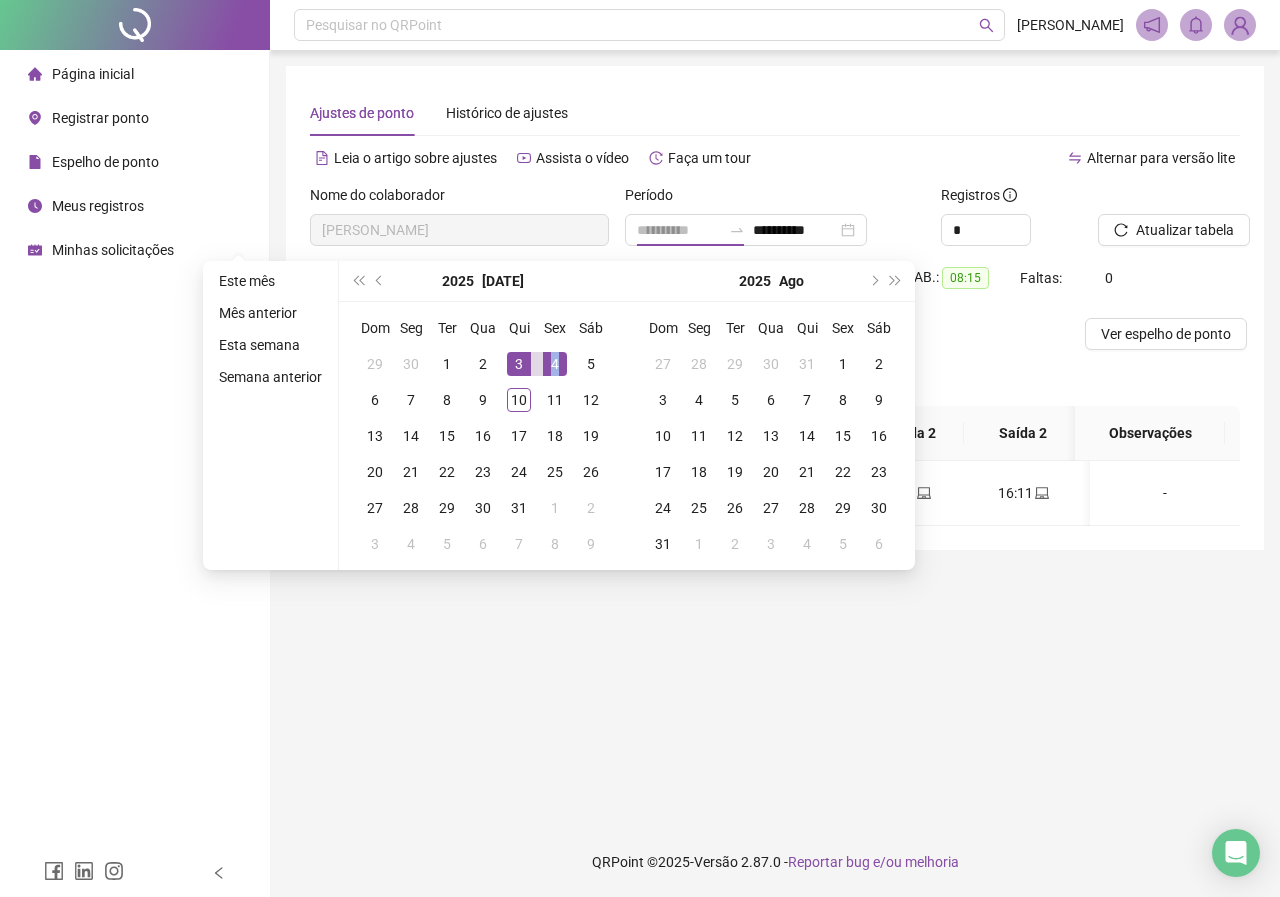 click on "4" at bounding box center [555, 364] 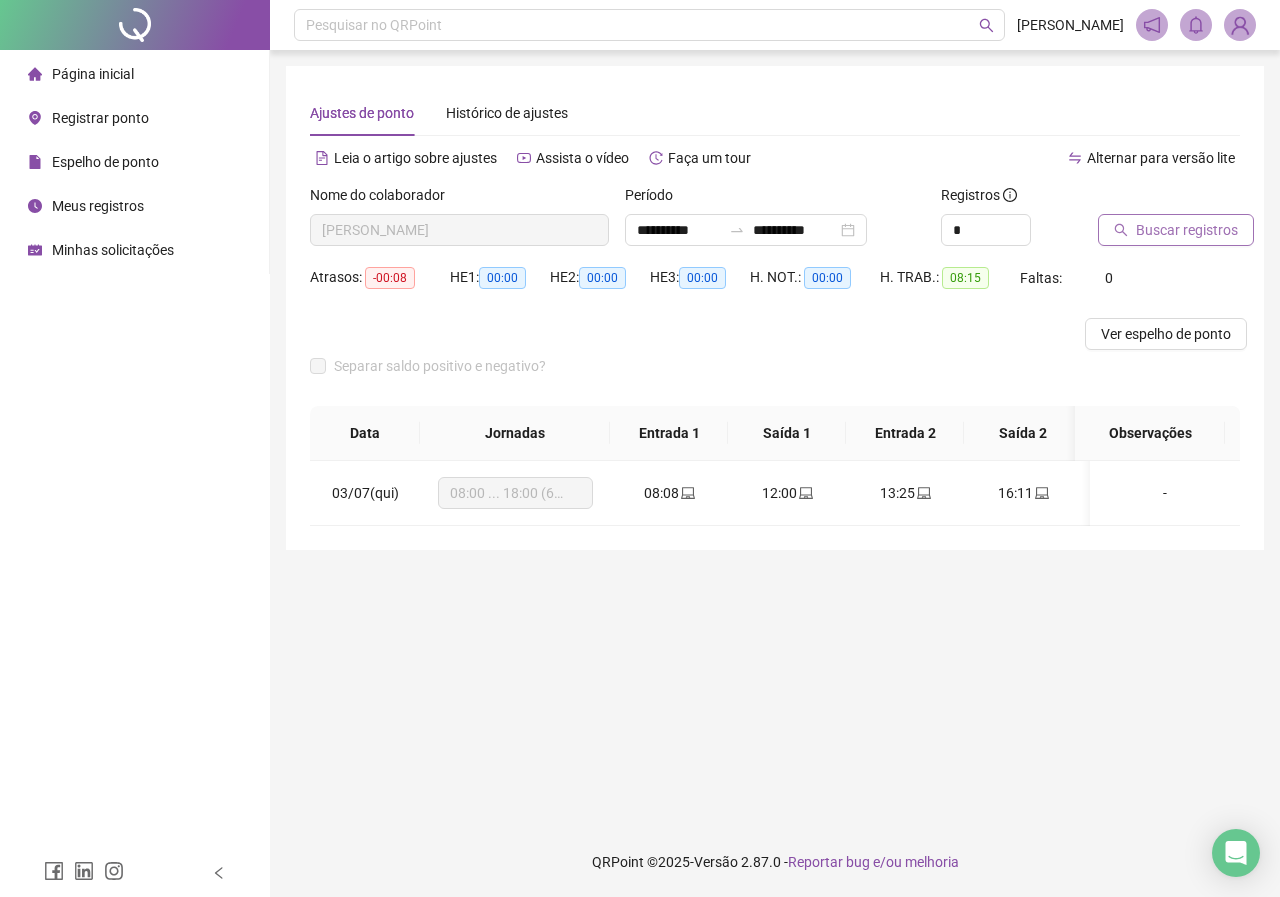 click 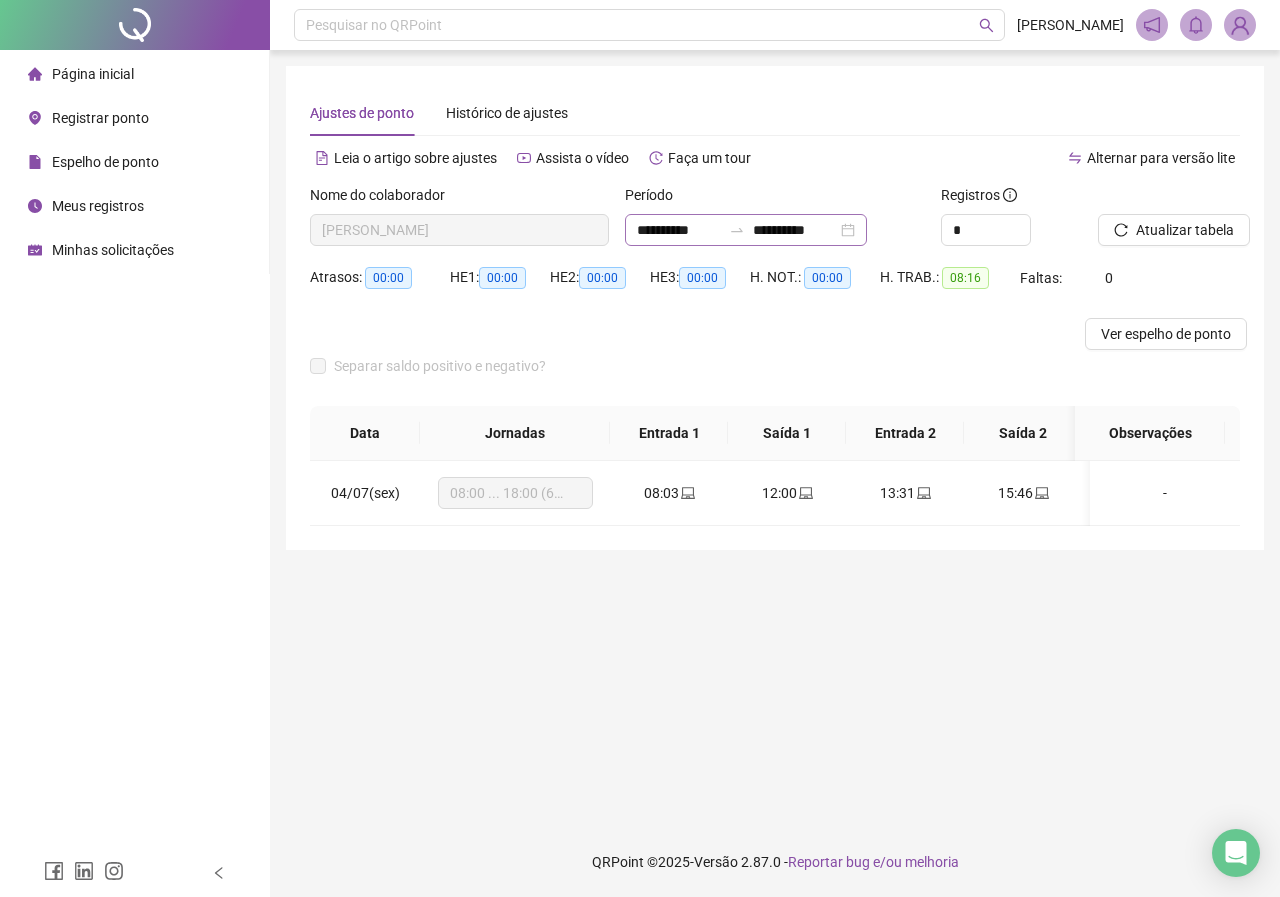 click on "**********" at bounding box center [746, 230] 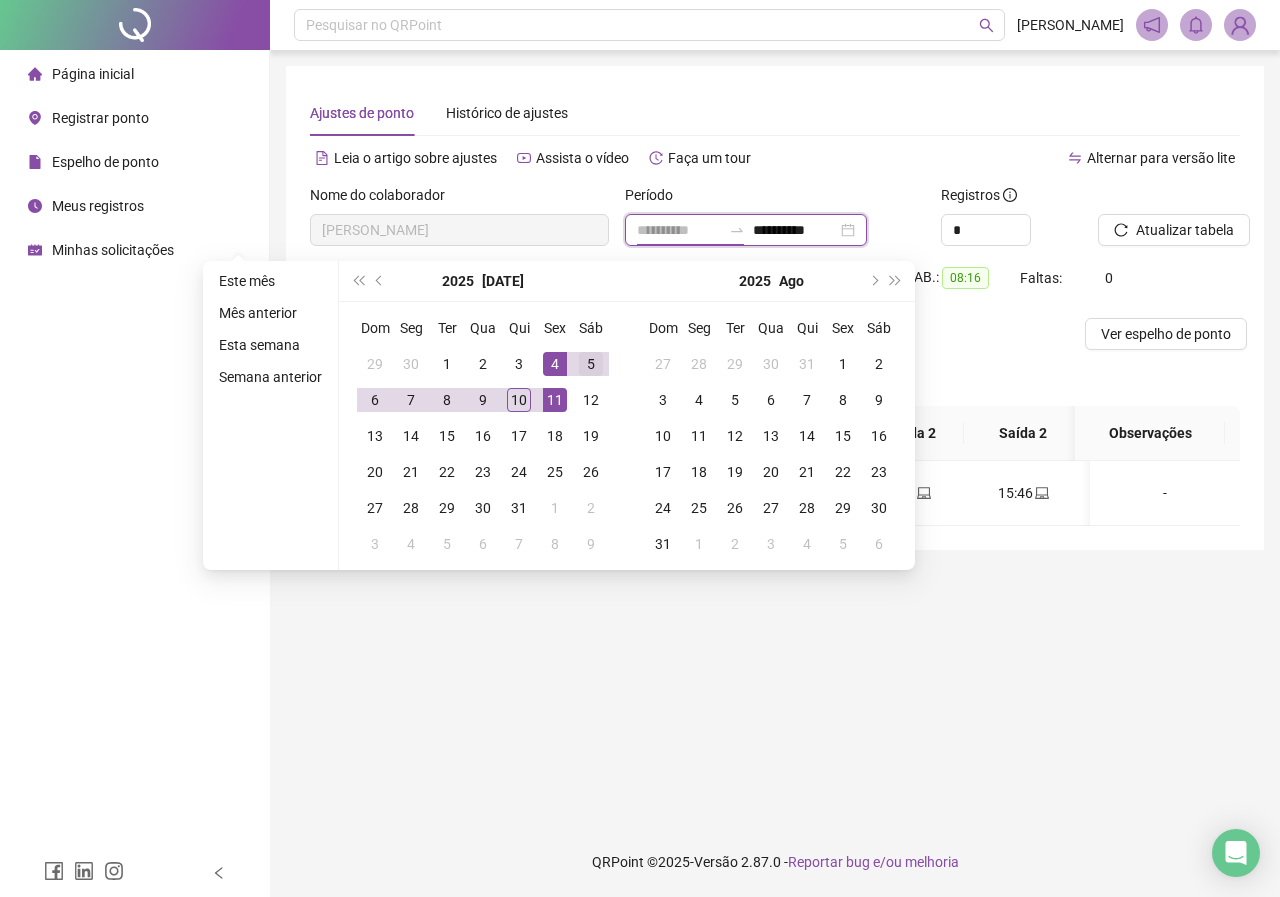 type on "**********" 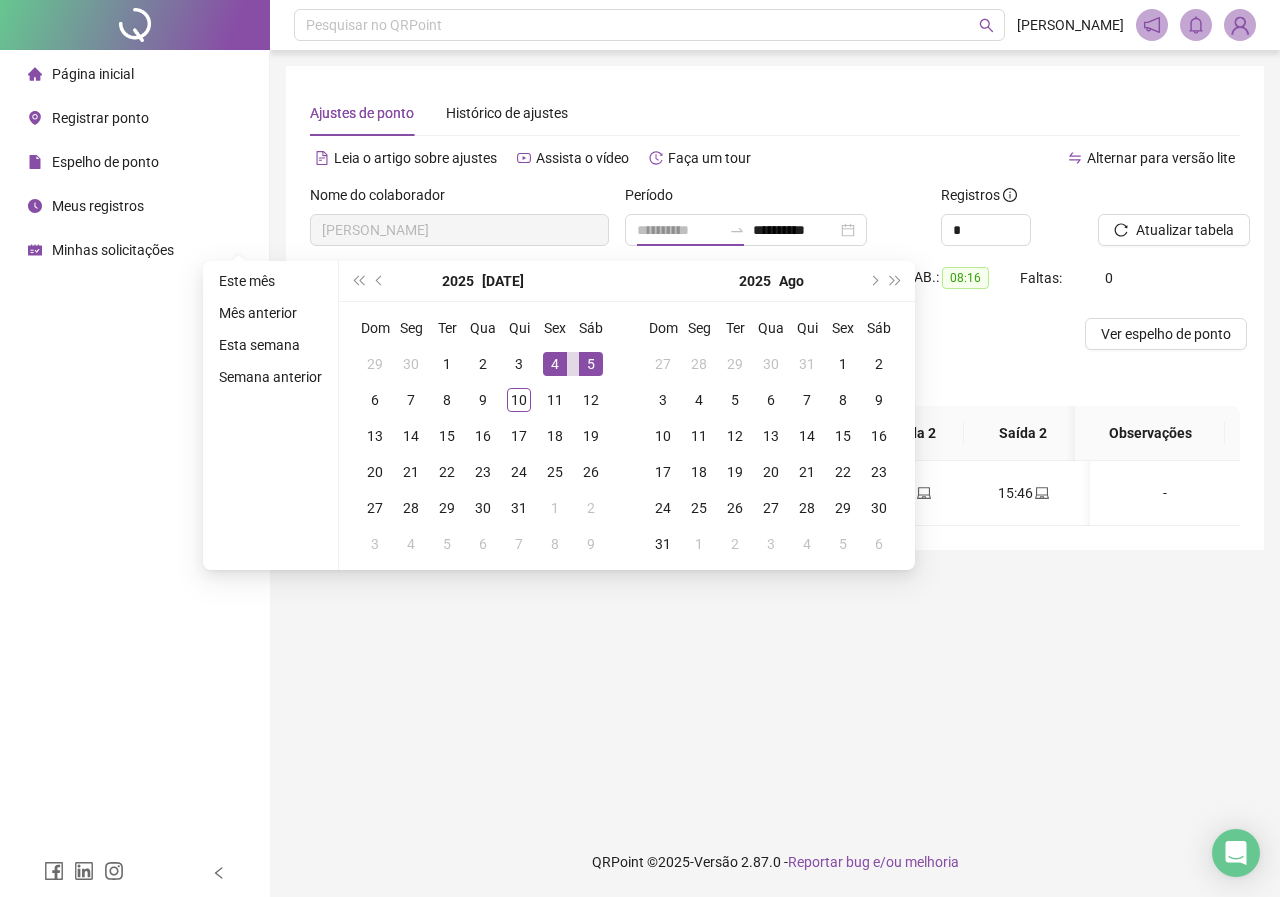 click on "5" at bounding box center (591, 364) 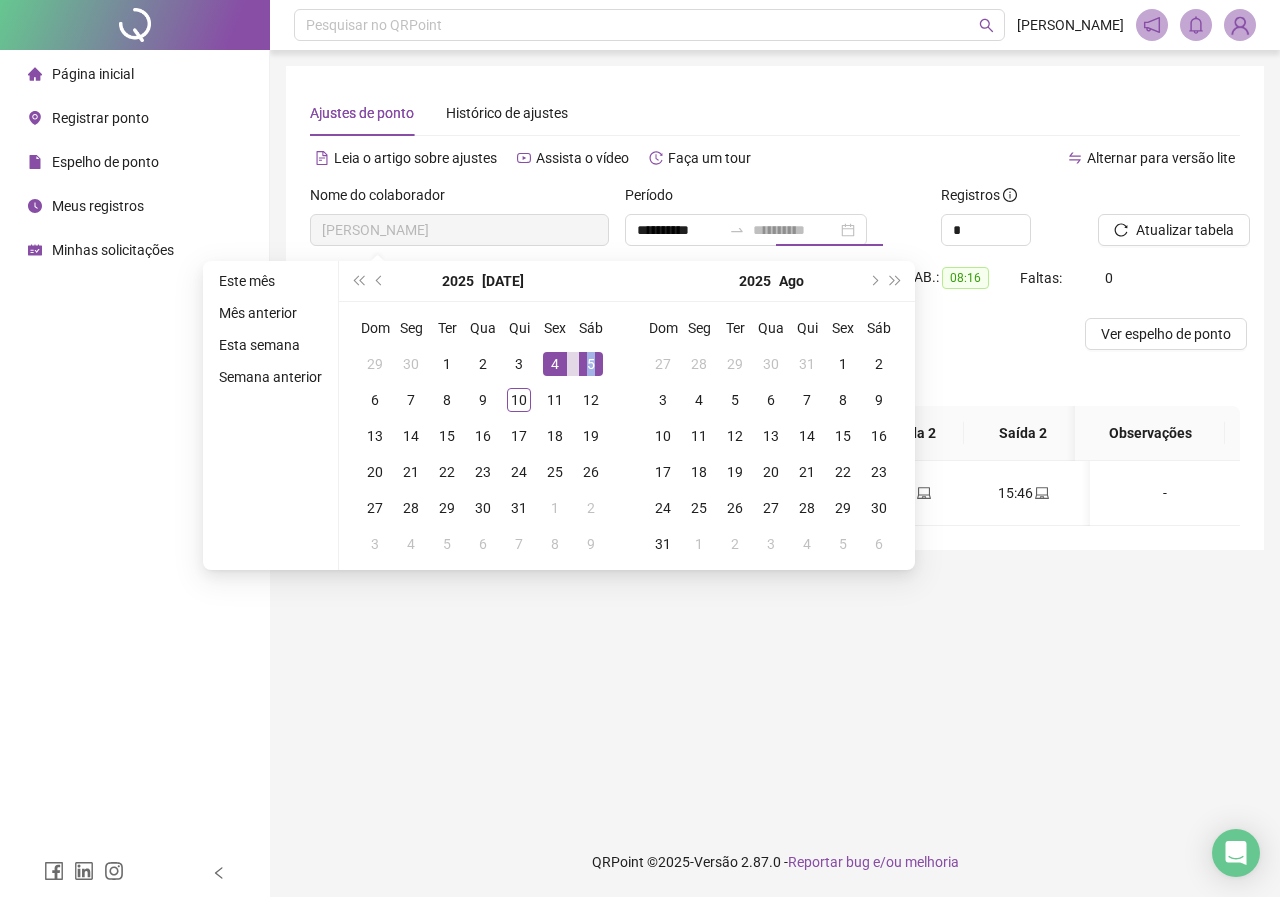 click on "5" at bounding box center [591, 364] 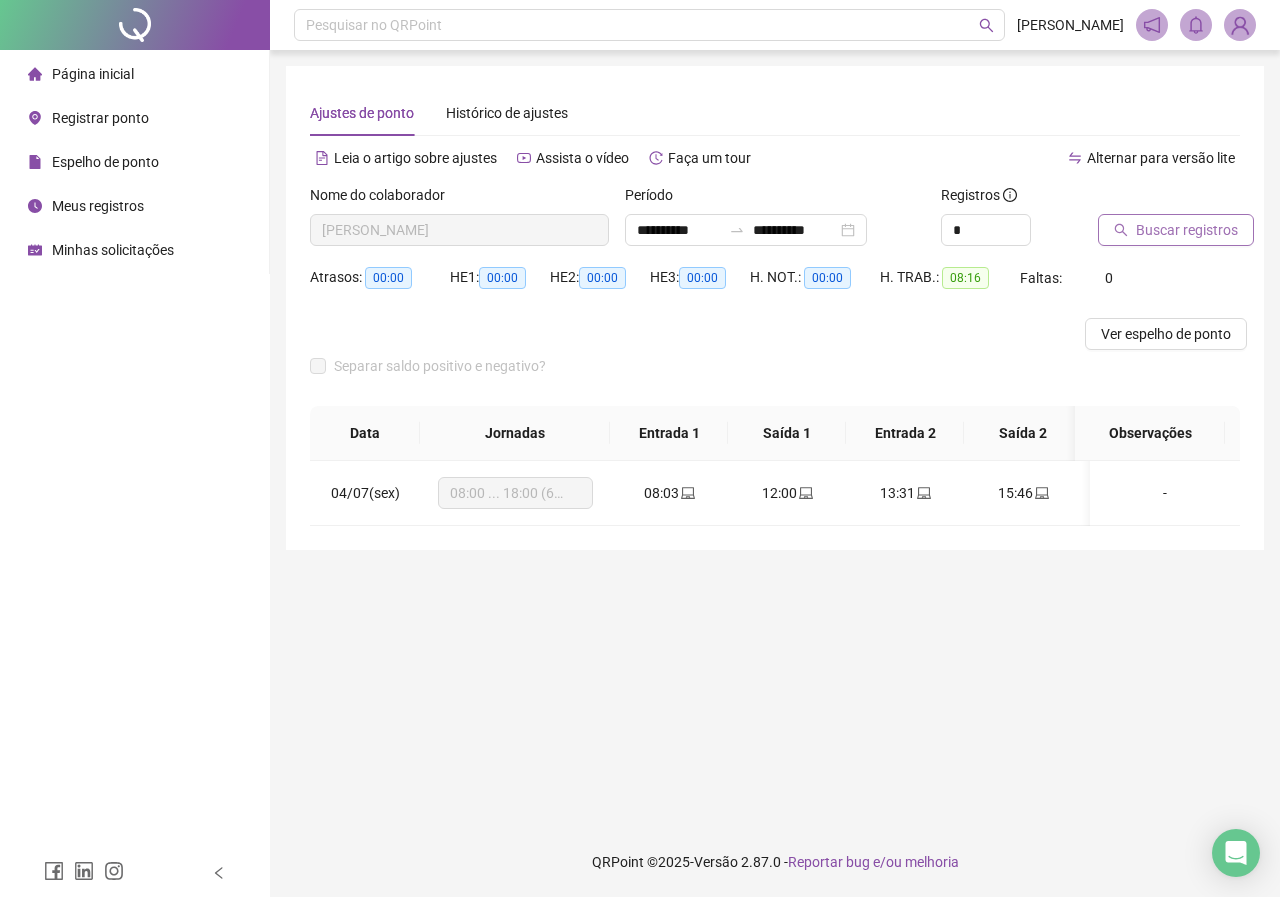 click on "Buscar registros" at bounding box center (1187, 230) 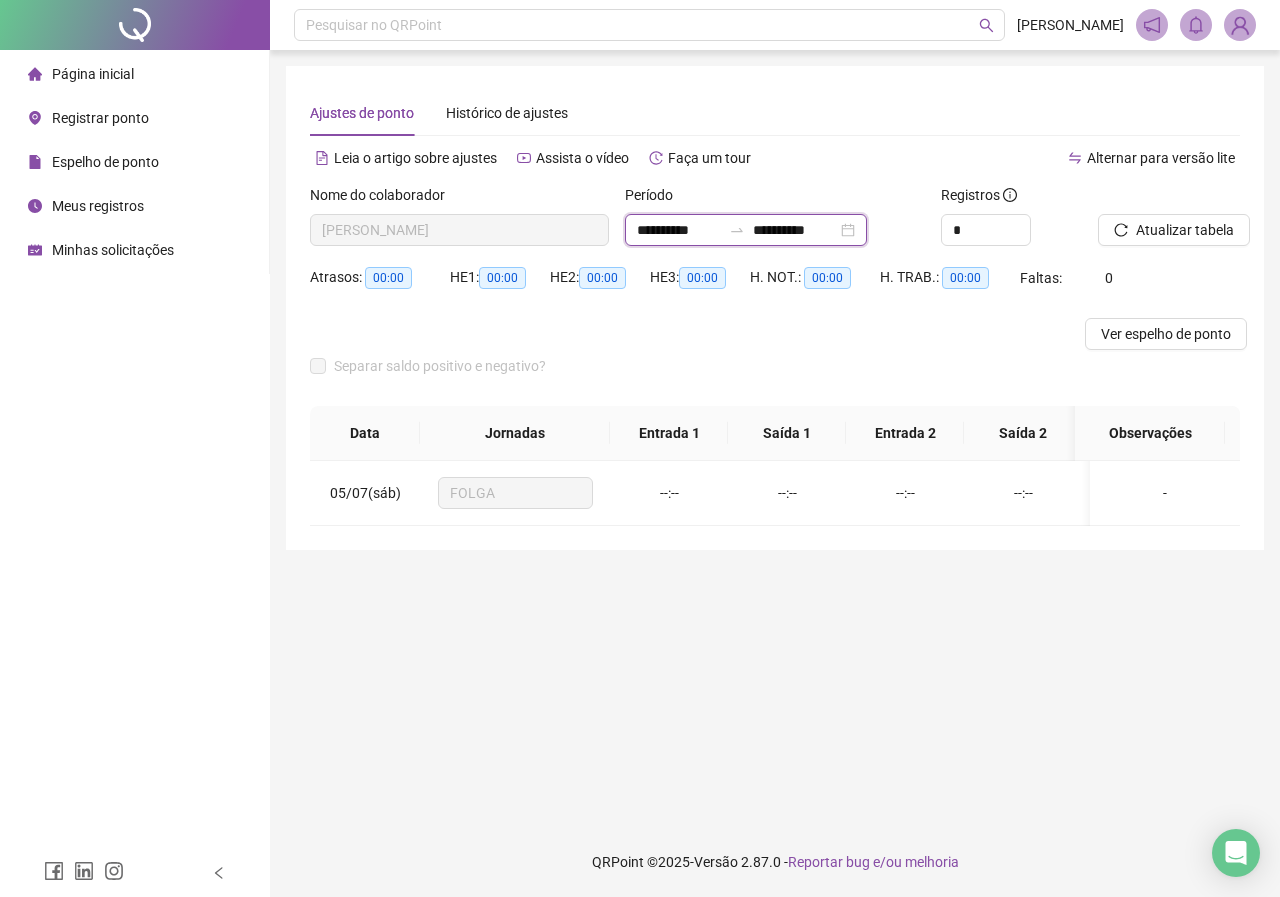 click on "**********" at bounding box center [795, 230] 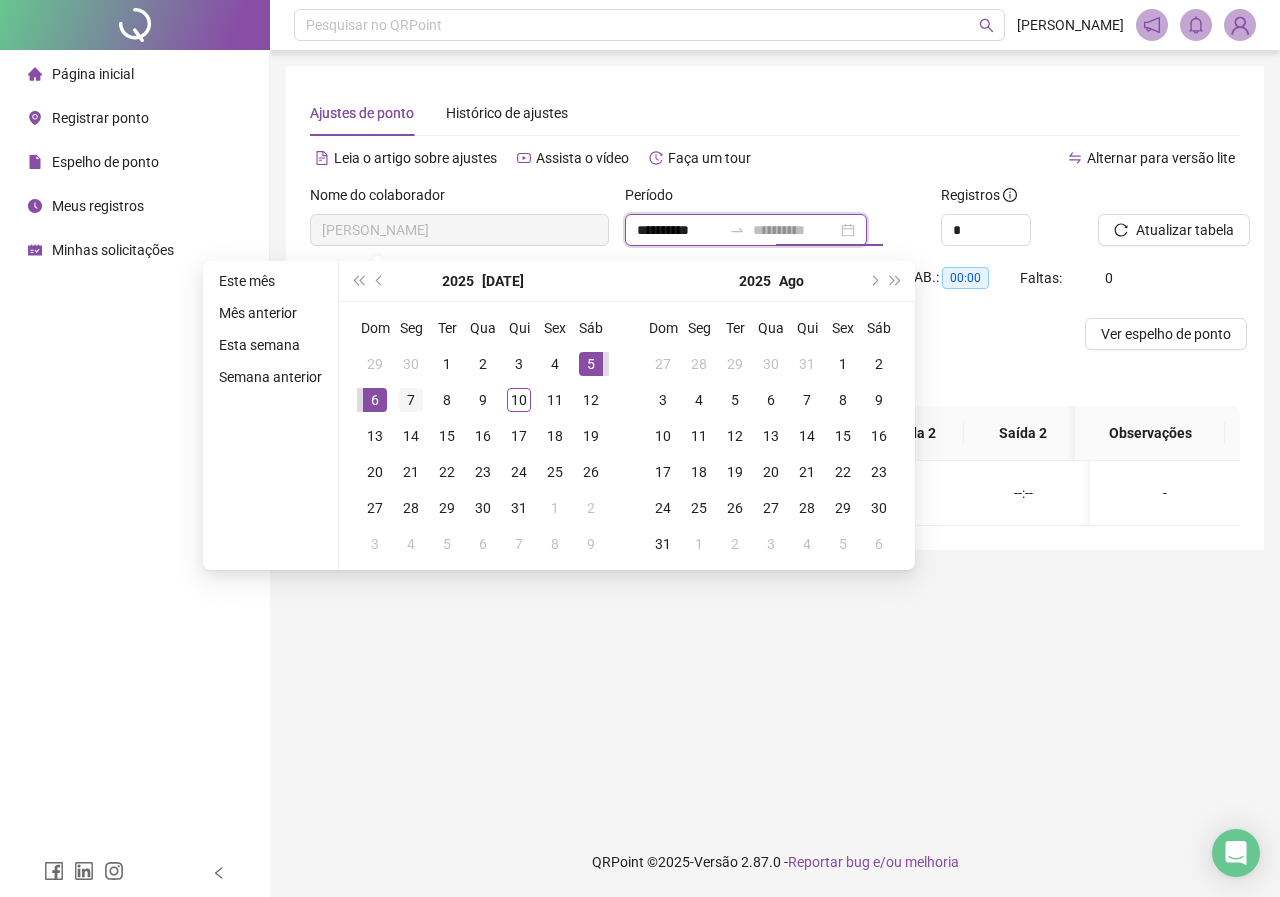 type on "**********" 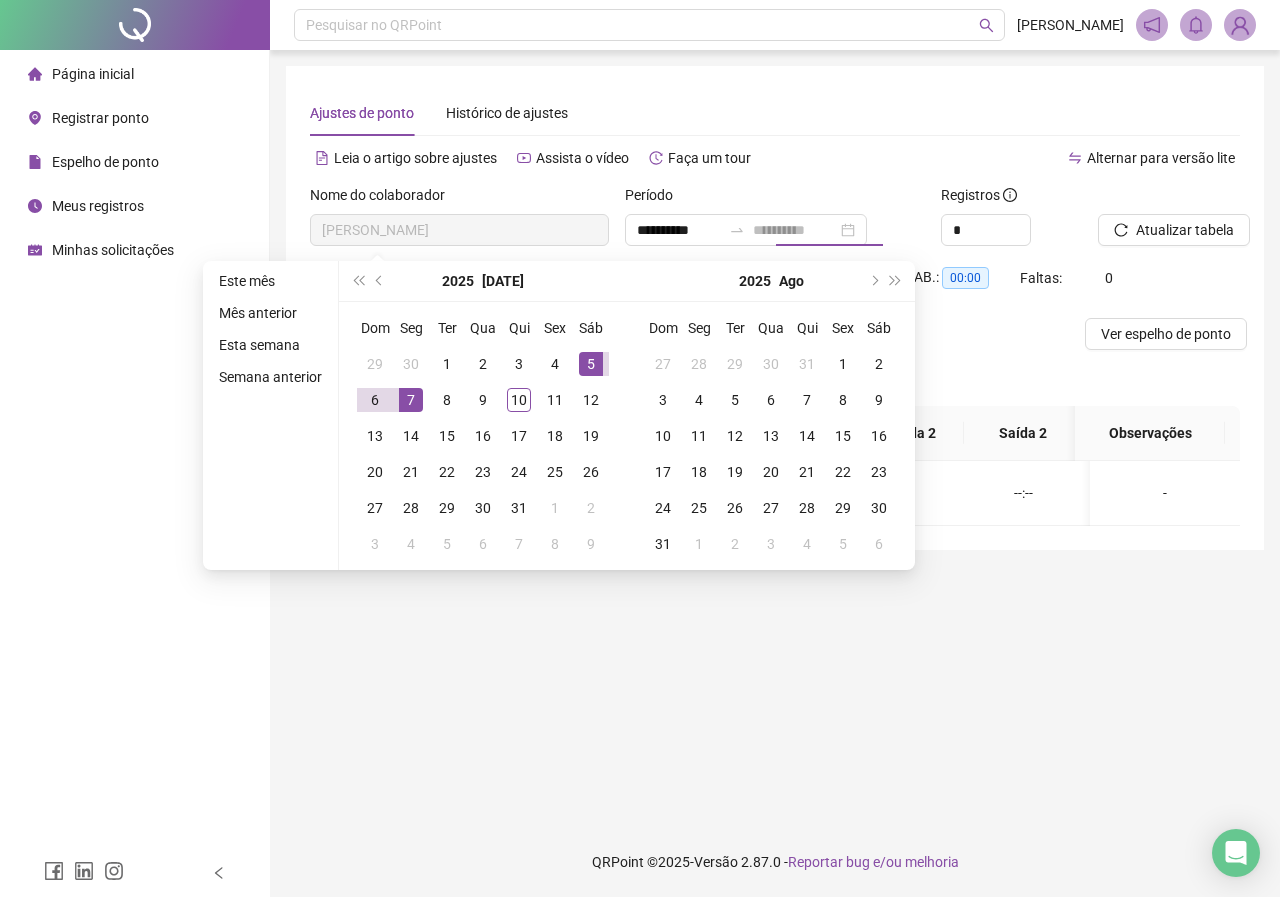 click on "7" at bounding box center (411, 400) 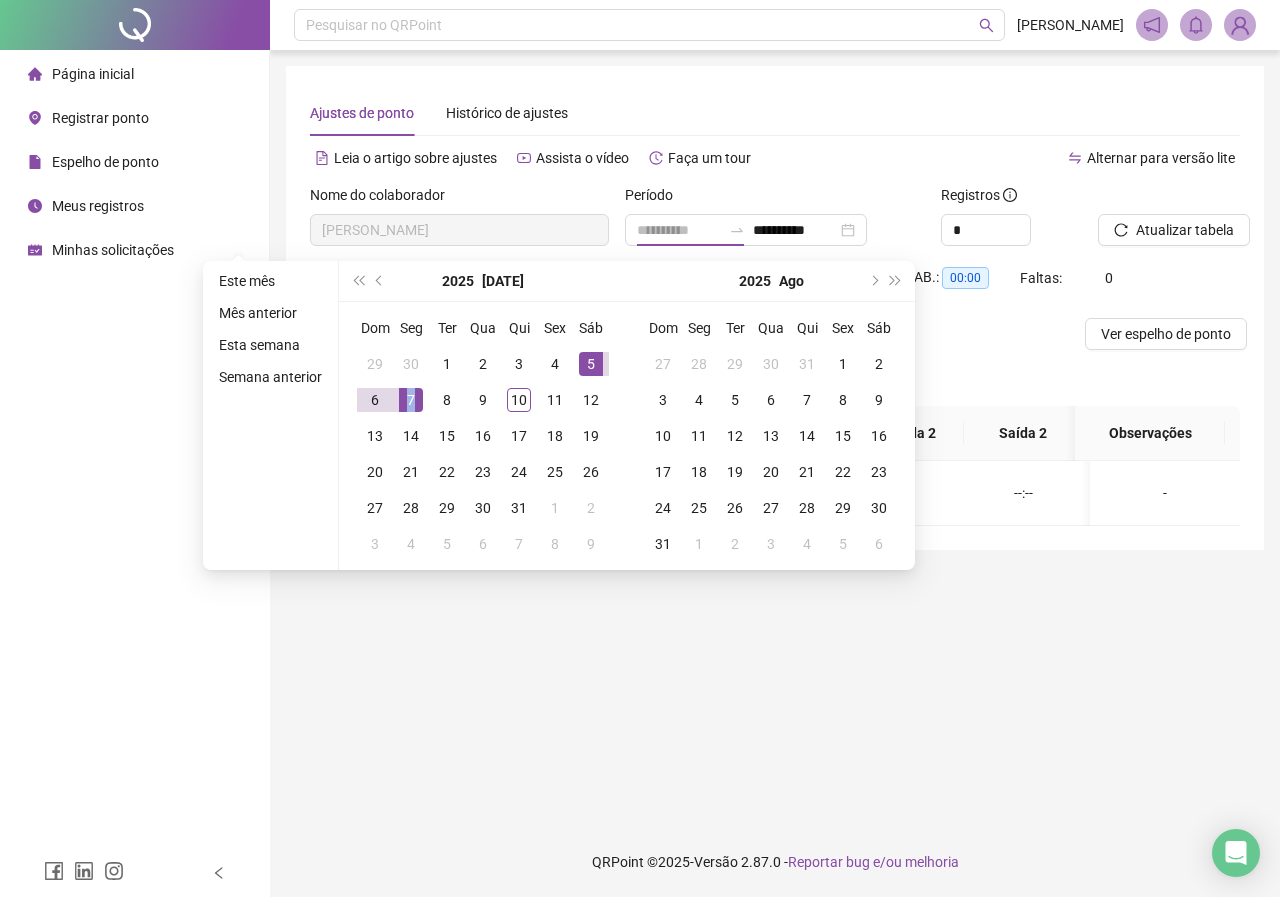 click on "7" at bounding box center (411, 400) 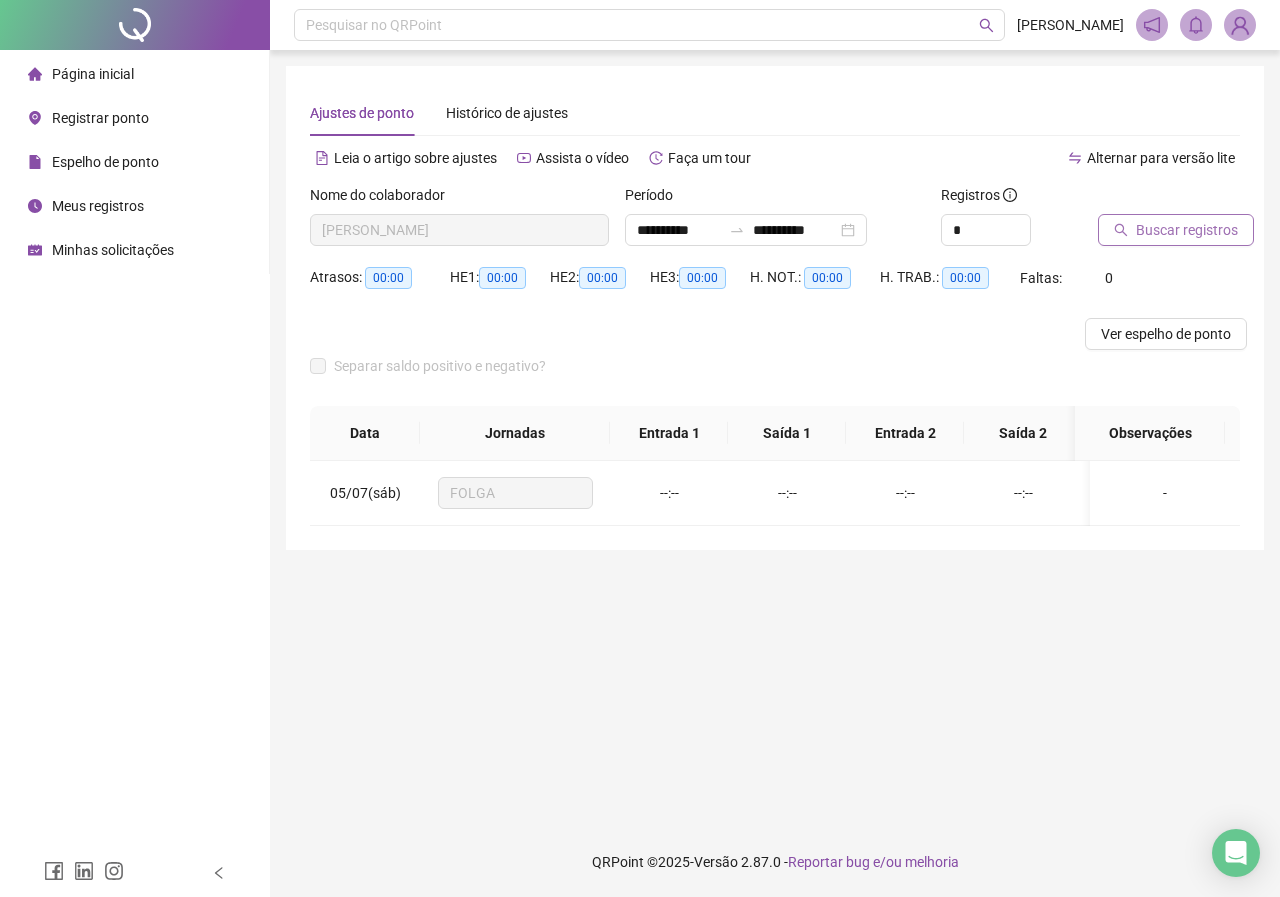 click 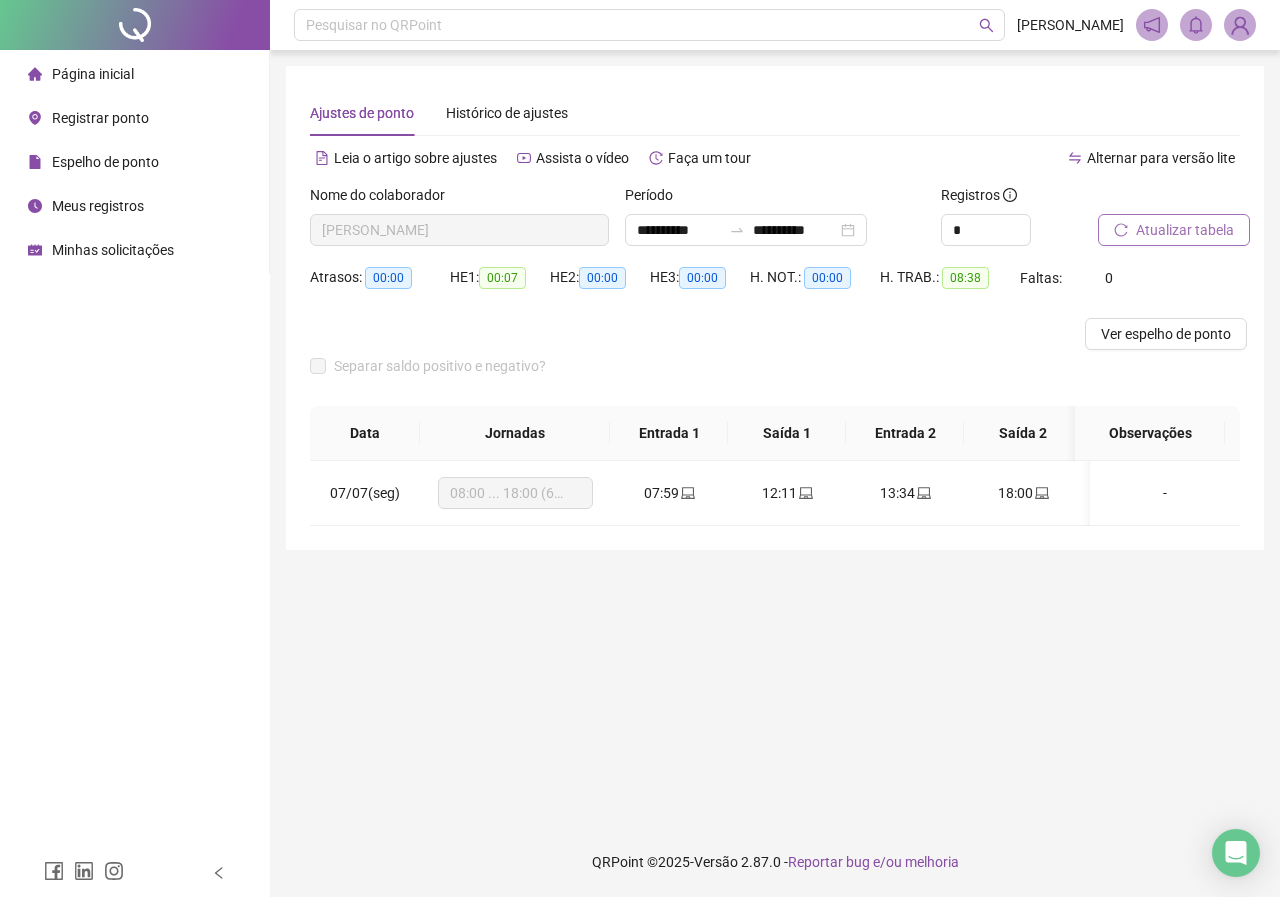 click on "Atualizar tabela" at bounding box center (1185, 230) 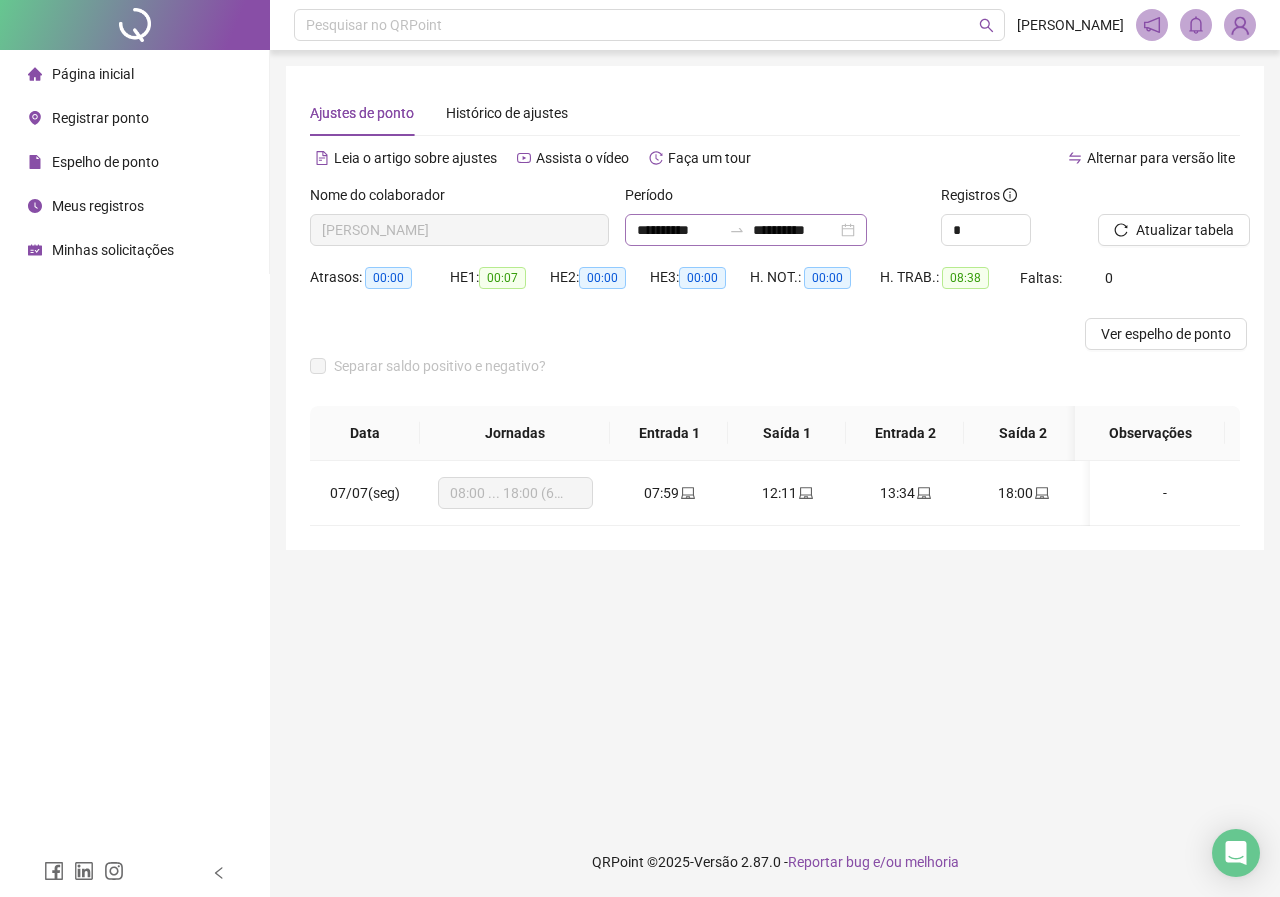 click on "**********" at bounding box center (746, 230) 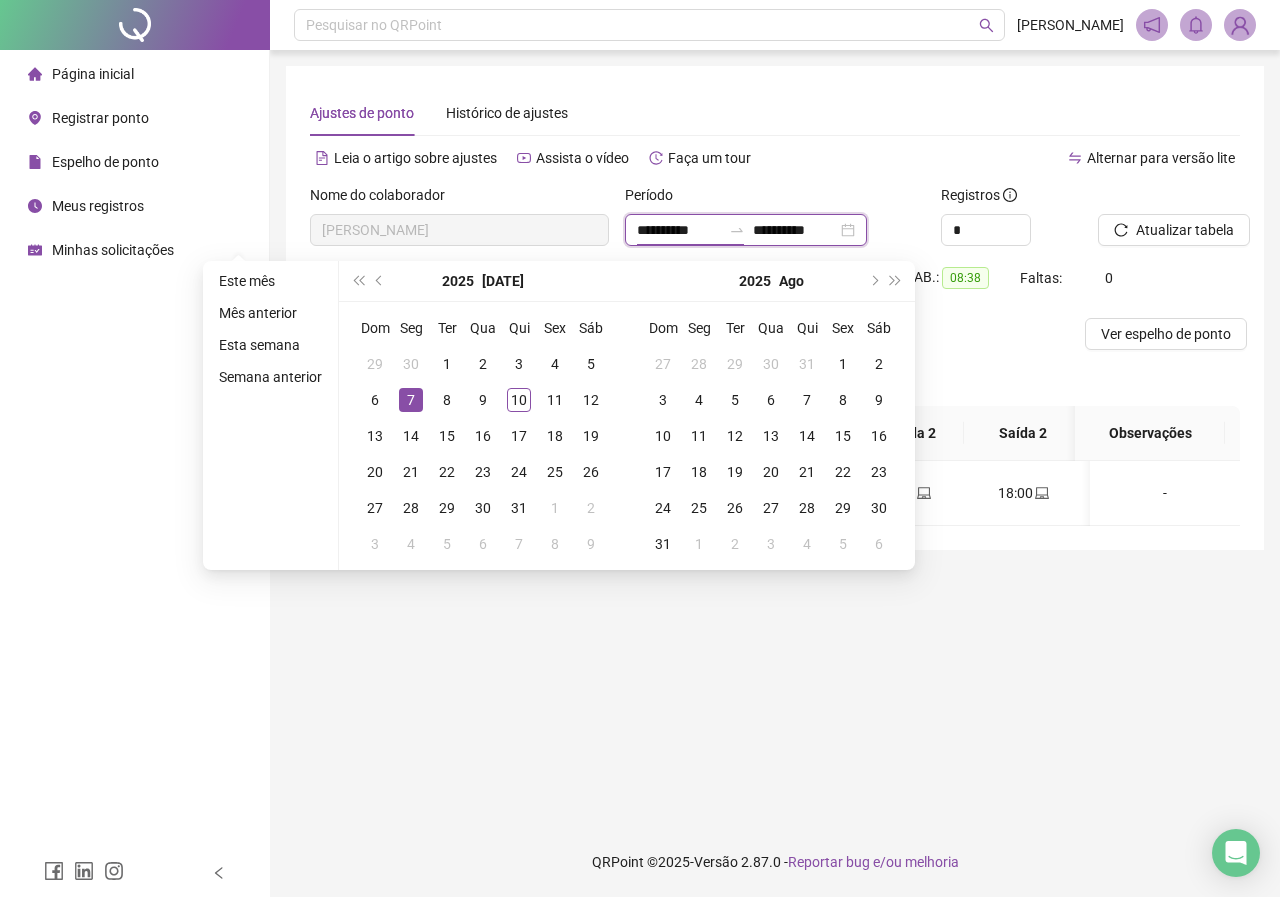 click on "**********" at bounding box center [746, 230] 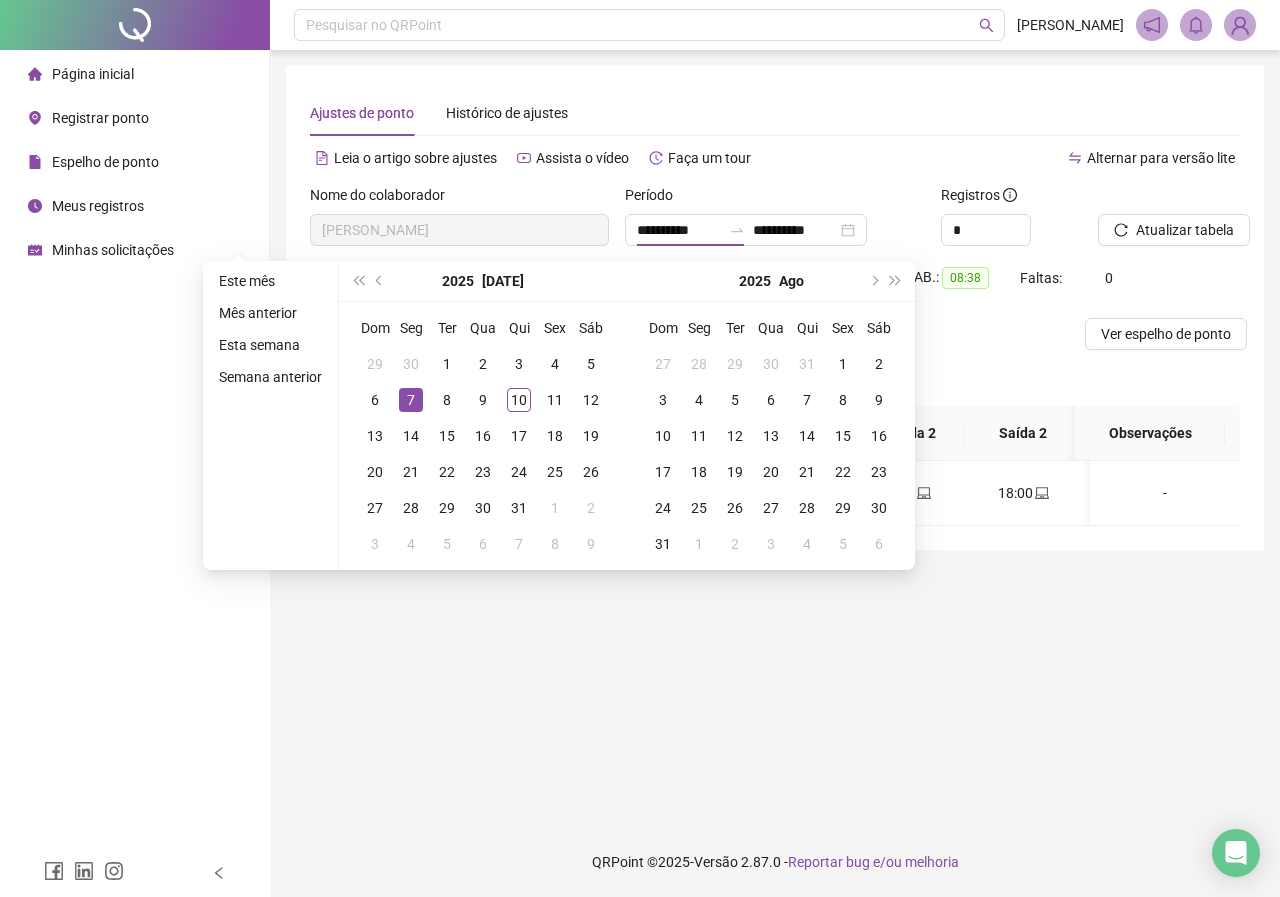 click on "Separar saldo positivo e negativo?" at bounding box center [775, 378] 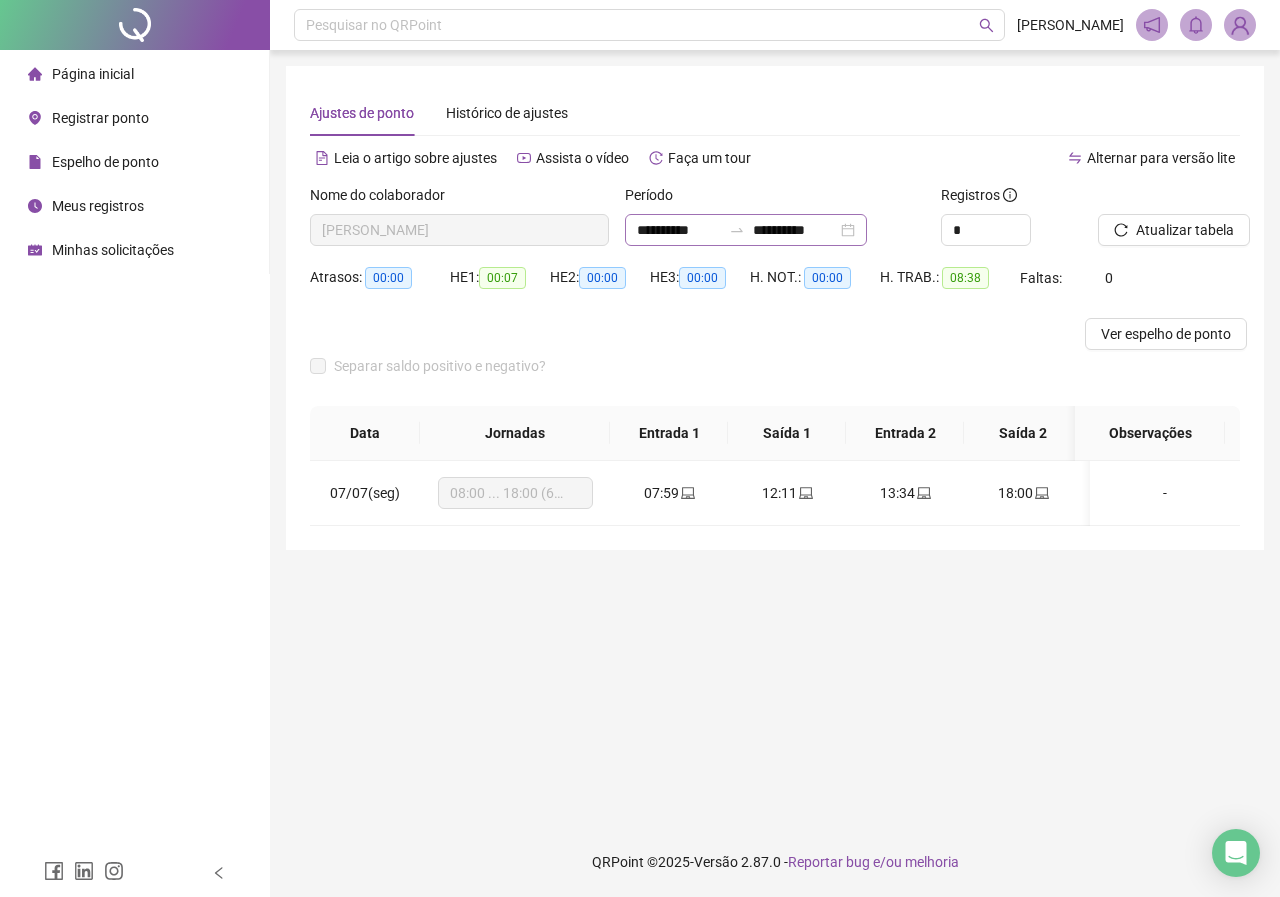 click on "**********" at bounding box center [746, 230] 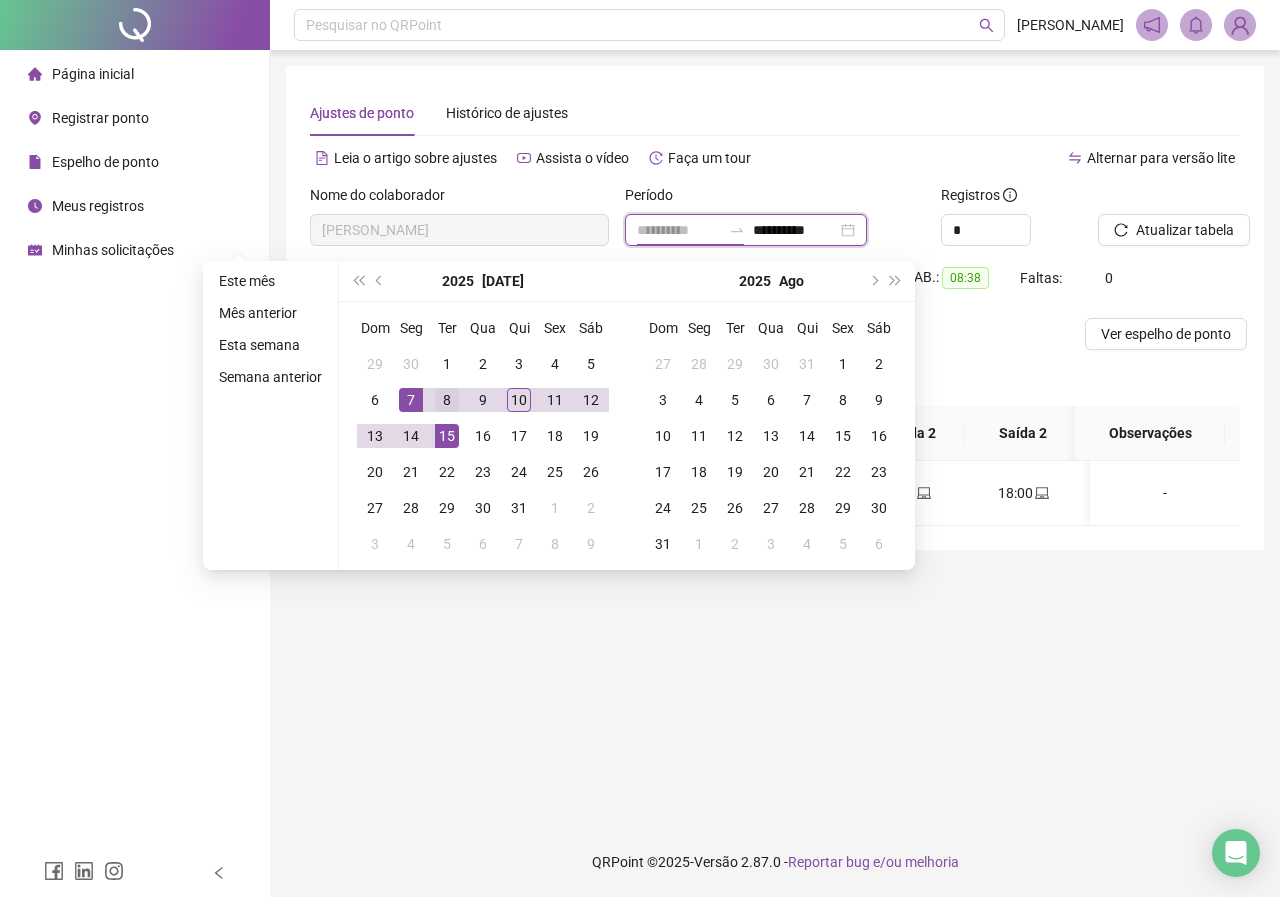type on "**********" 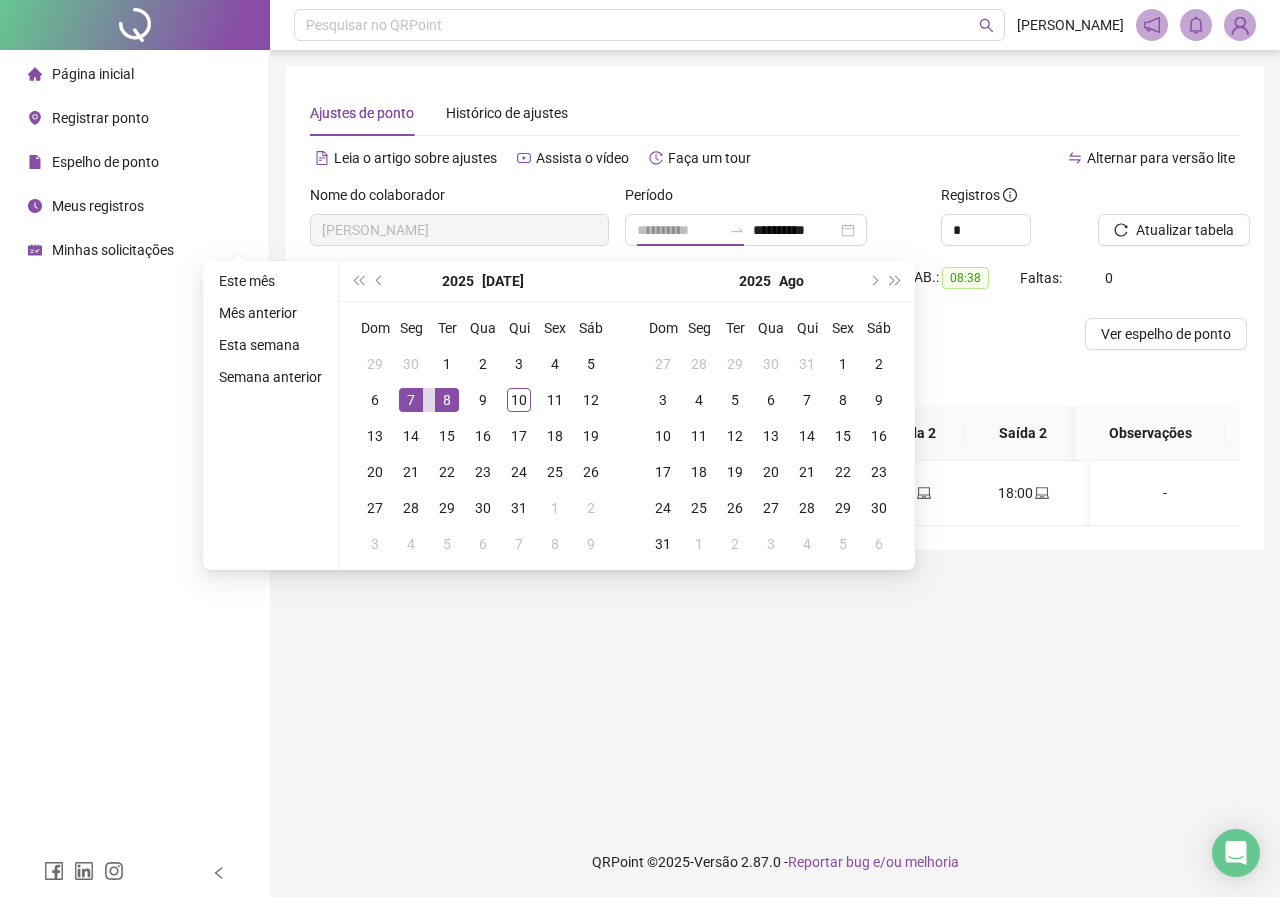 click on "8" at bounding box center (447, 400) 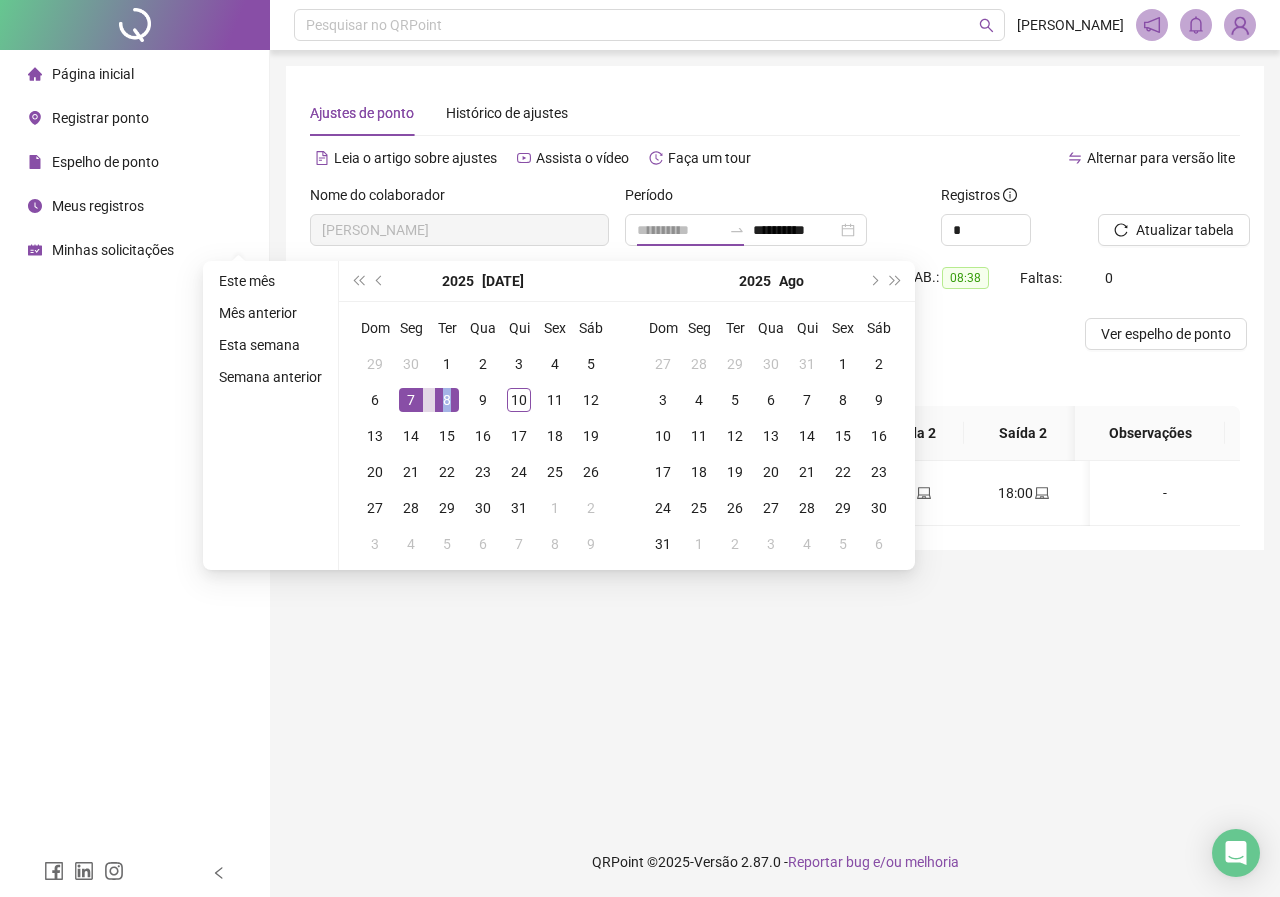 click on "8" at bounding box center [447, 400] 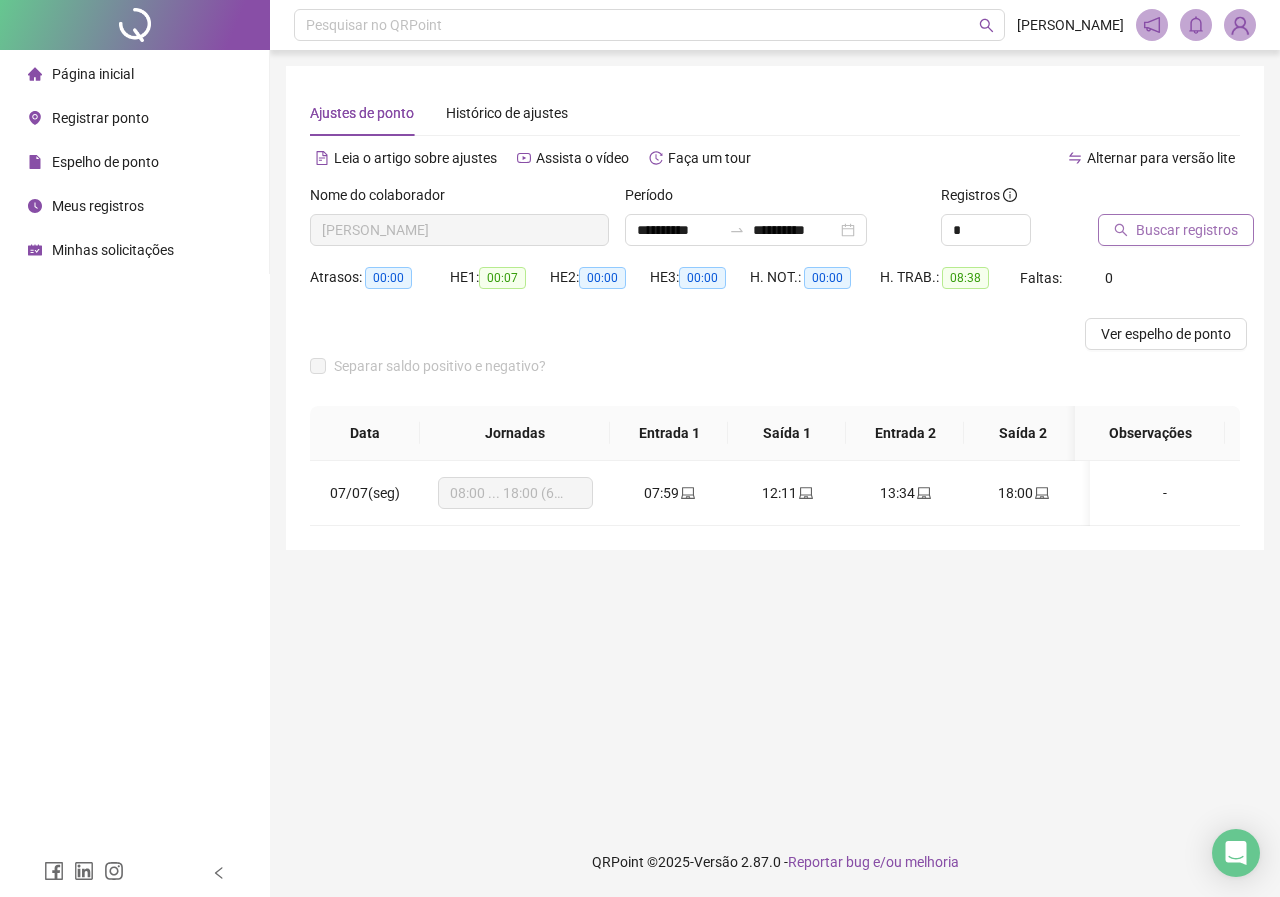 click on "Buscar registros" at bounding box center [1176, 230] 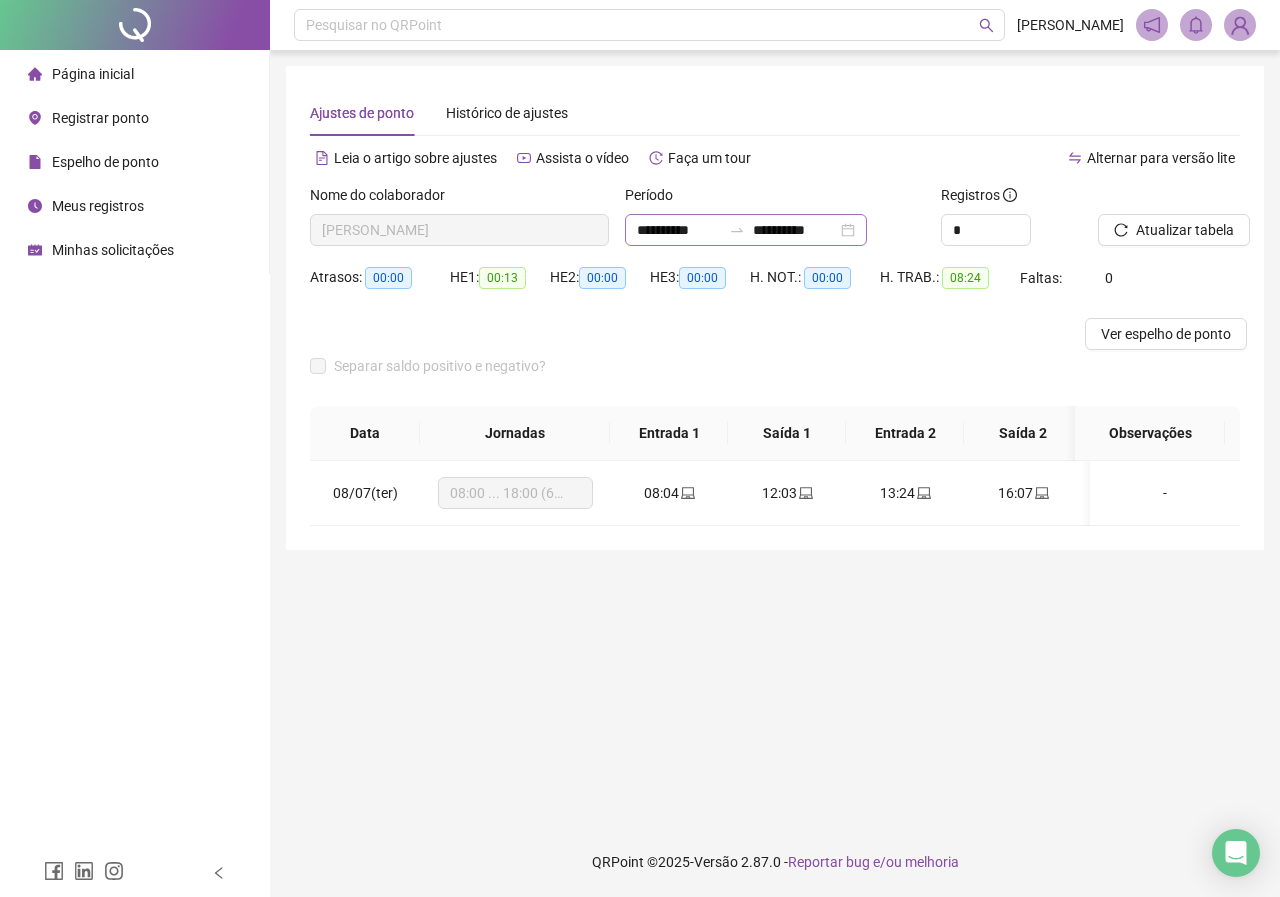 click on "**********" at bounding box center (746, 230) 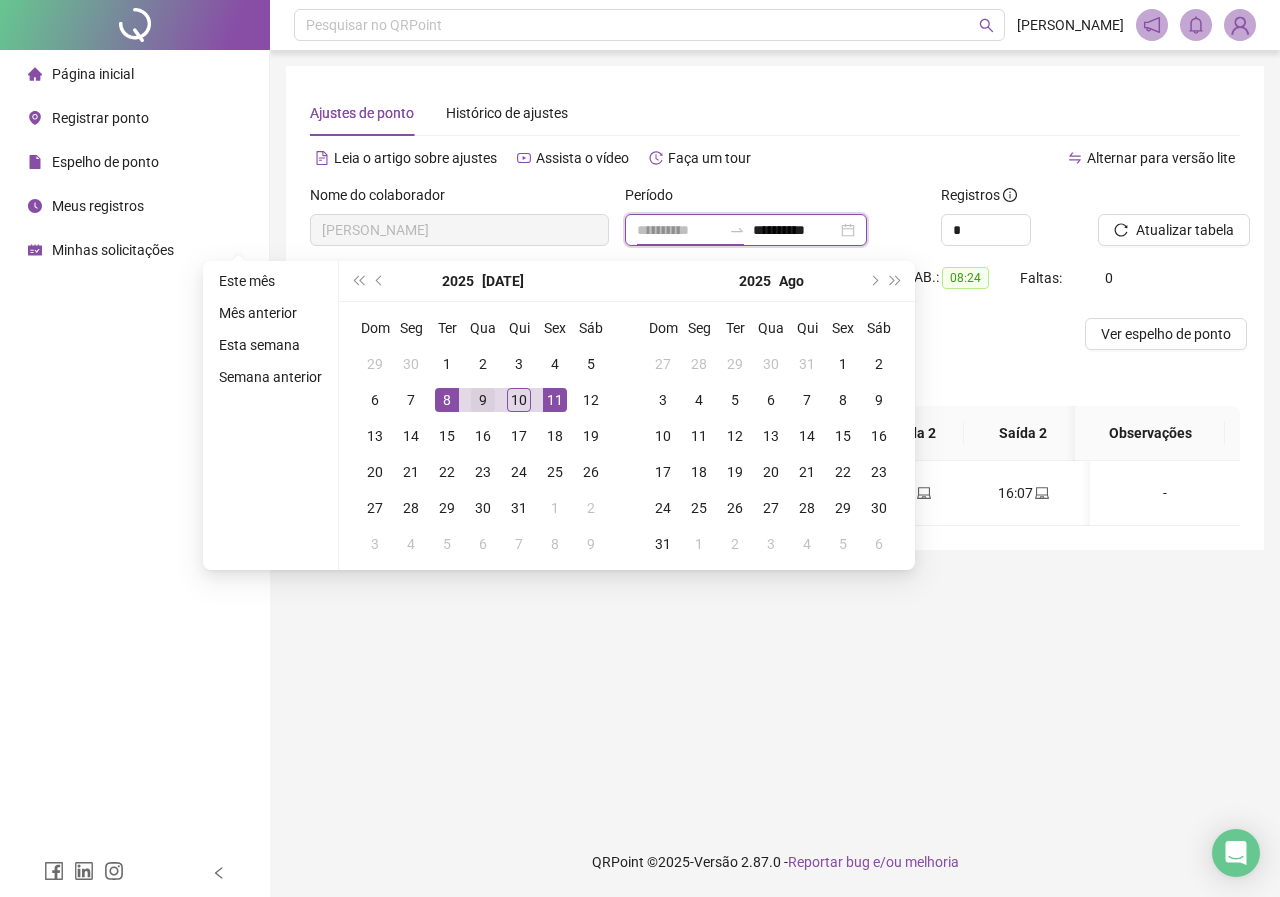 type on "**********" 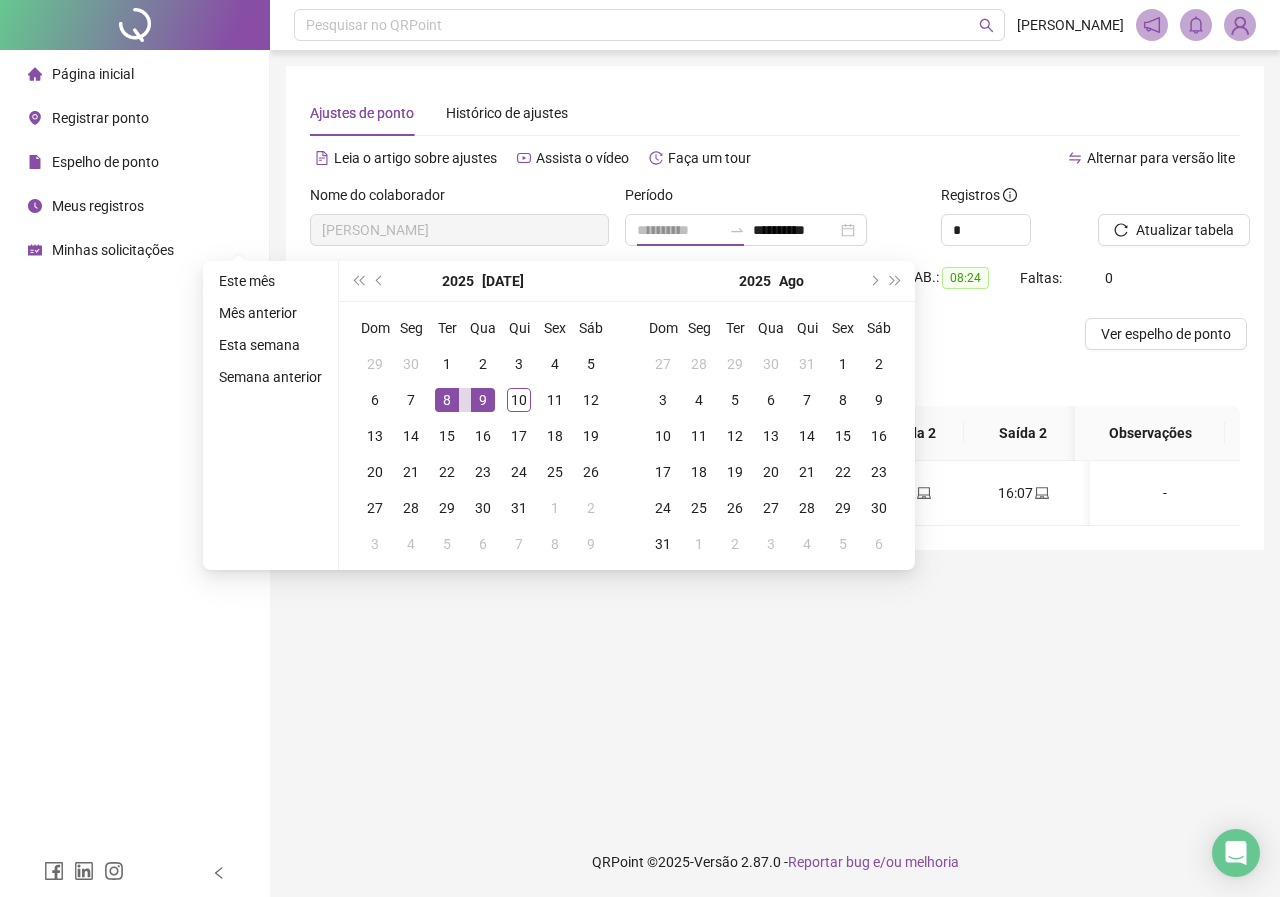 click on "9" at bounding box center [483, 400] 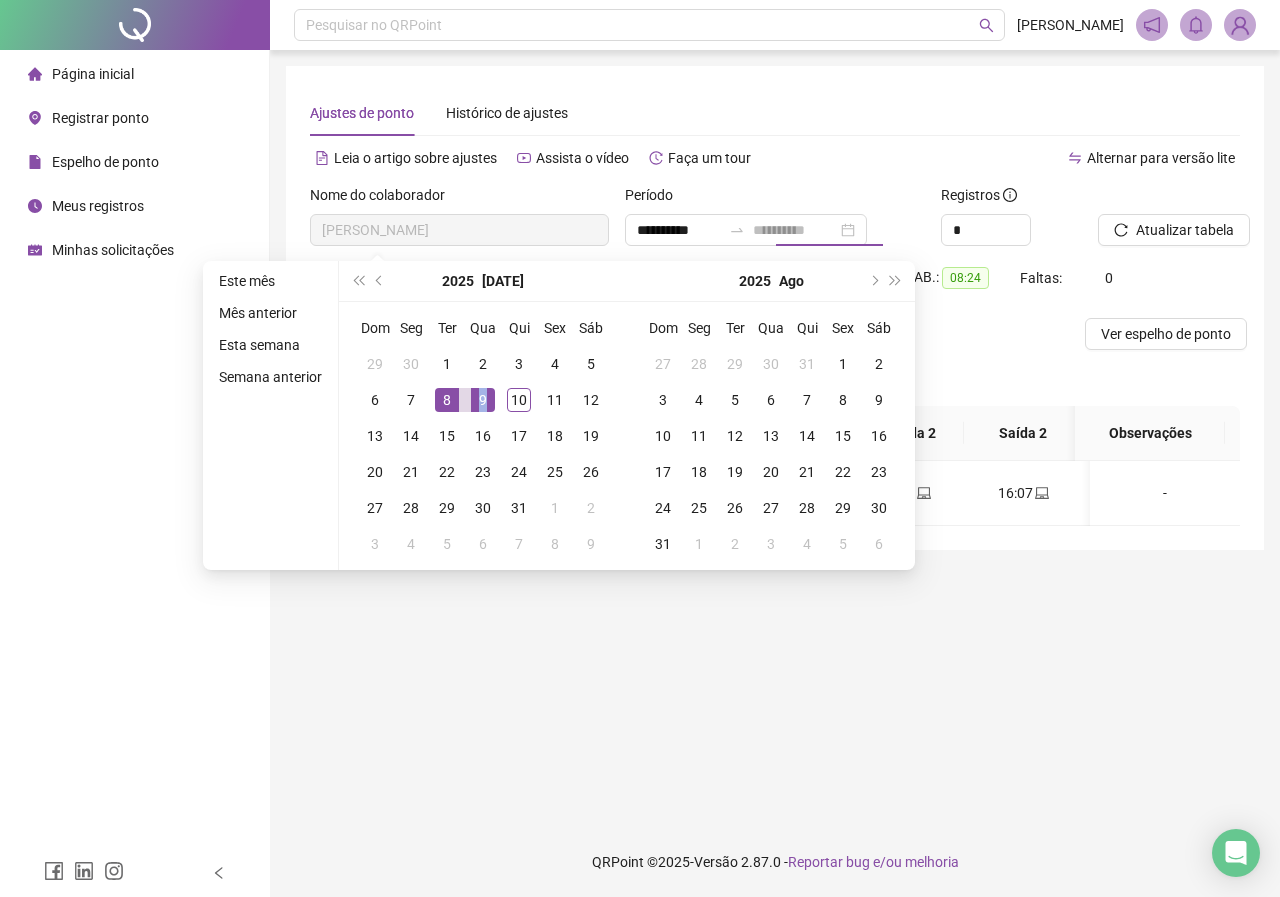 click on "9" at bounding box center [483, 400] 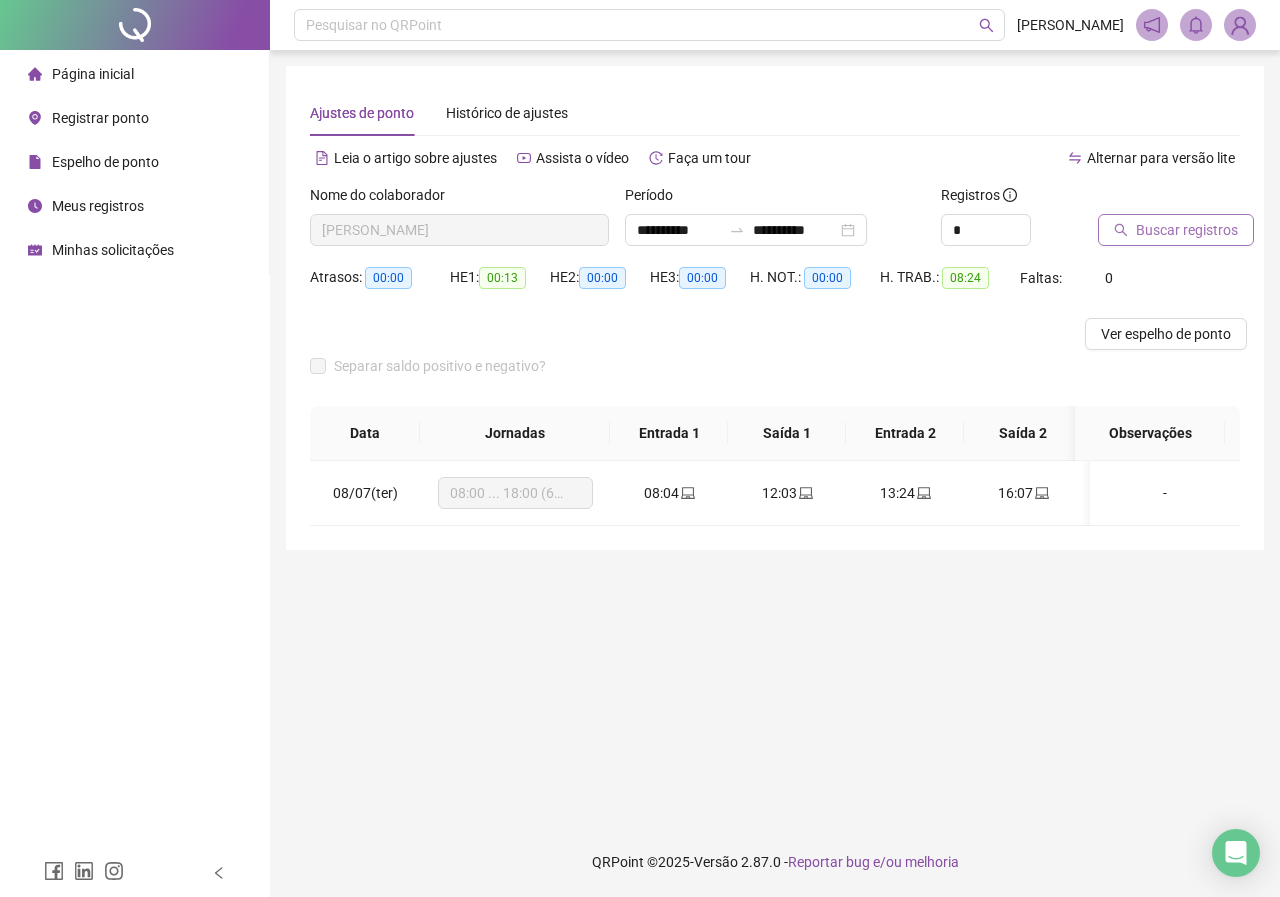 click on "Buscar registros" at bounding box center (1187, 230) 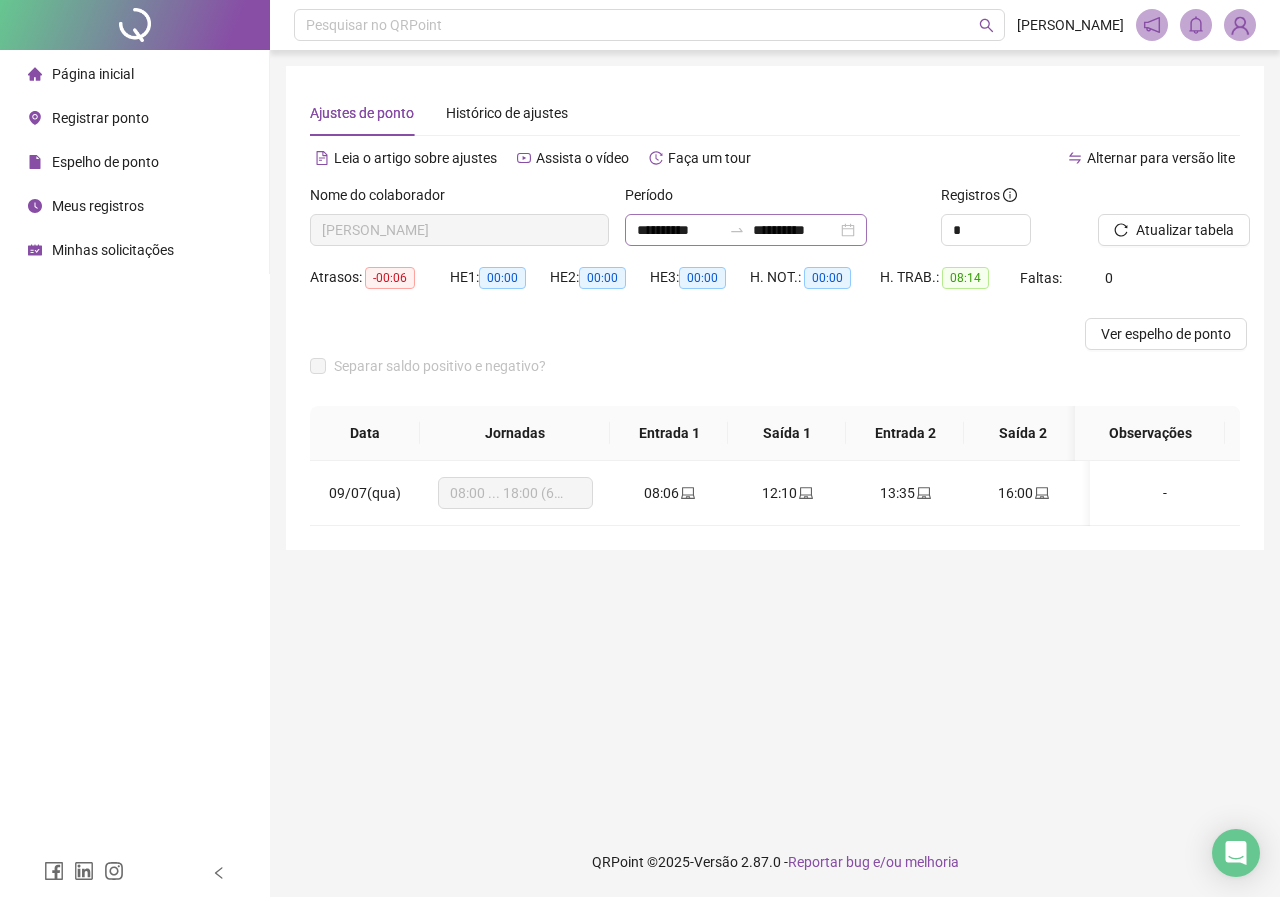 click on "**********" at bounding box center [746, 230] 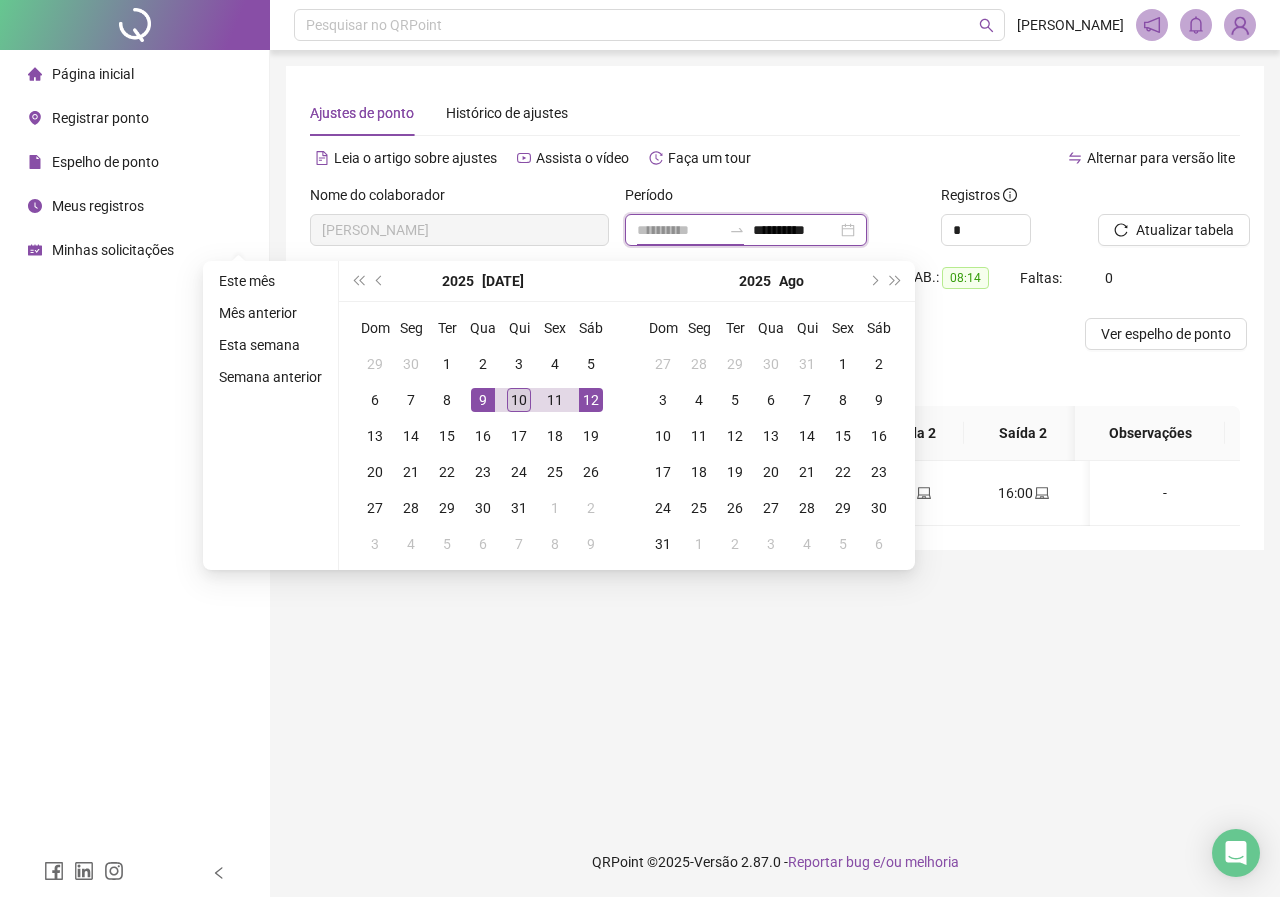 type on "**********" 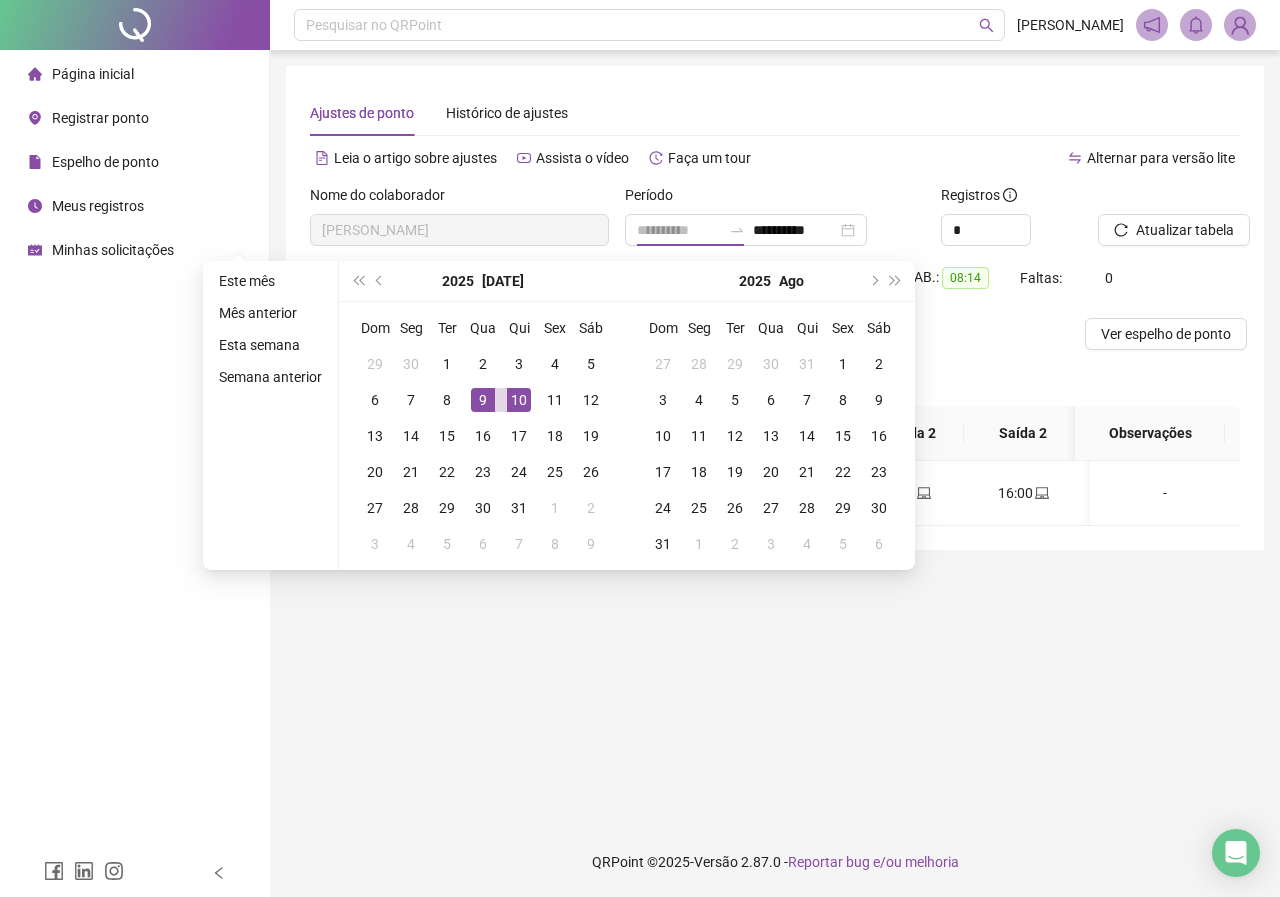 click on "10" at bounding box center (519, 400) 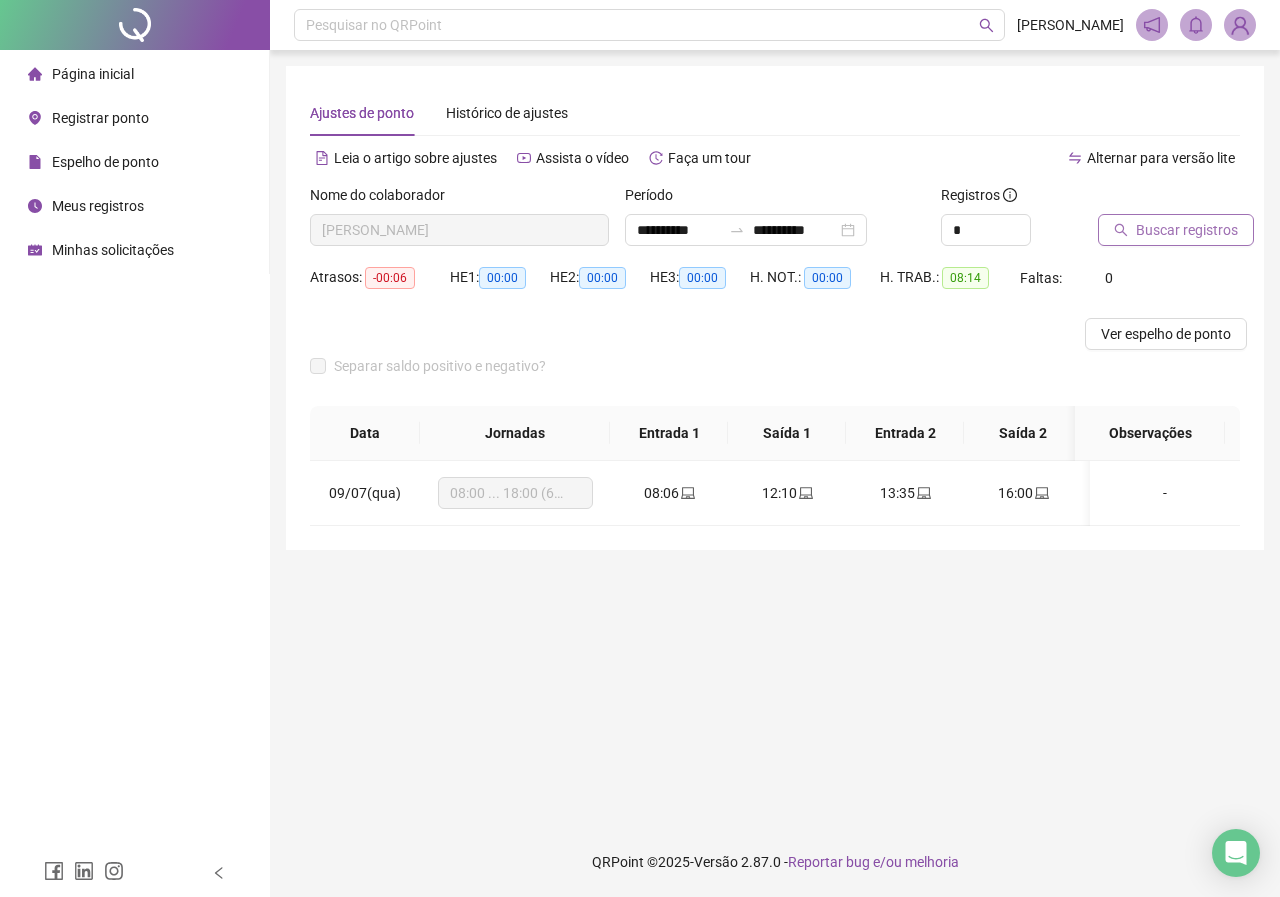 click on "Buscar registros" at bounding box center (1187, 230) 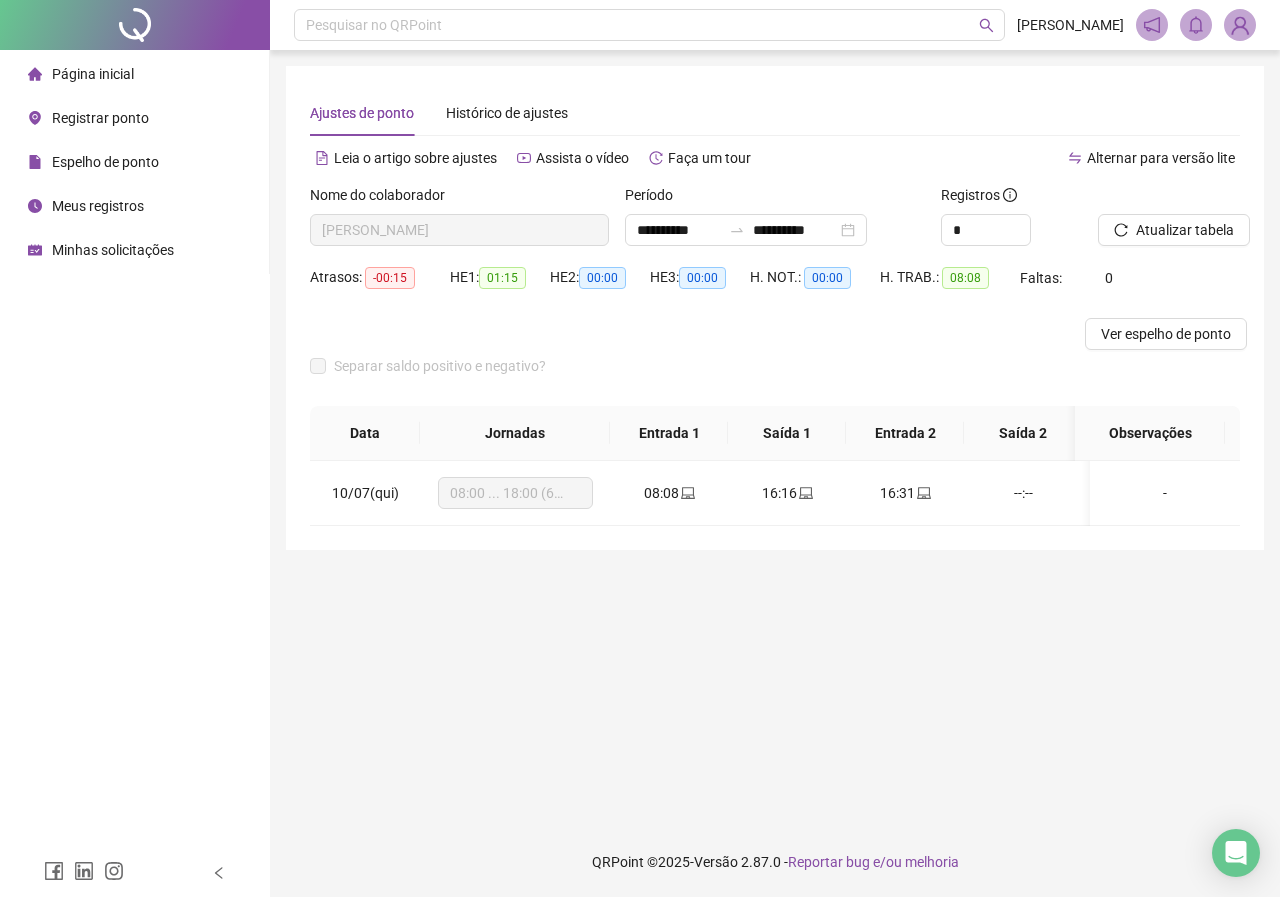 click on "Página inicial" at bounding box center [93, 74] 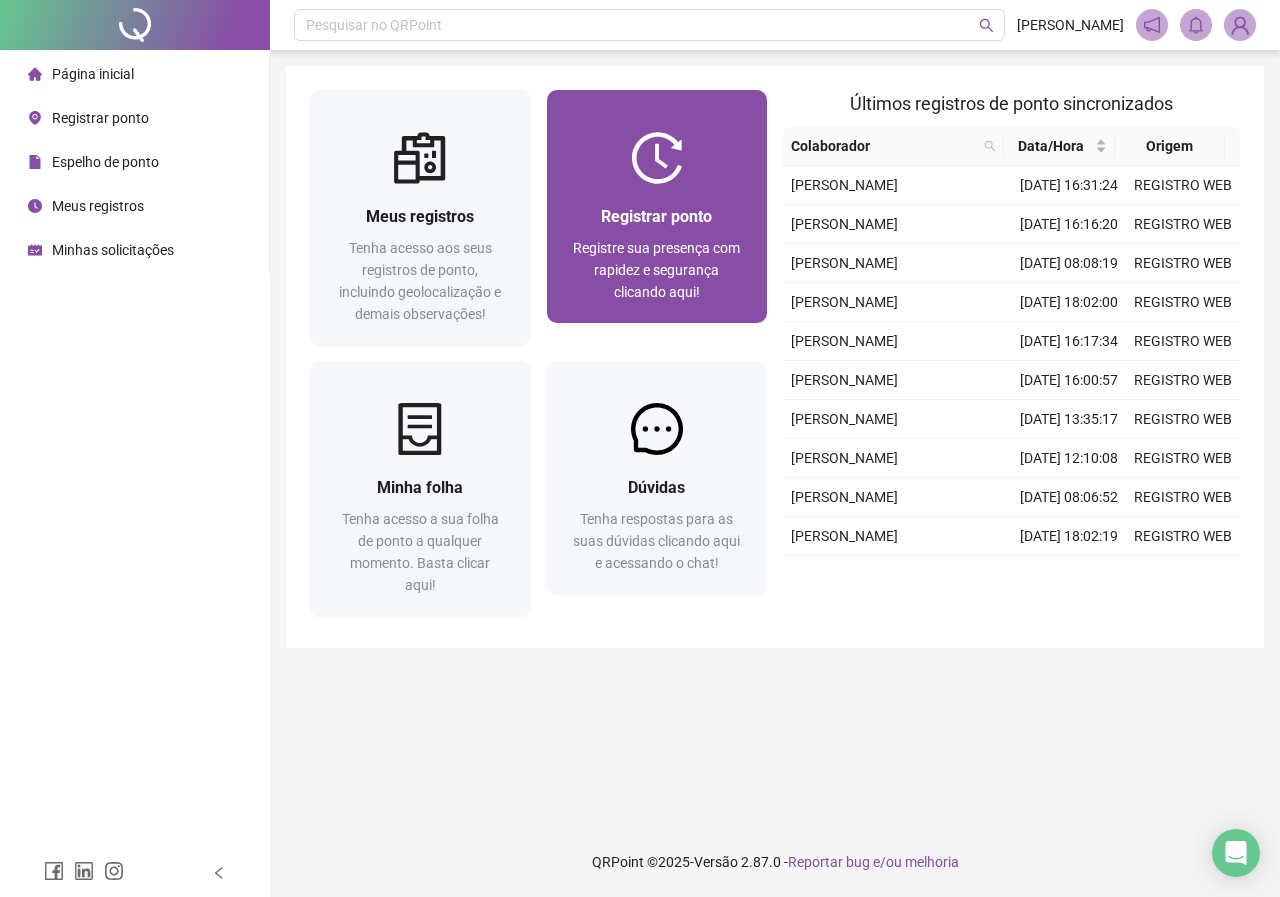 click at bounding box center [657, 158] 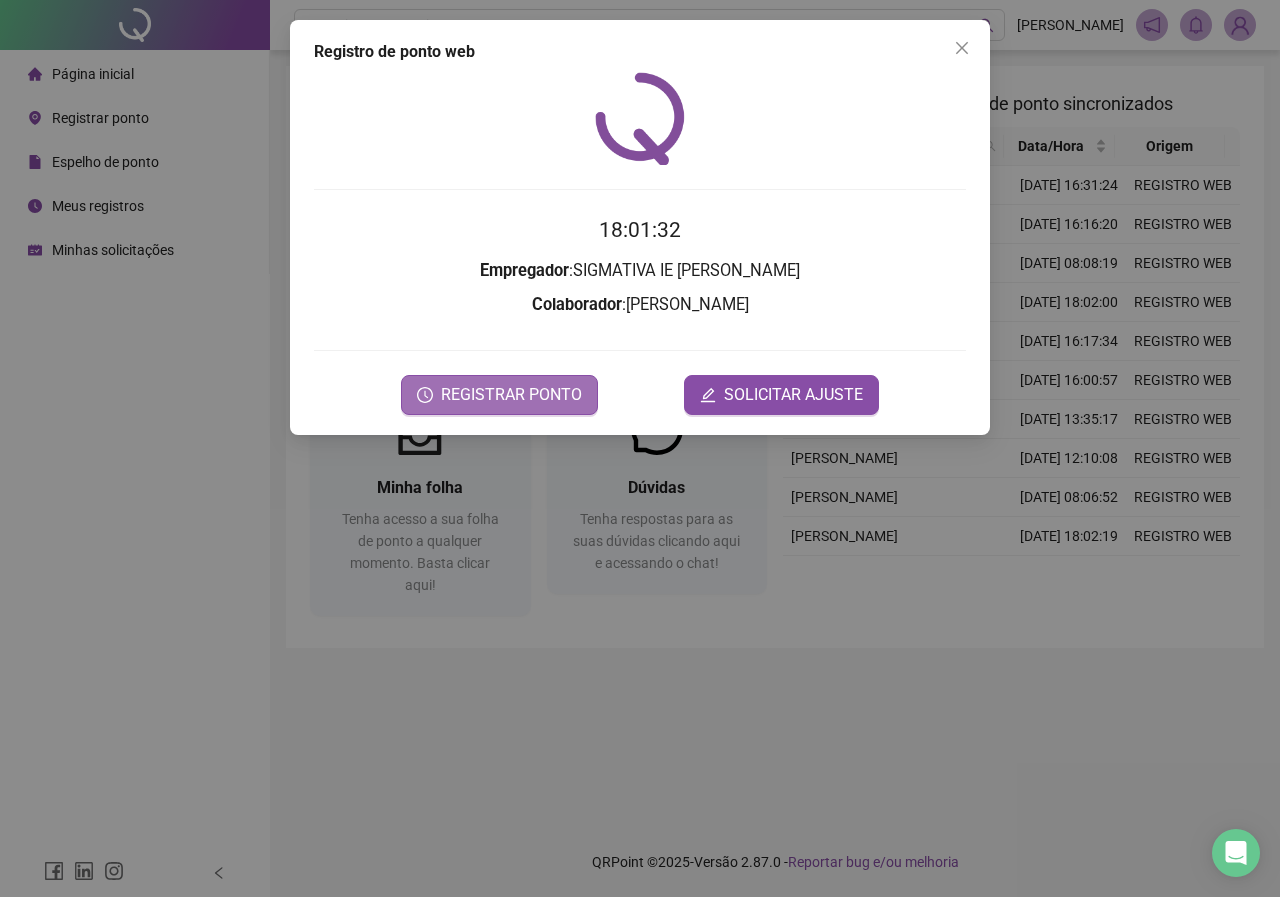 click on "REGISTRAR PONTO" at bounding box center [511, 395] 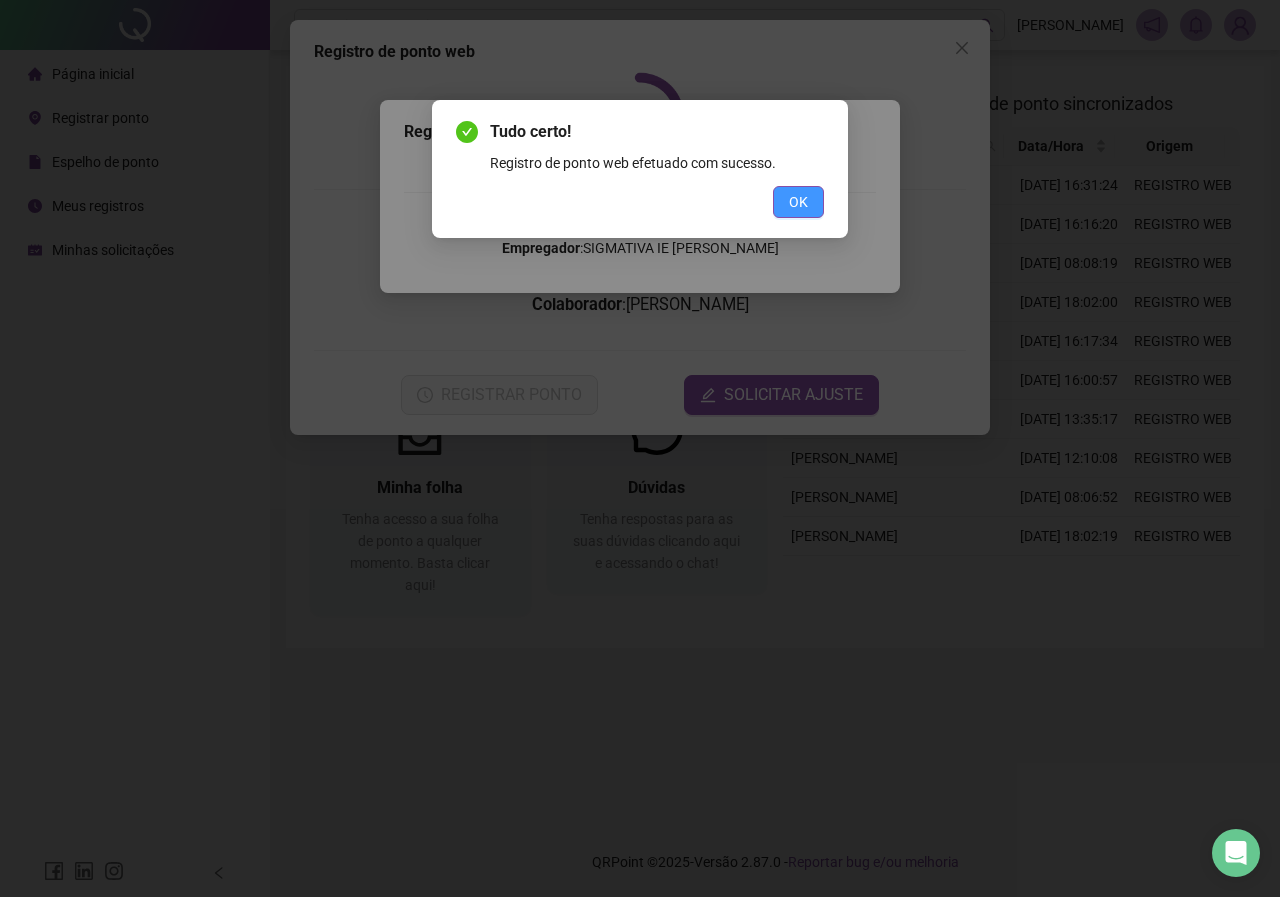 click on "OK" at bounding box center (798, 202) 